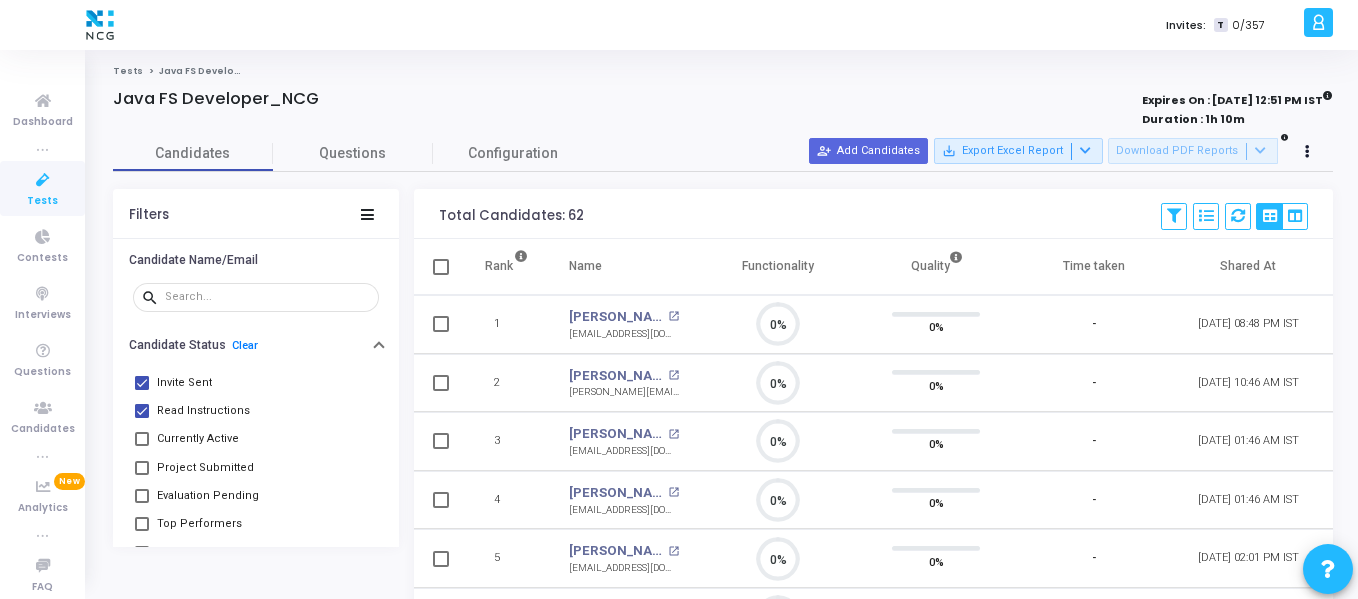 scroll, scrollTop: 0, scrollLeft: 0, axis: both 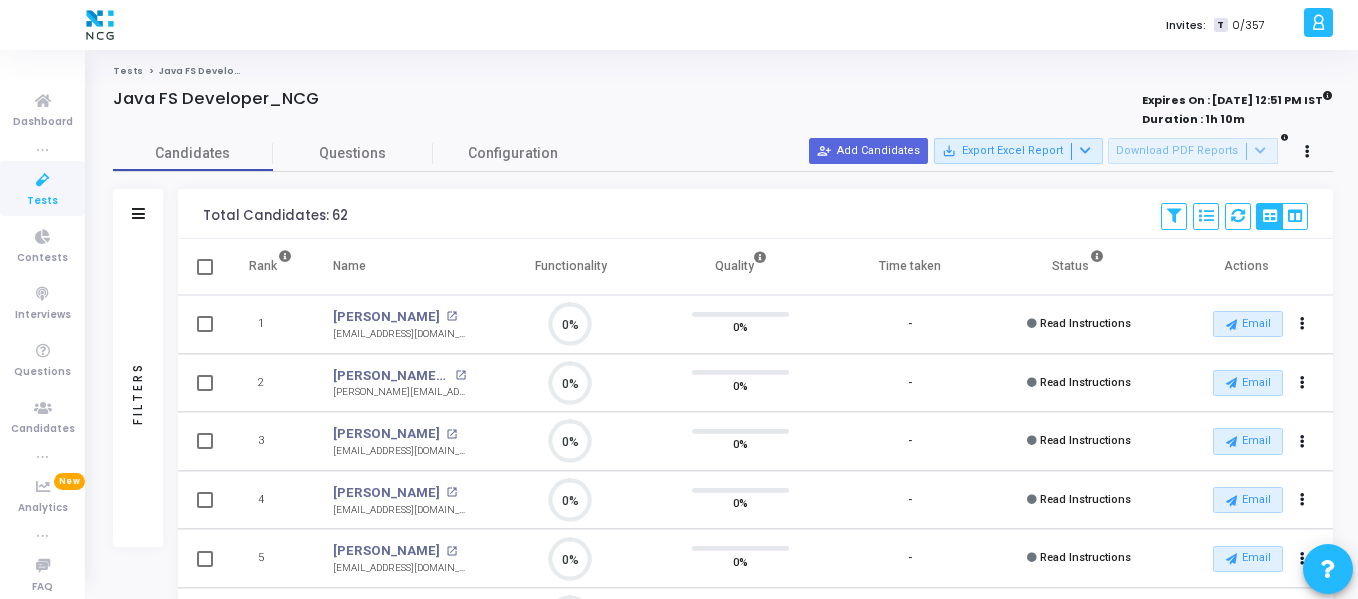 click at bounding box center (43, 180) 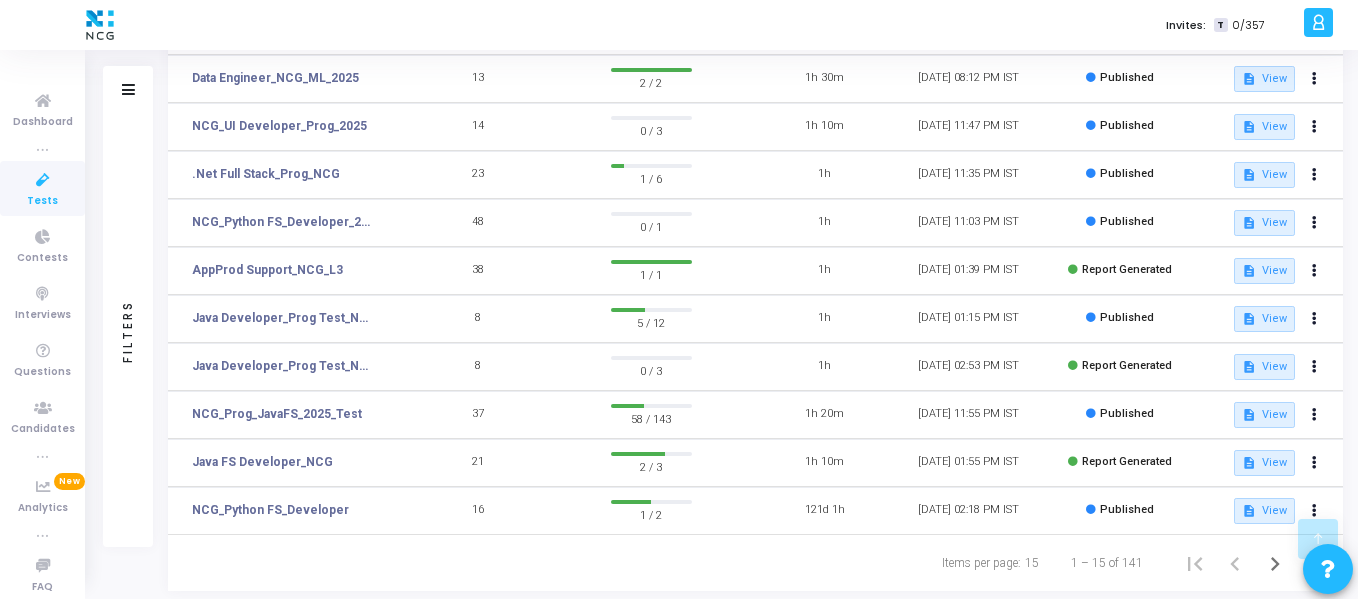 scroll, scrollTop: 423, scrollLeft: 0, axis: vertical 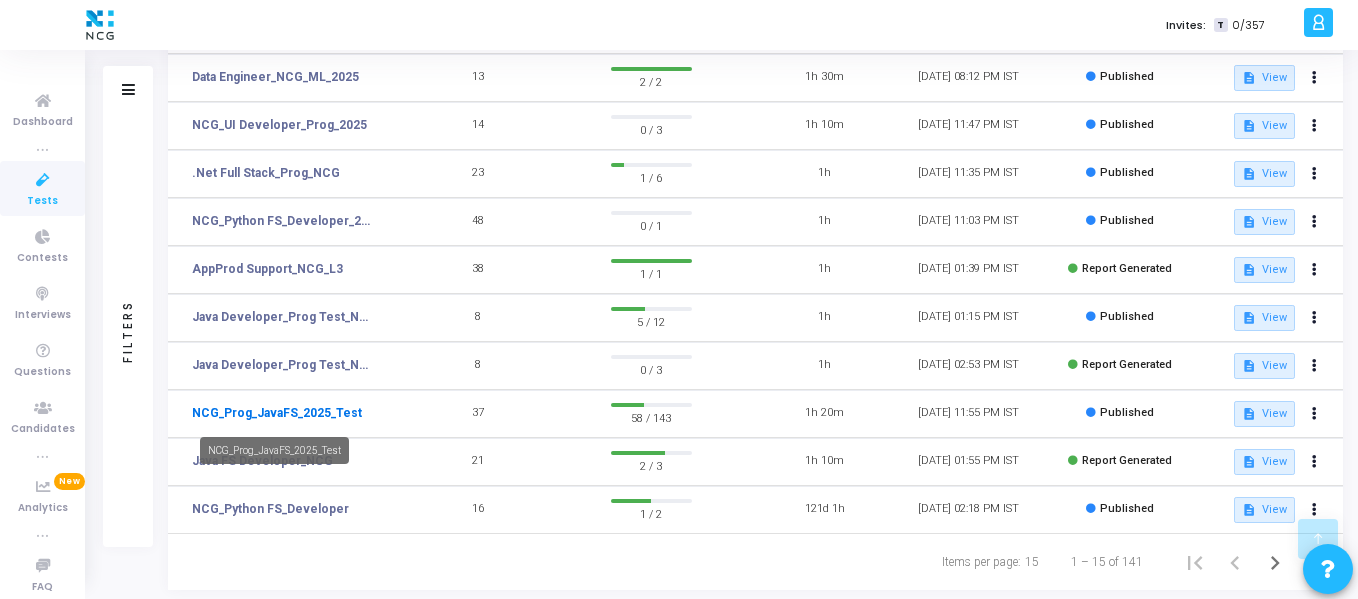 click on "NCG_Prog_JavaFS_2025_Test" 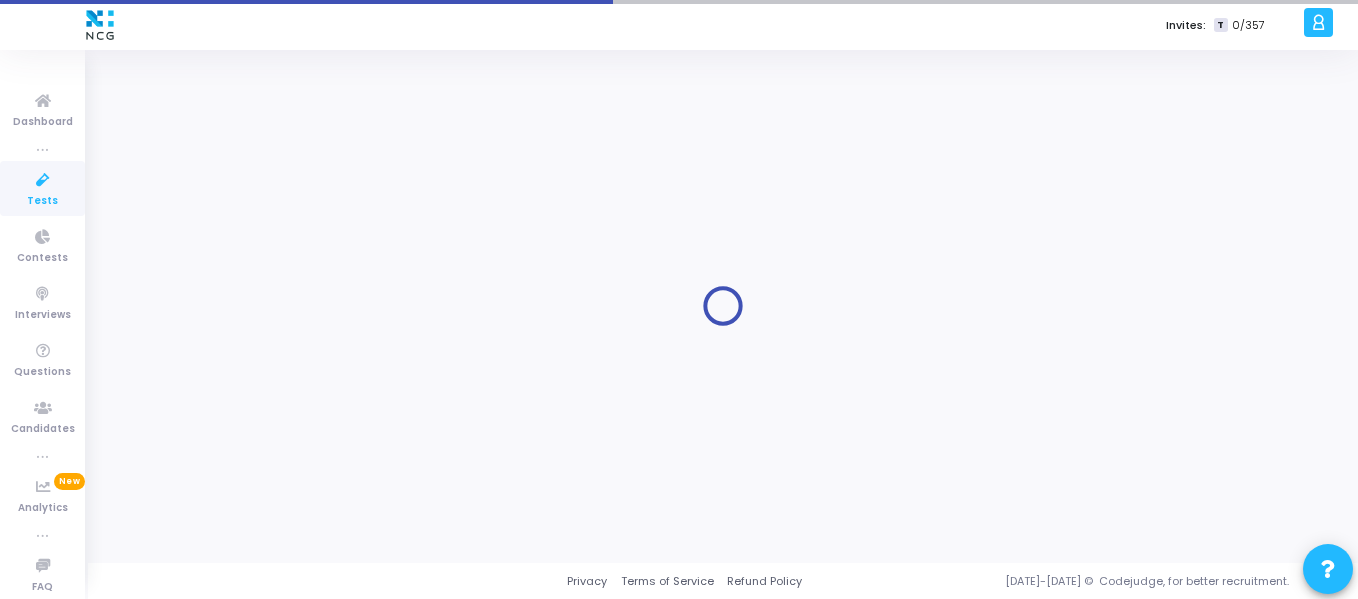 scroll, scrollTop: 0, scrollLeft: 0, axis: both 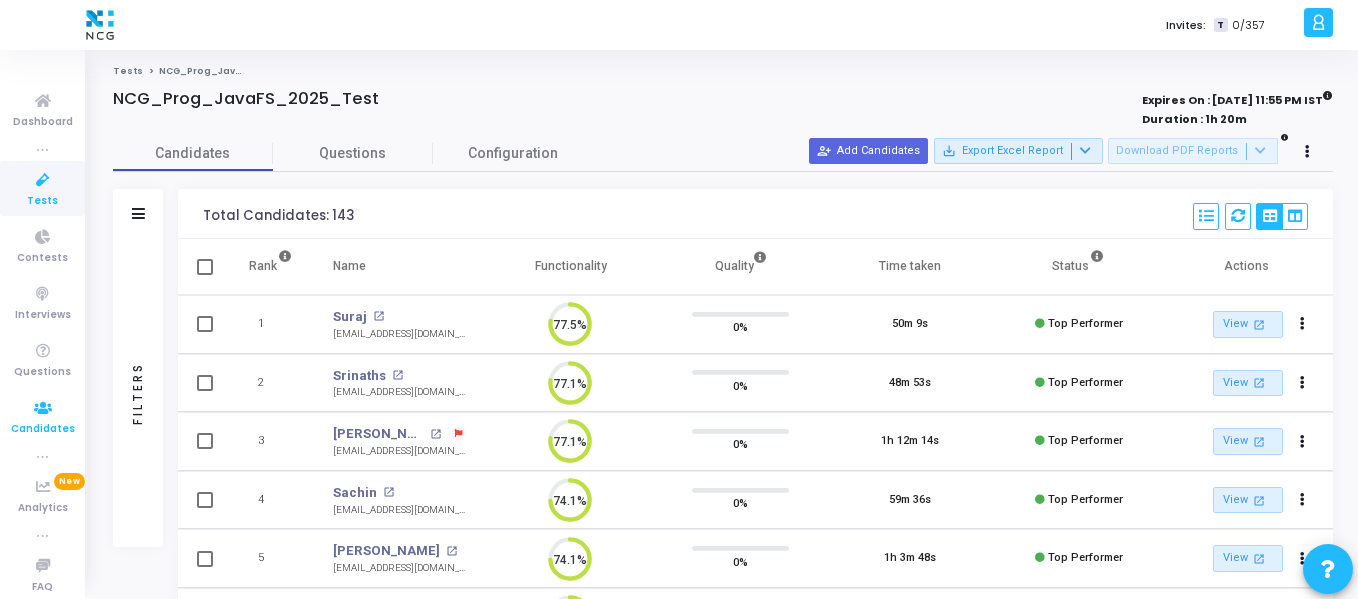 click on "Candidates" at bounding box center [43, 429] 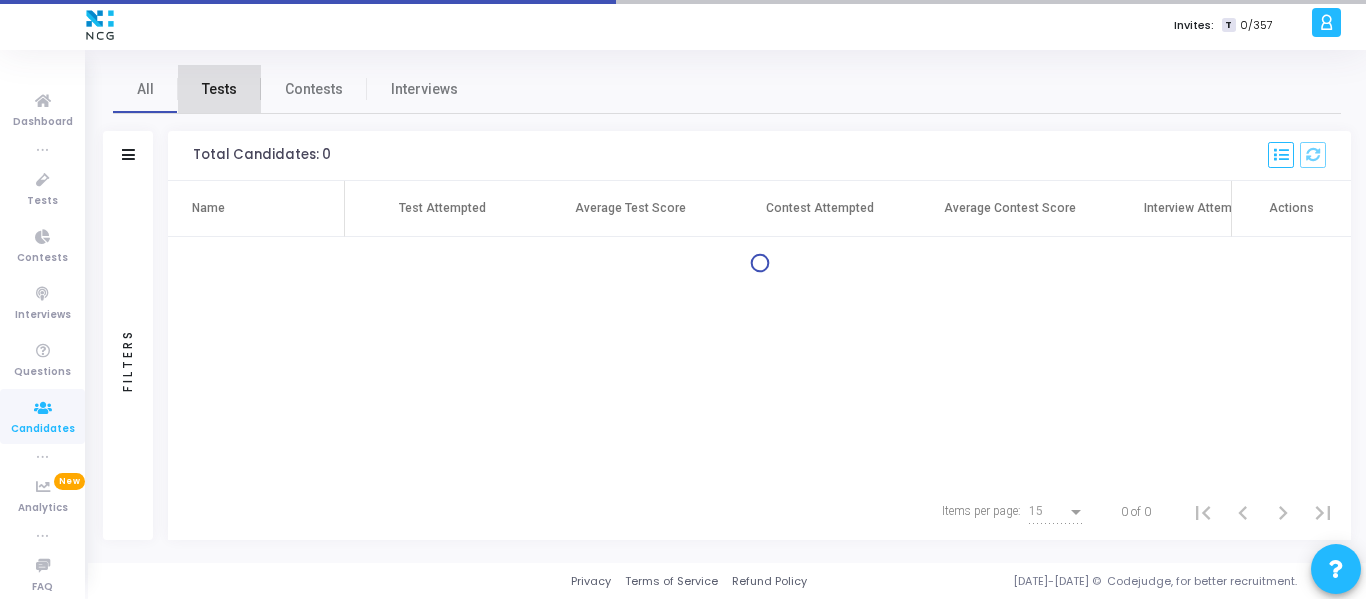 click on "Tests" at bounding box center (219, 89) 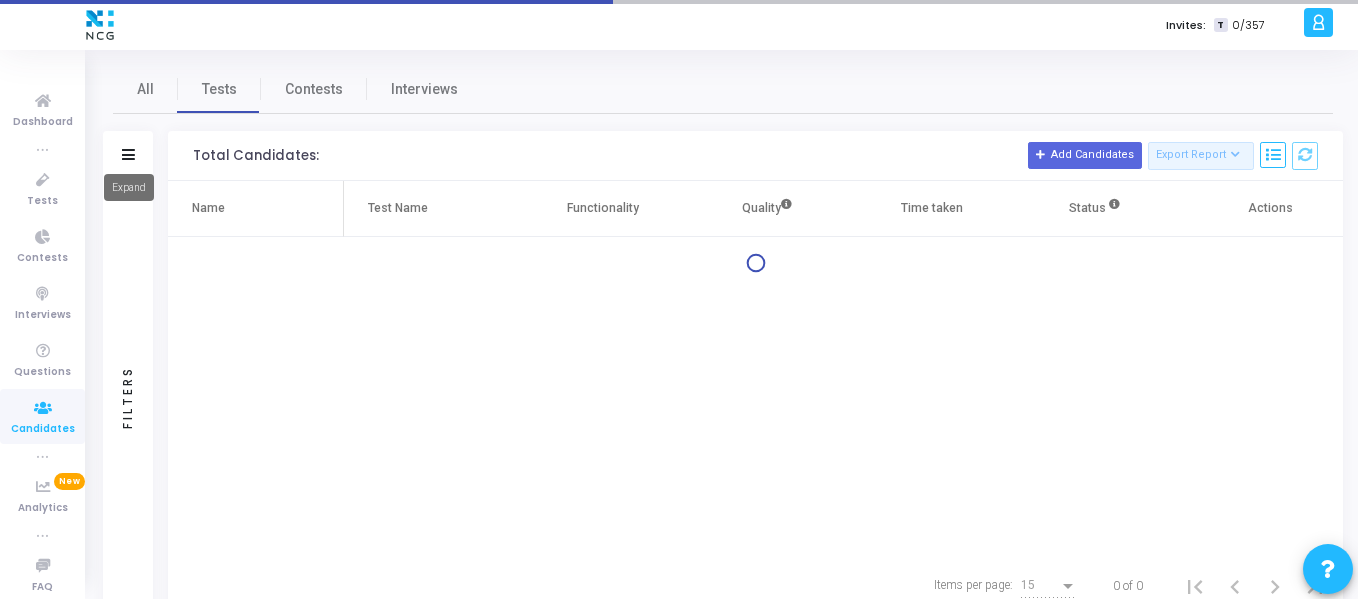 click 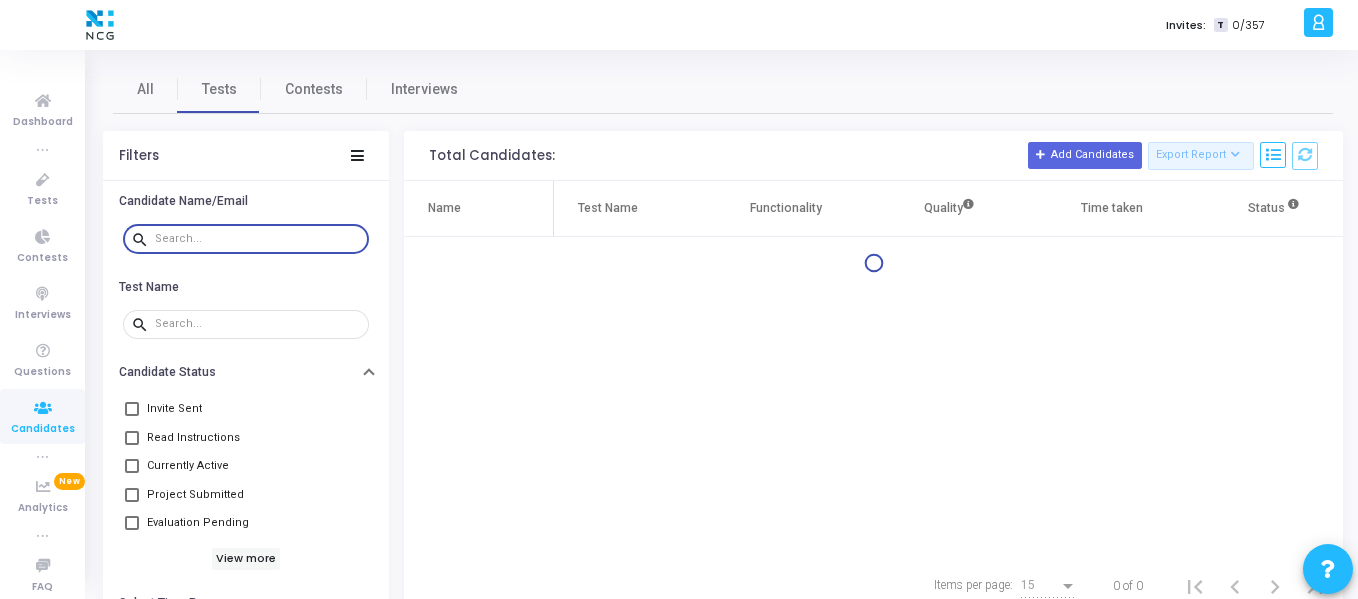 click at bounding box center [258, 239] 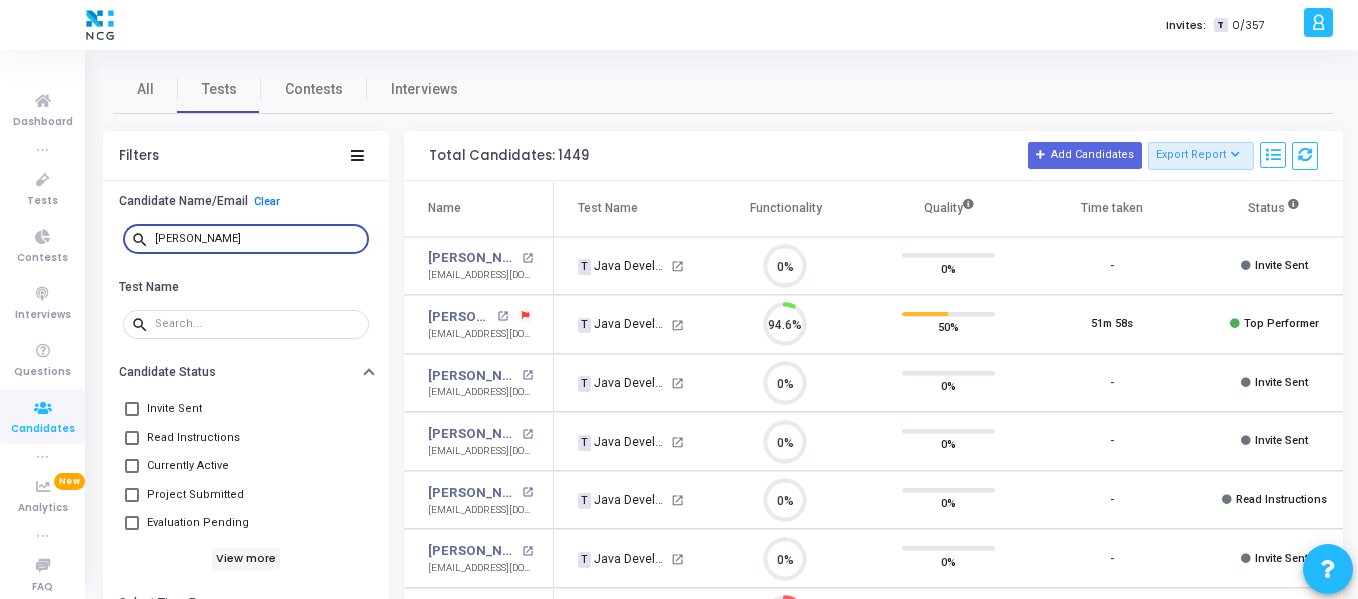 scroll, scrollTop: 9, scrollLeft: 9, axis: both 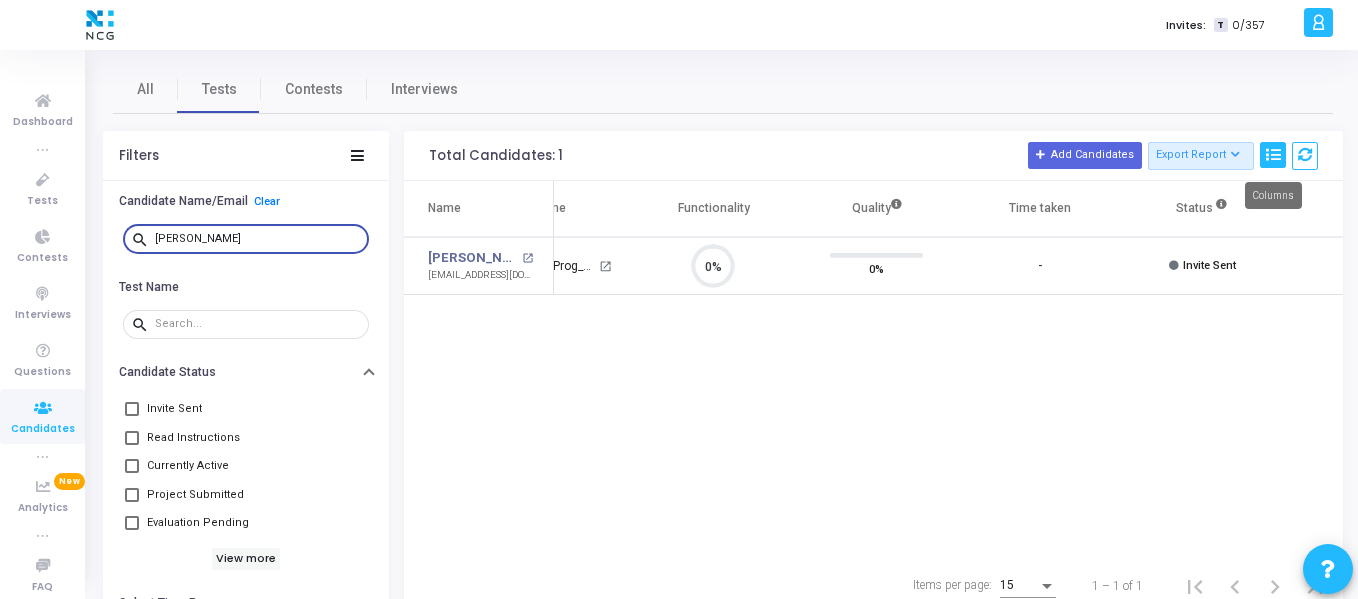 type on "[PERSON_NAME]" 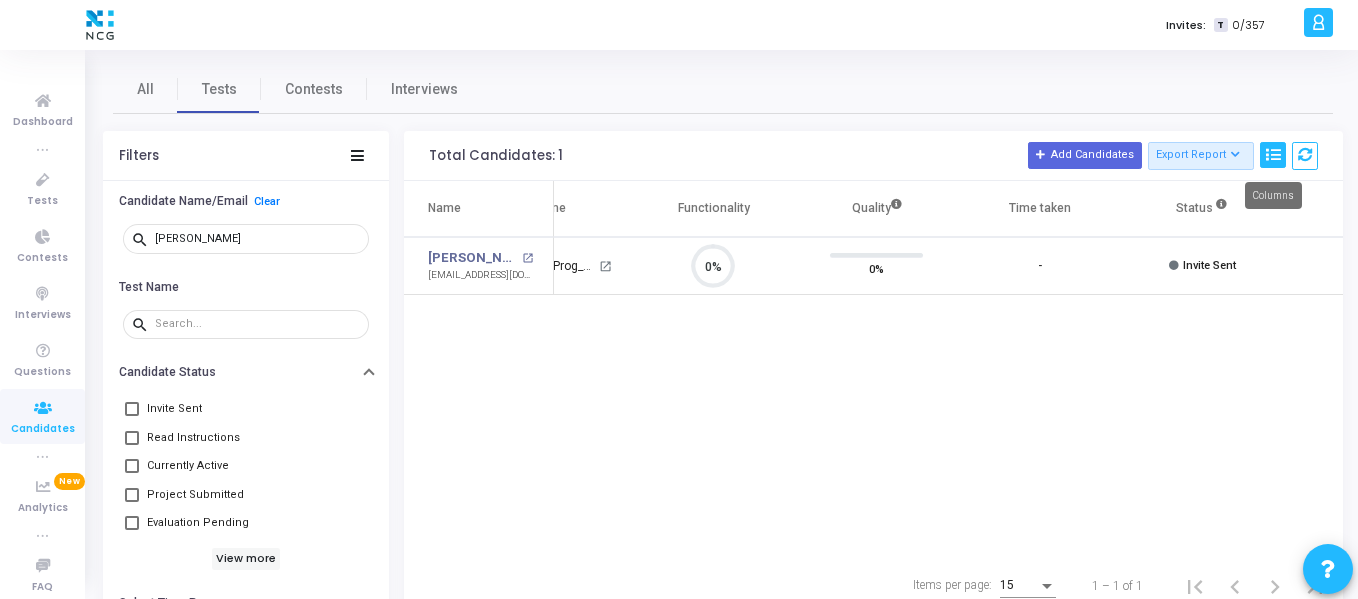 click at bounding box center [1273, 155] 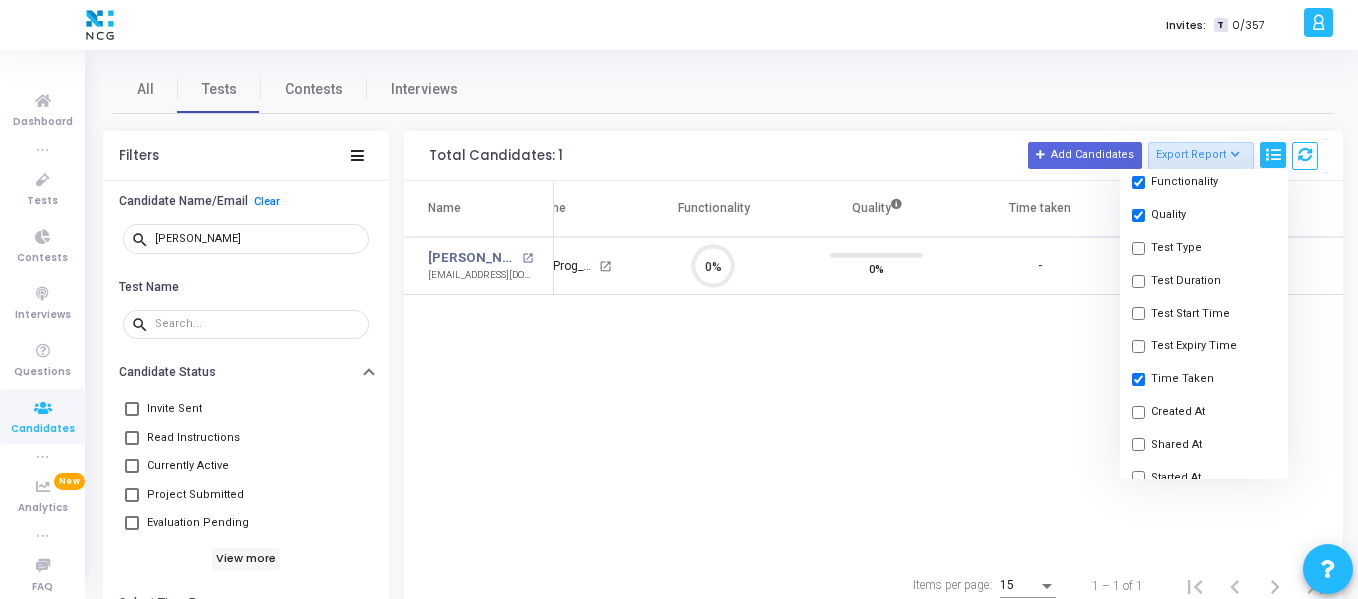 click on "Shared At" 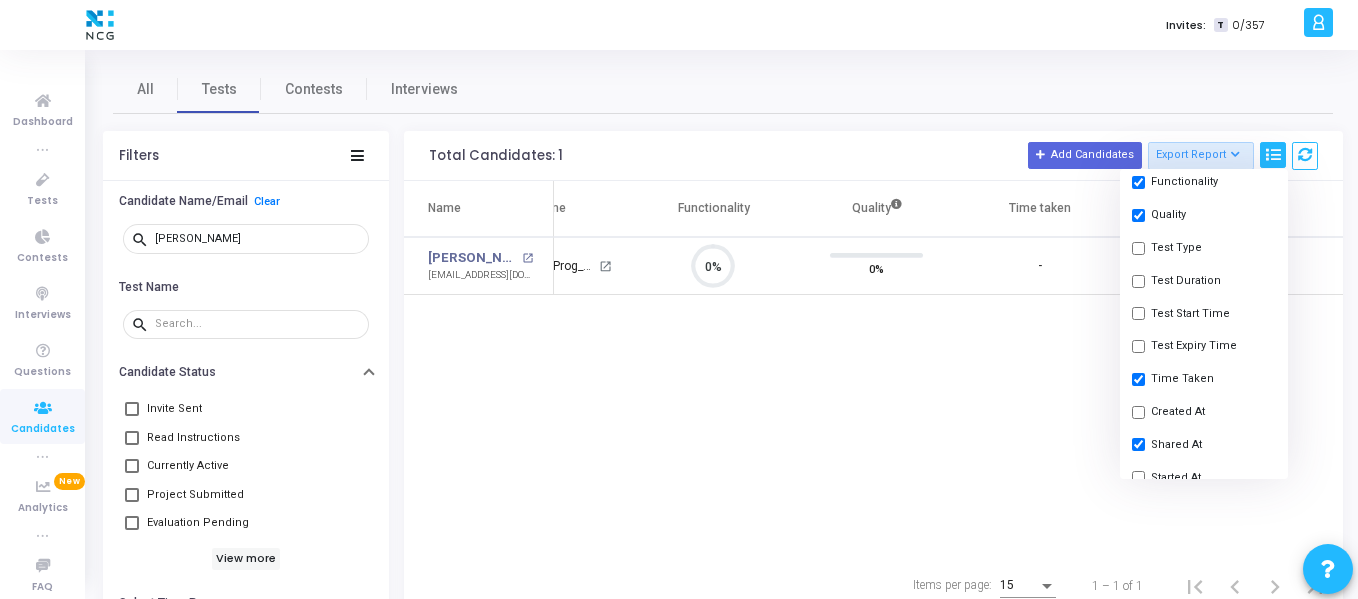 checkbox on "true" 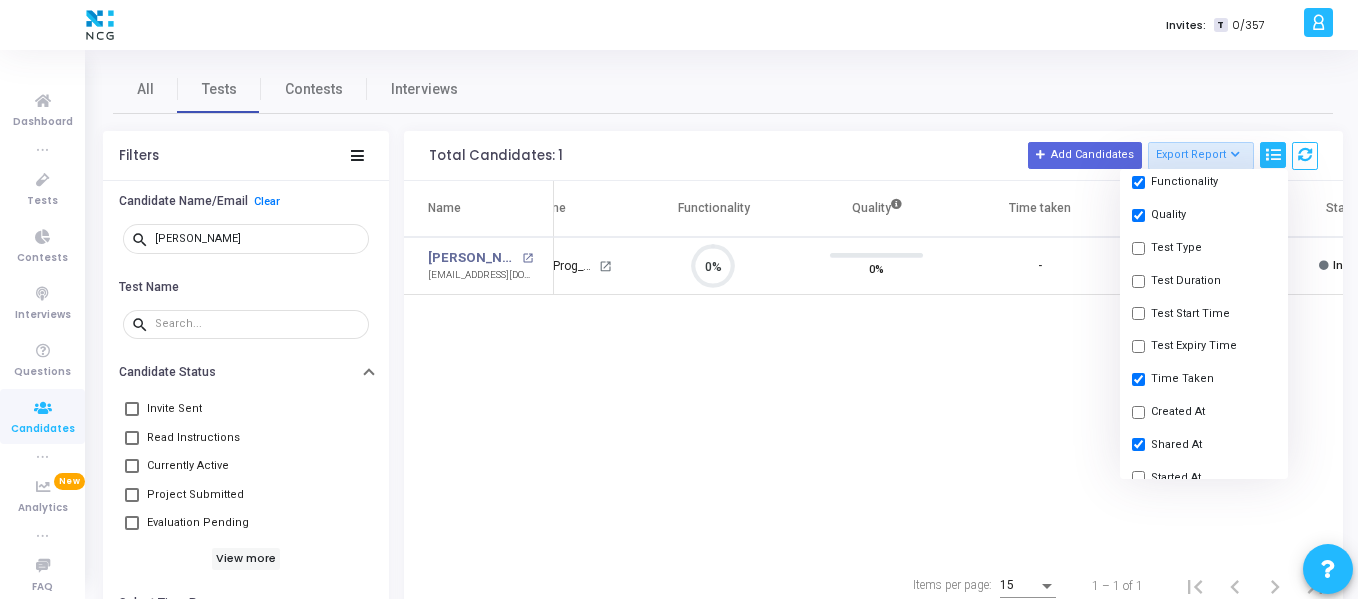 click on "Name  Test Name   Functionality   Quality  Time taken  Shared At   Status   Actions   Shruti Pawar open_in_new  [EMAIL_ADDRESS][DOMAIN_NAME]   T   NCG_Prog_JavaFS_2025_Test   open_in_new 0%  0%   -   [DATE] 08:29 PM IST   Invite Sent   Email  archive  Archive  drafts  Cancel Invite  content_copy  Copy Test Invite Link  cached  Resend Test  close  Disable Camera [PERSON_NAME]  close  Disable Screen Sharing" 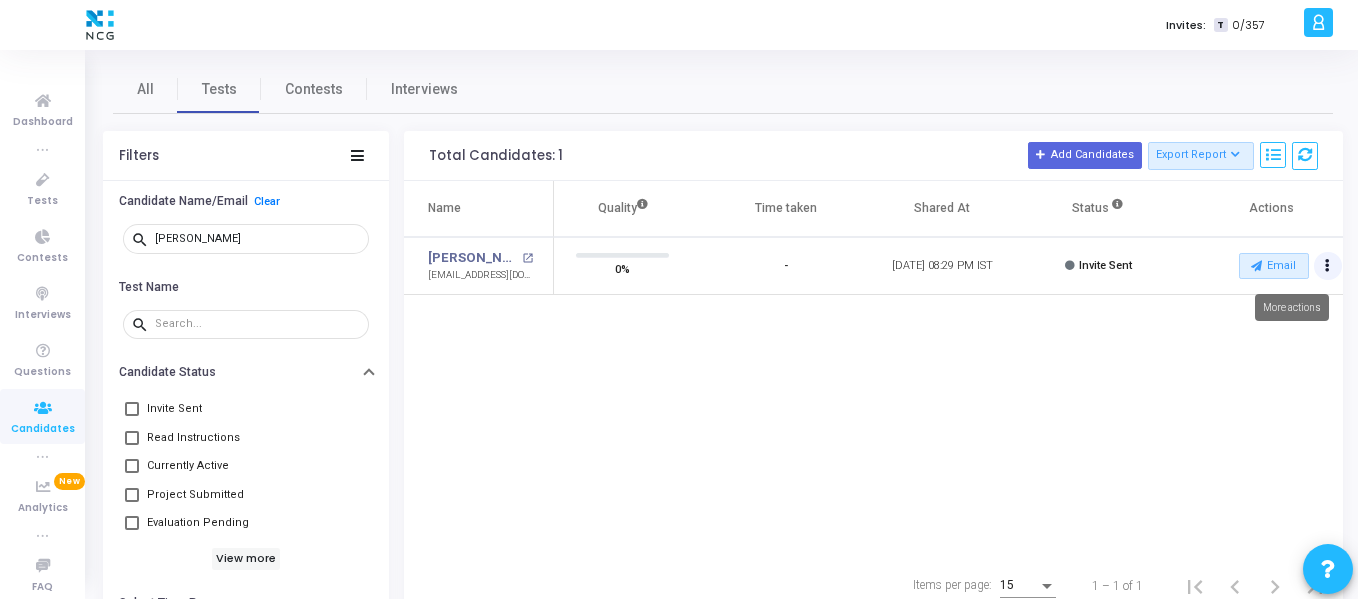 click at bounding box center (1328, 266) 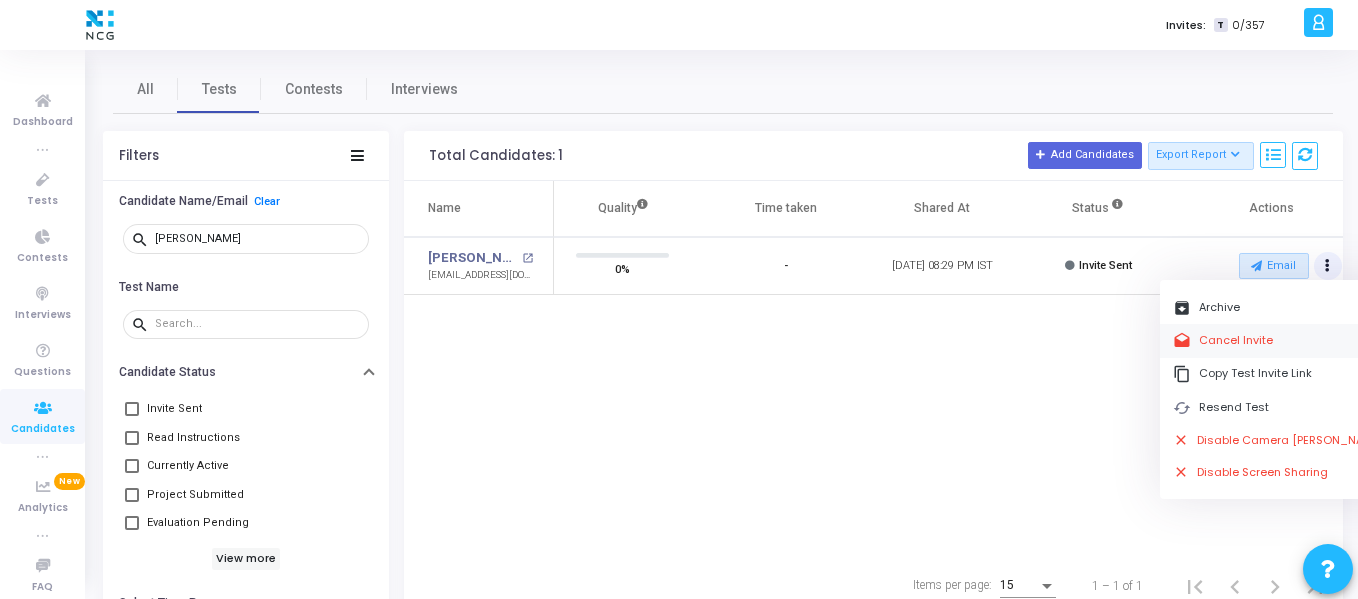 click on "drafts  Cancel Invite" at bounding box center [1278, 340] 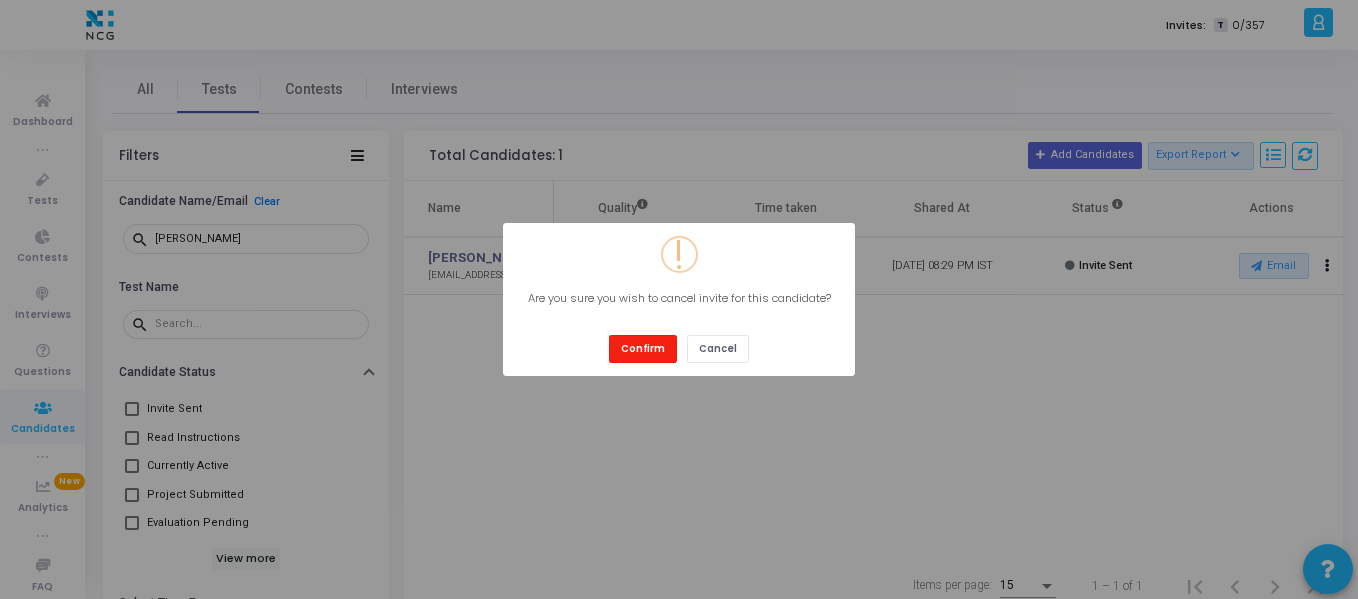 click on "Confirm" at bounding box center [643, 348] 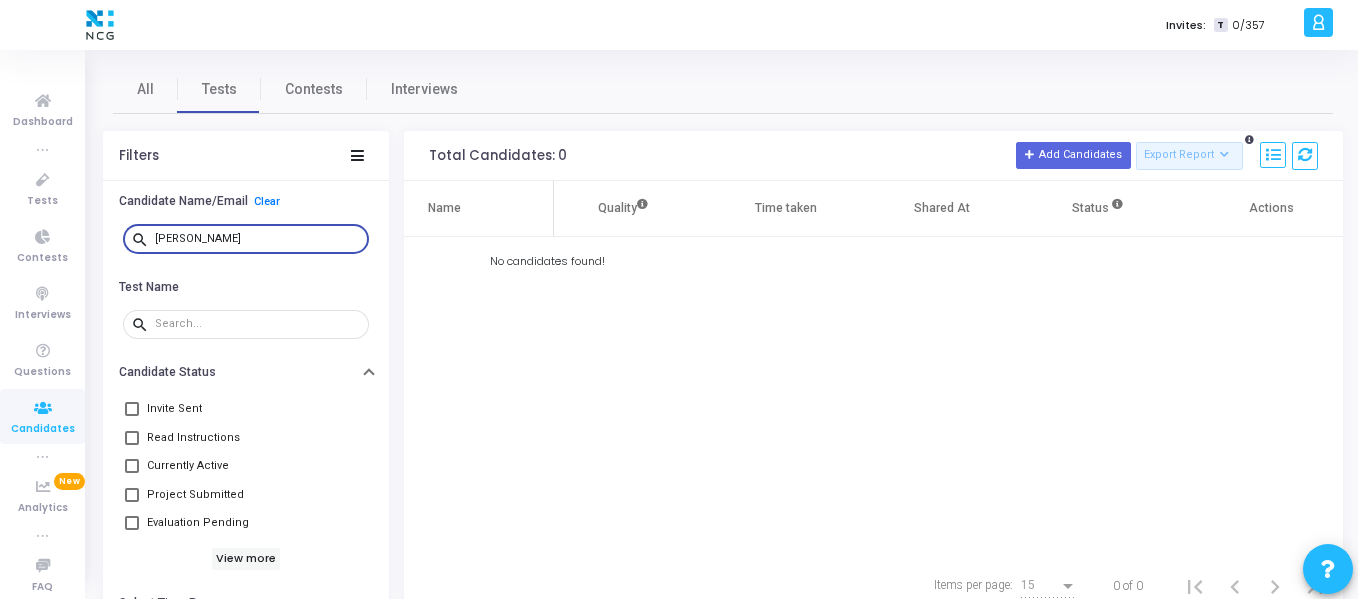 click on "[PERSON_NAME]" at bounding box center [258, 239] 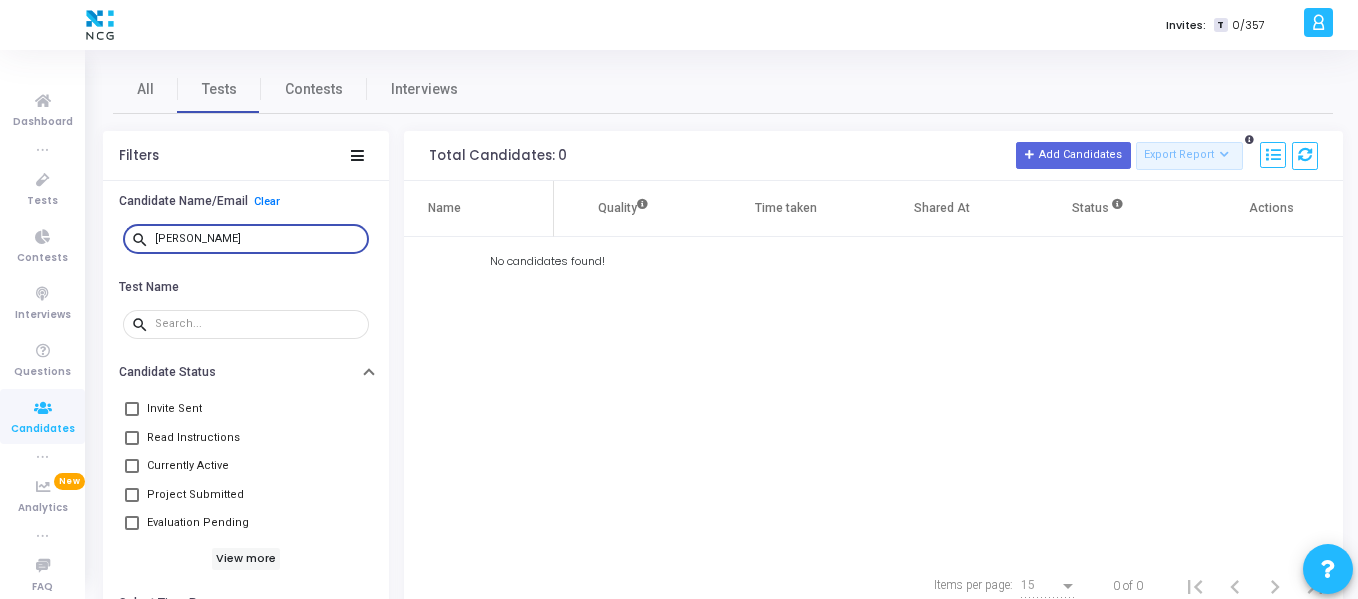 paste on "[PERSON_NAME] [PERSON_NAME]" 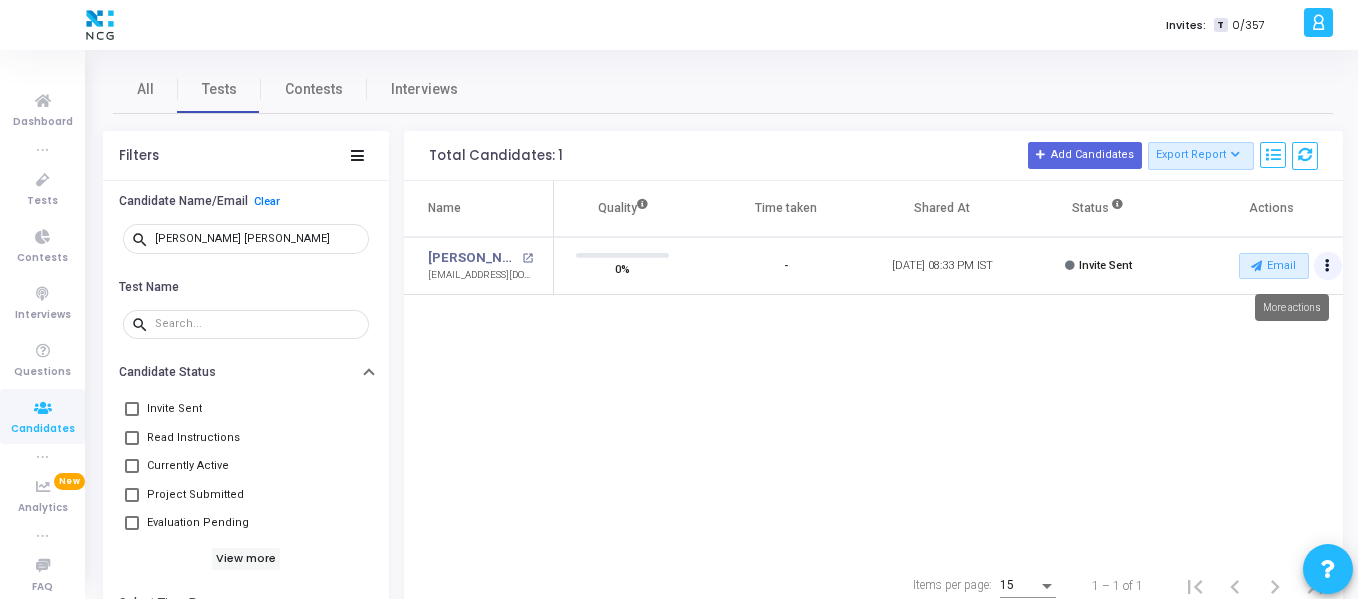 click at bounding box center (1327, 266) 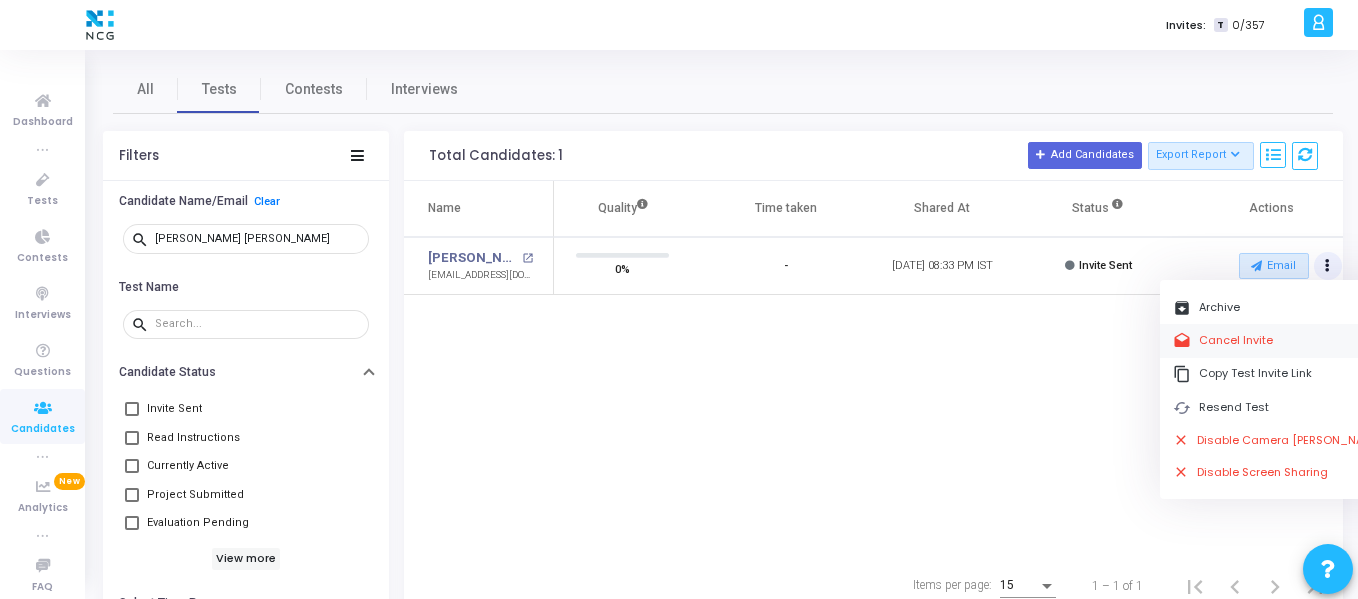 click on "drafts  Cancel Invite" at bounding box center (1278, 340) 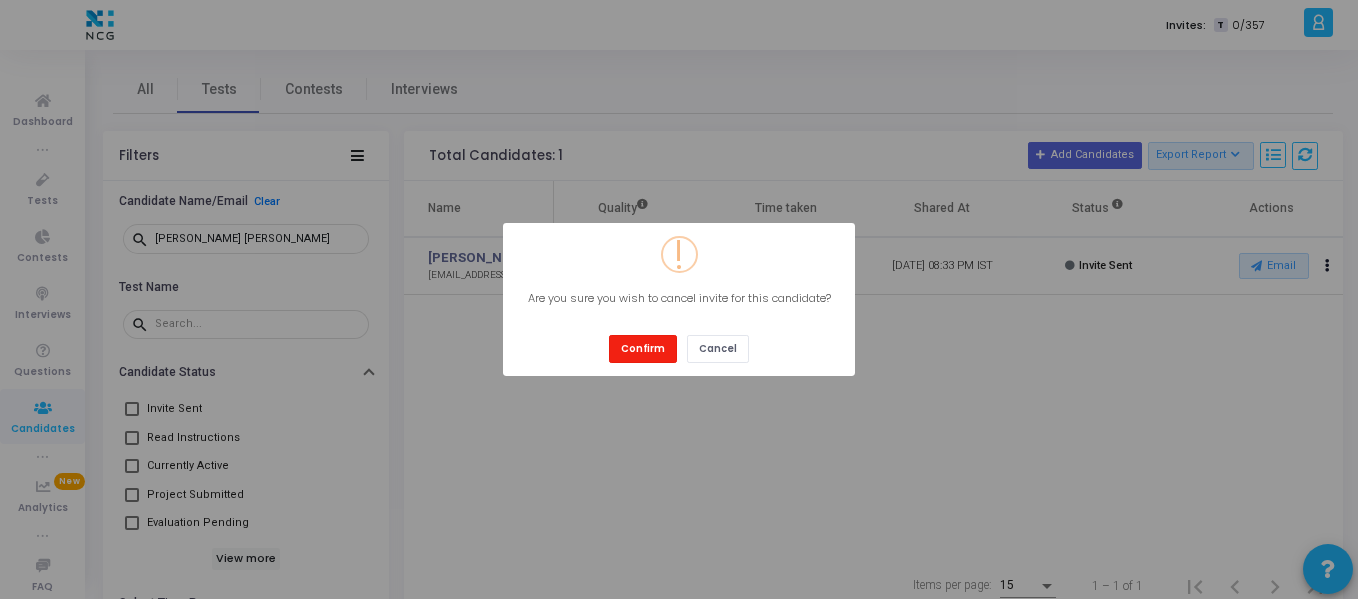 click on "Confirm" at bounding box center (643, 348) 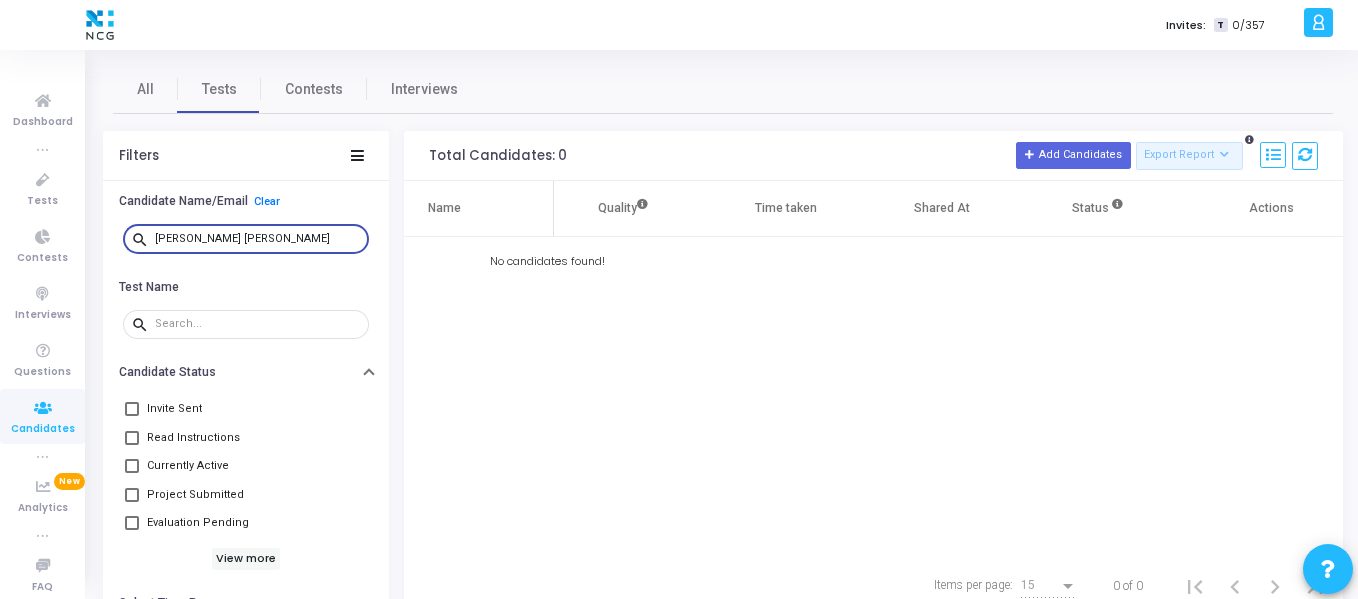 click on "[PERSON_NAME] [PERSON_NAME]" at bounding box center [258, 239] 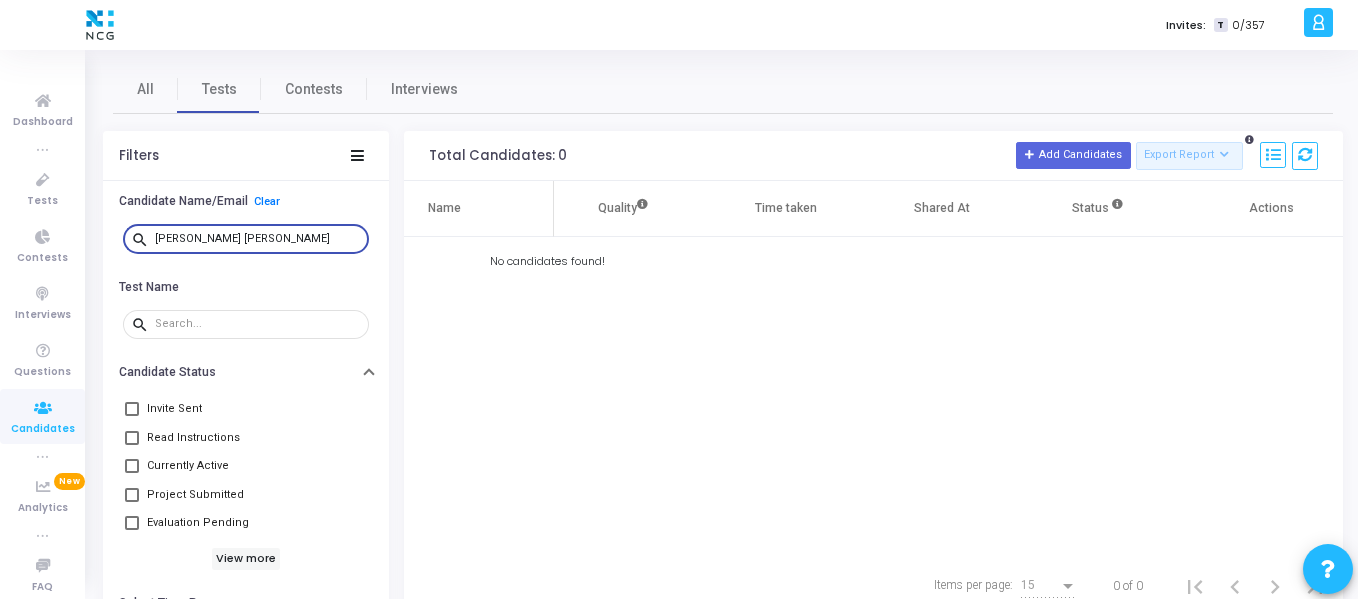 paste on "[PERSON_NAME]" 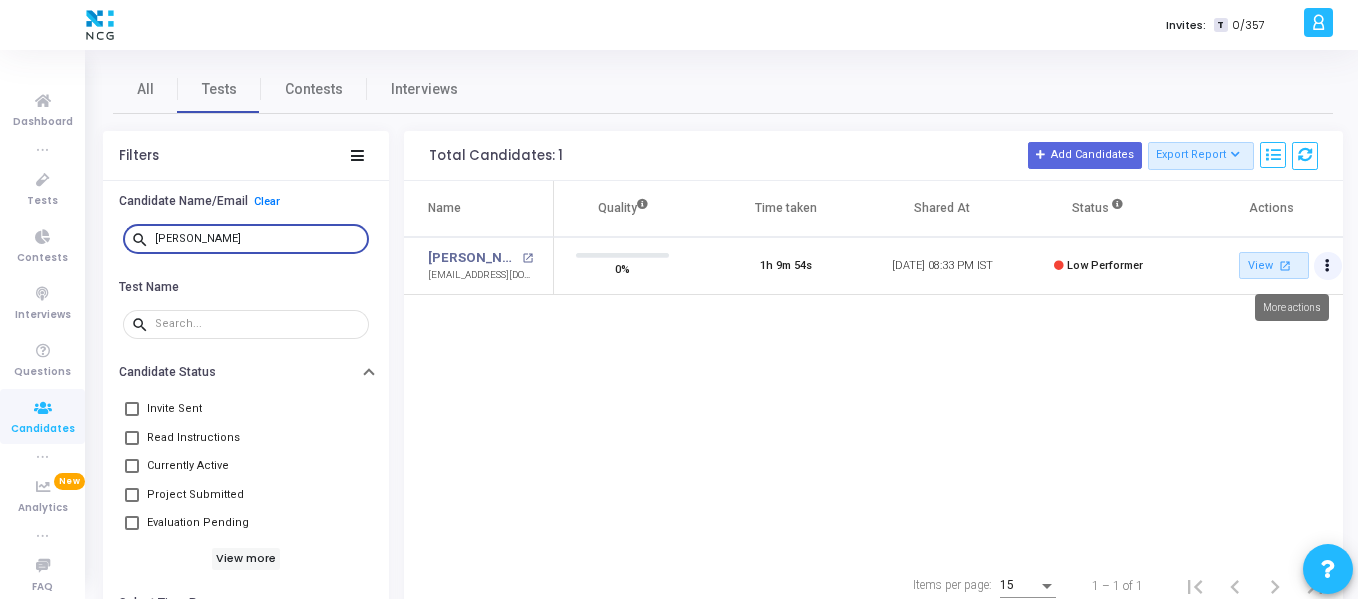type on "[PERSON_NAME]" 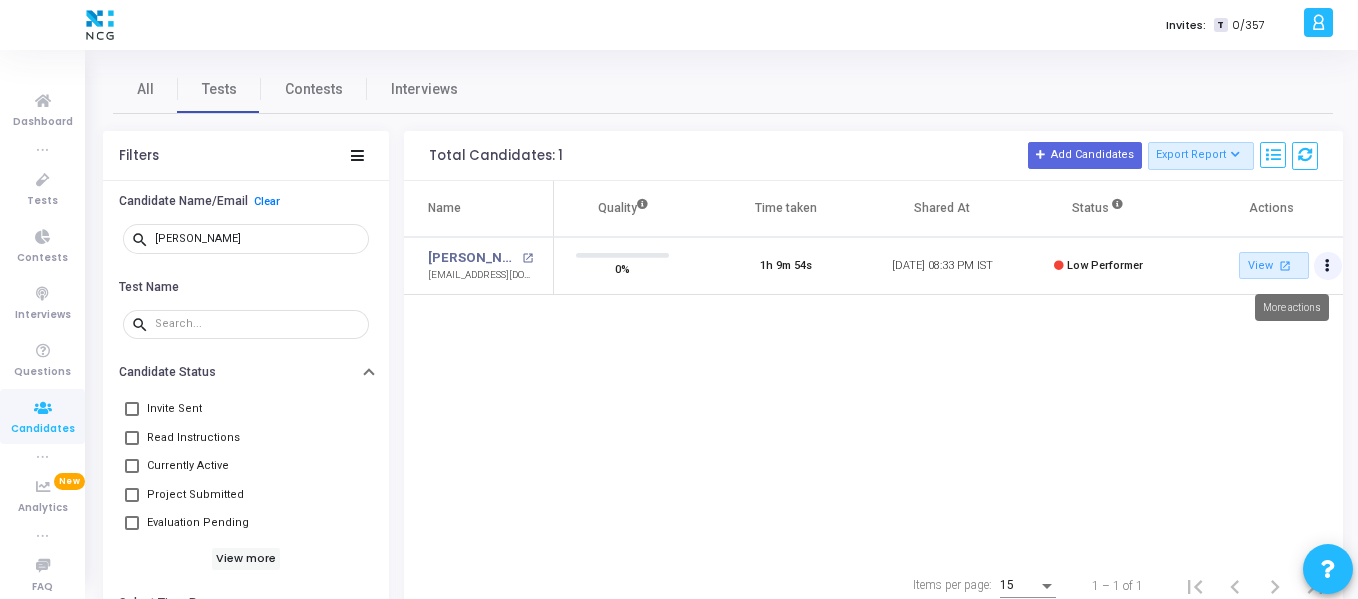 click at bounding box center [1328, 266] 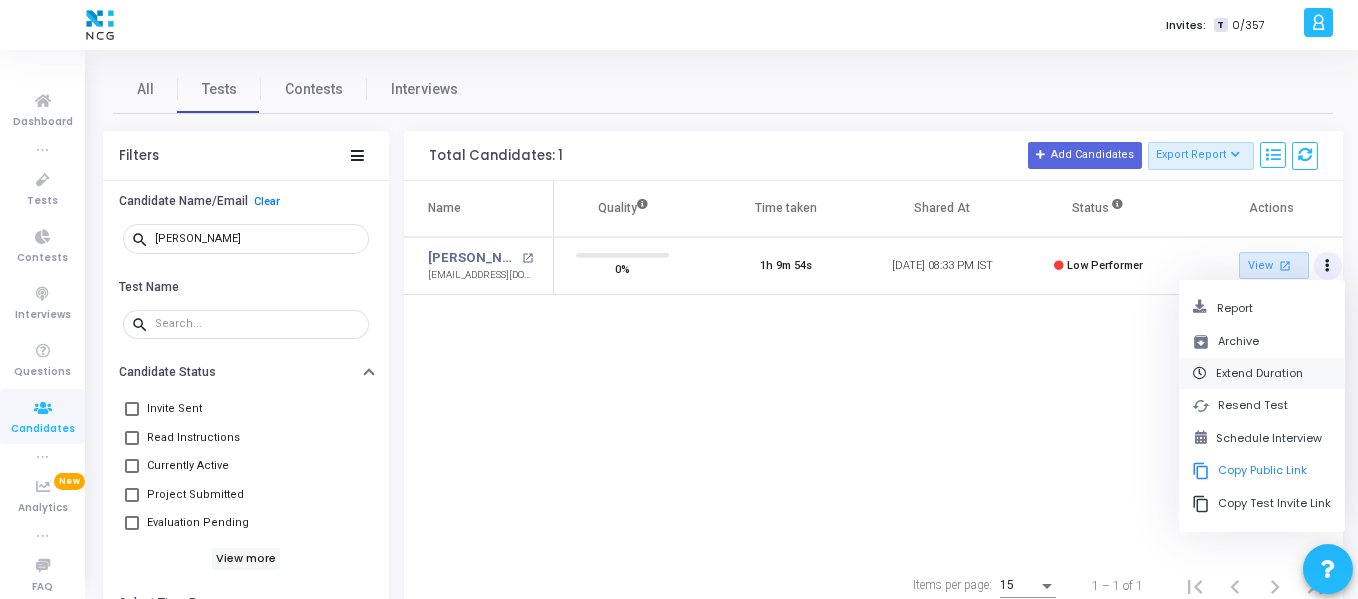 click on "Extend Duration" at bounding box center (1262, 373) 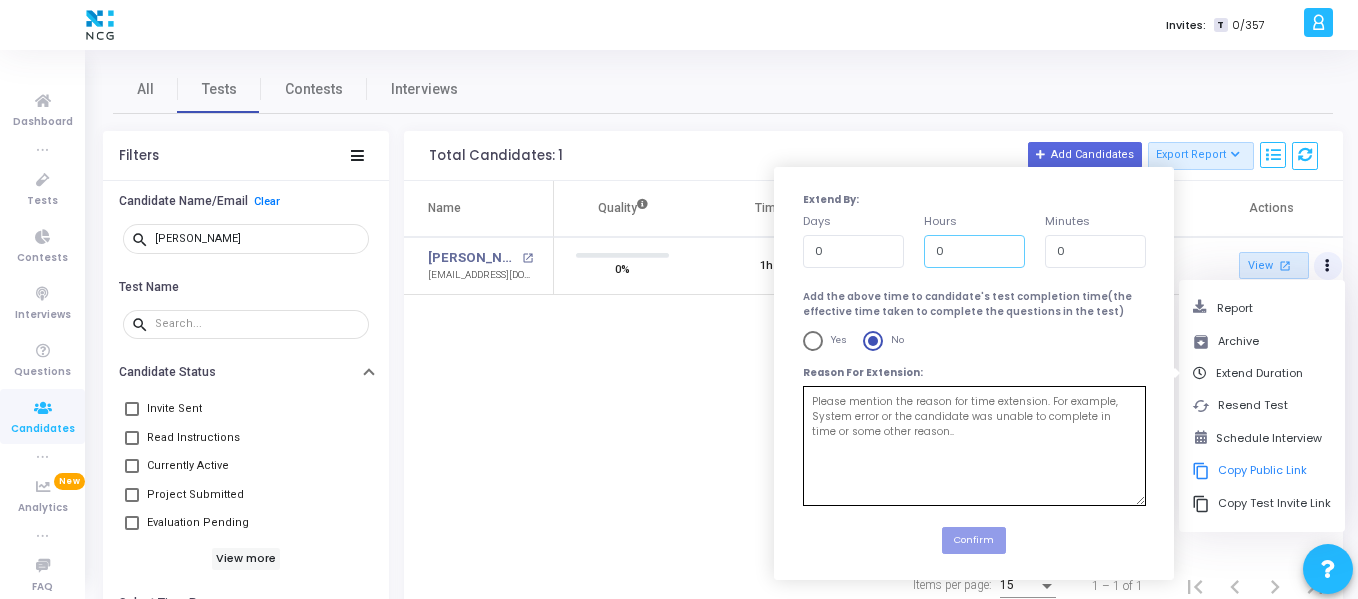 click on "0" at bounding box center [974, 251] 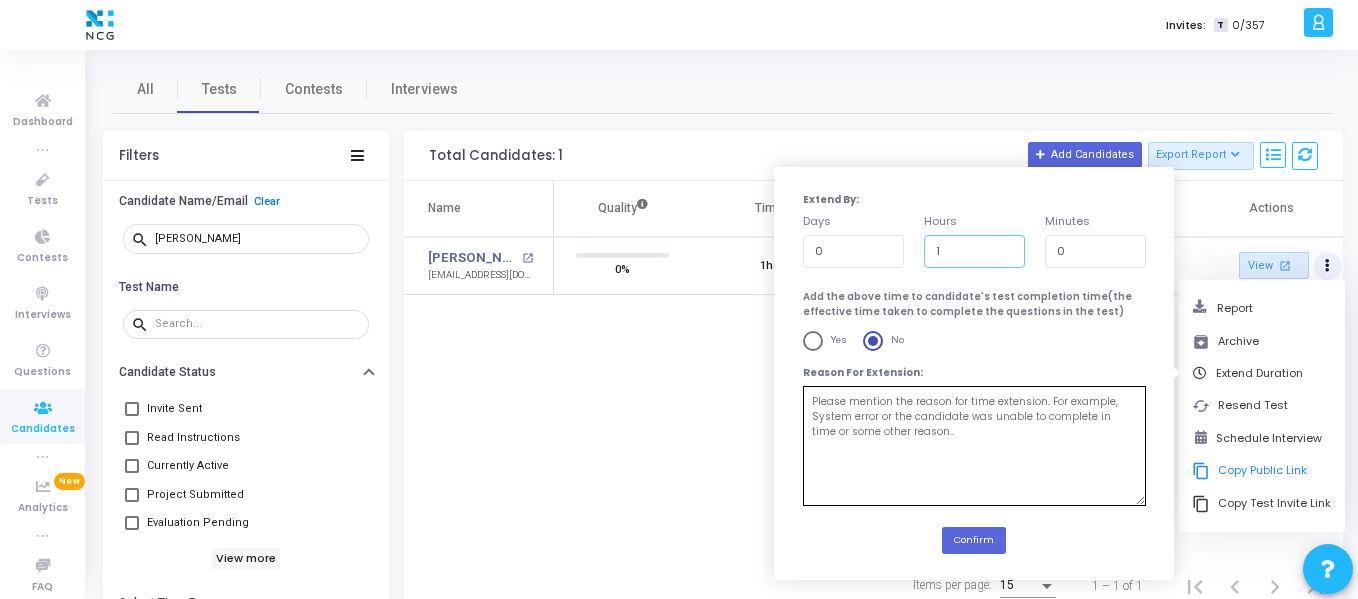 type on "1" 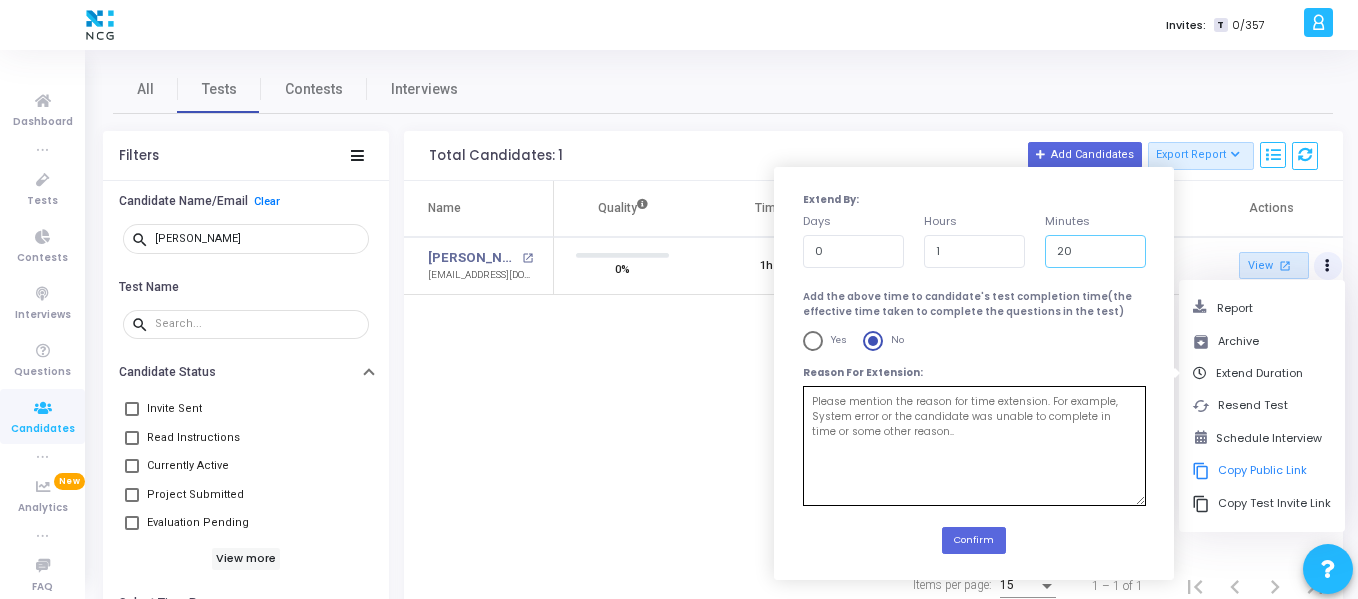 type on "20" 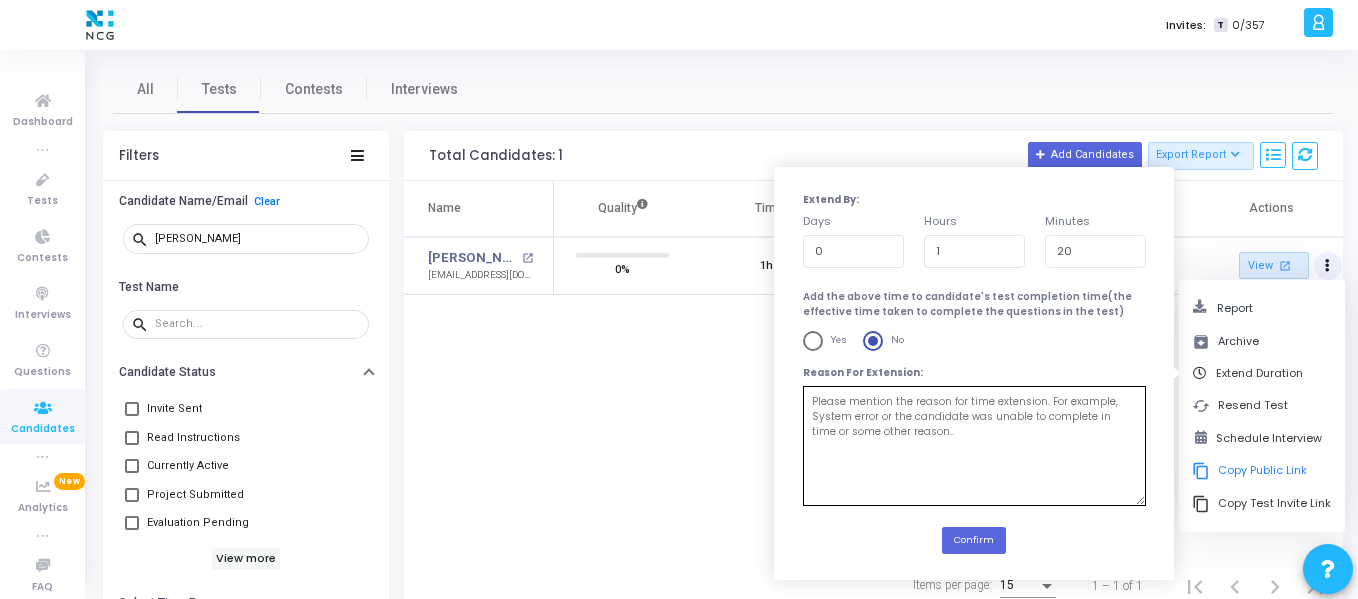 click at bounding box center (974, 446) 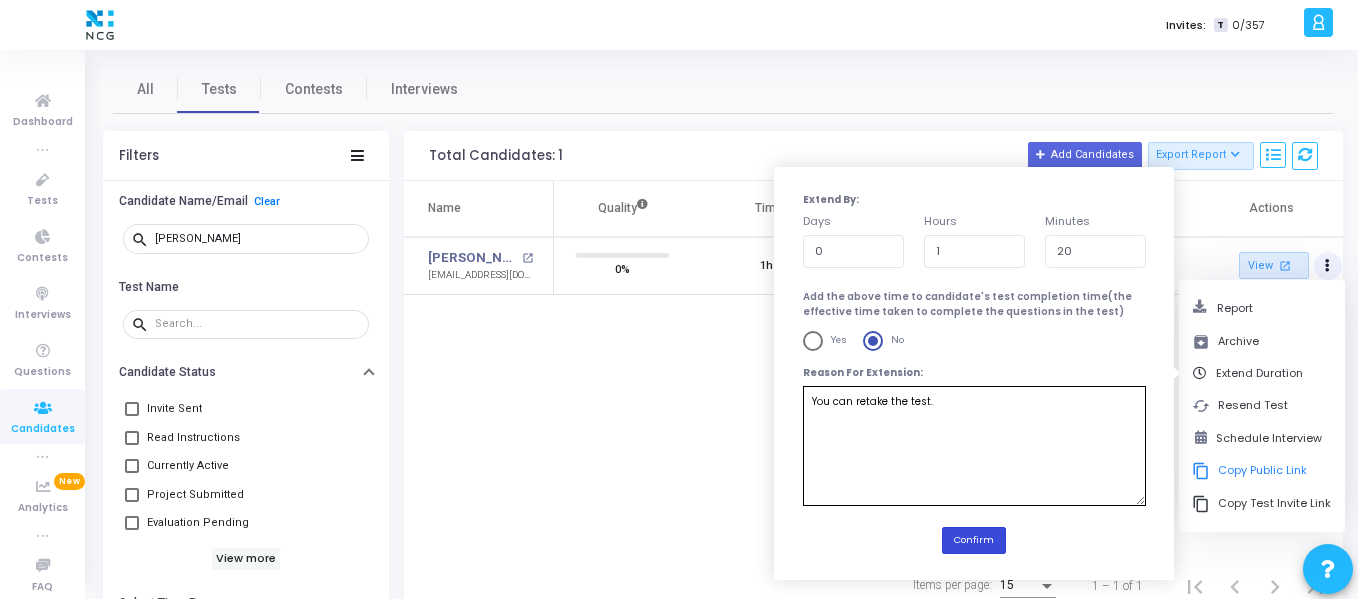 type on "You can retake the test." 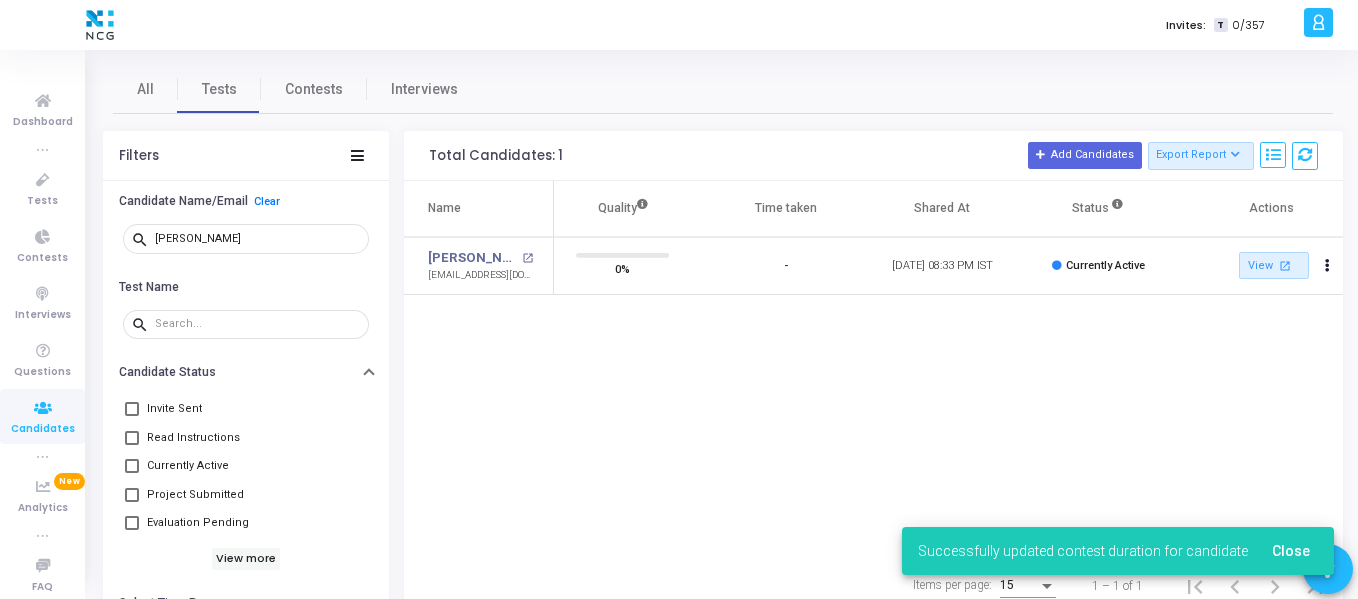 scroll, scrollTop: 9, scrollLeft: 9, axis: both 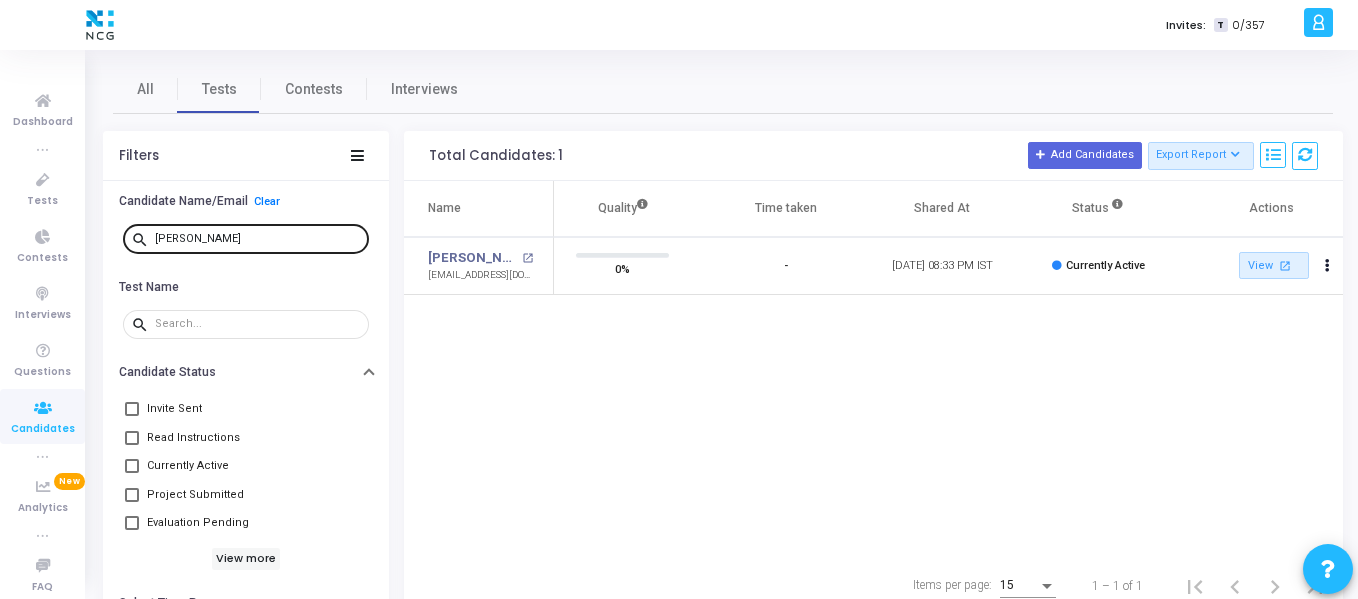click on "[PERSON_NAME]" at bounding box center [258, 238] 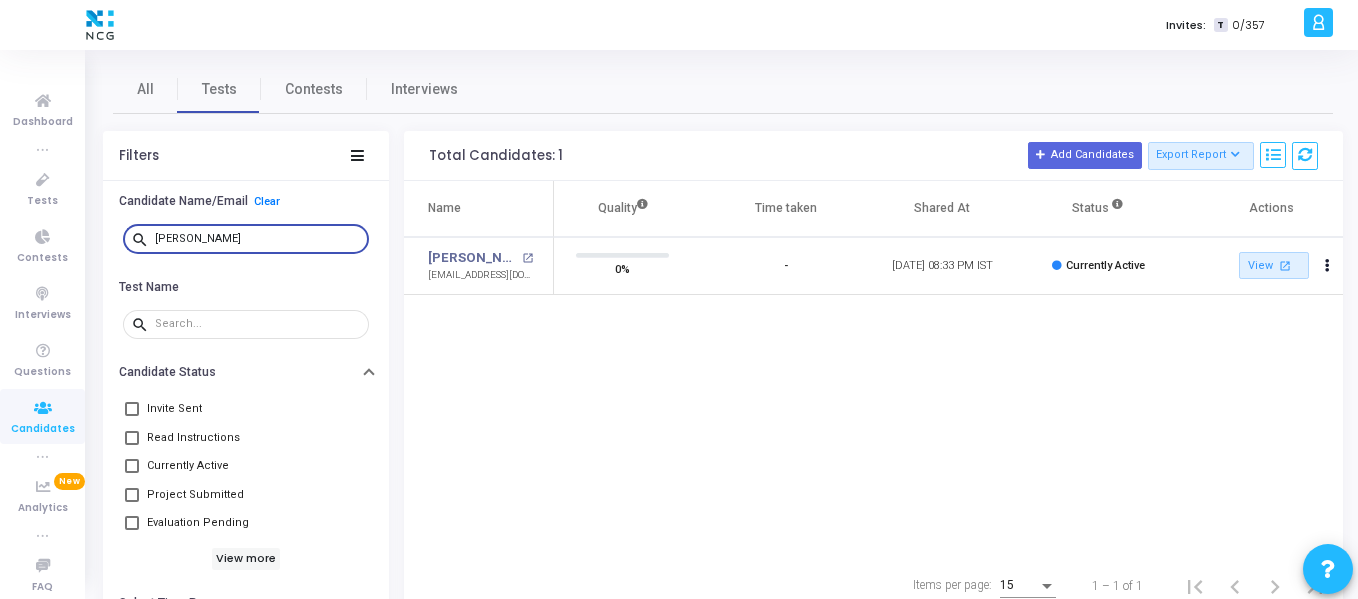paste on "[PERSON_NAME] NAMADA" 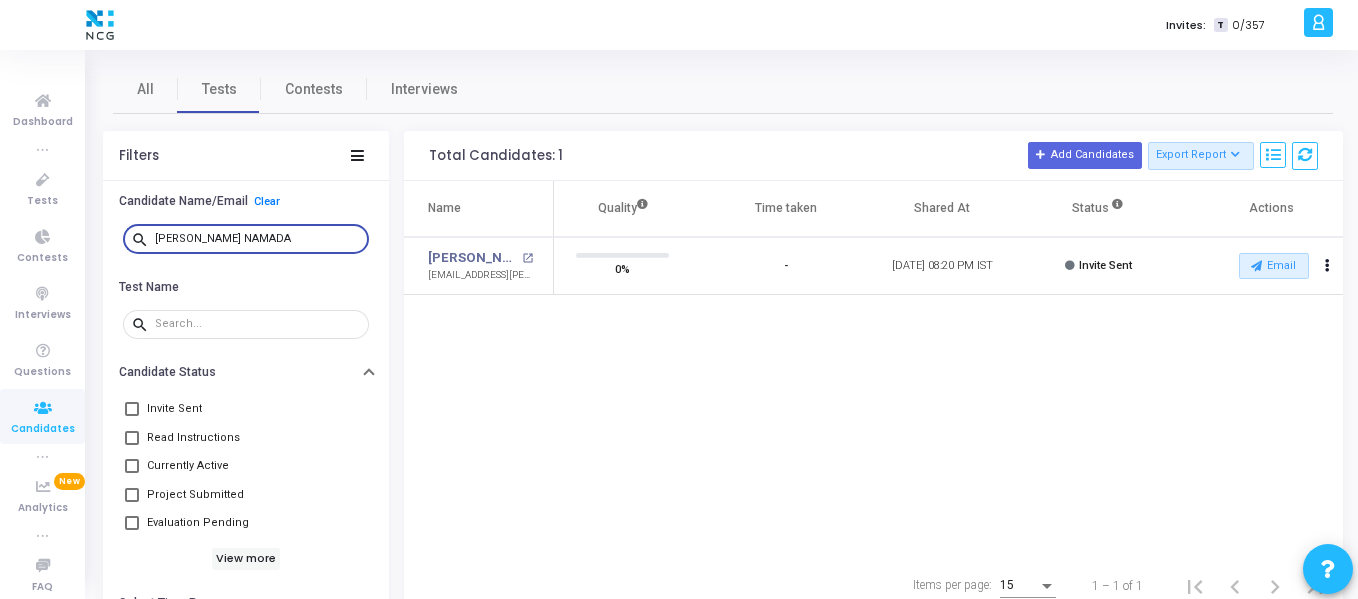 scroll, scrollTop: 9, scrollLeft: 9, axis: both 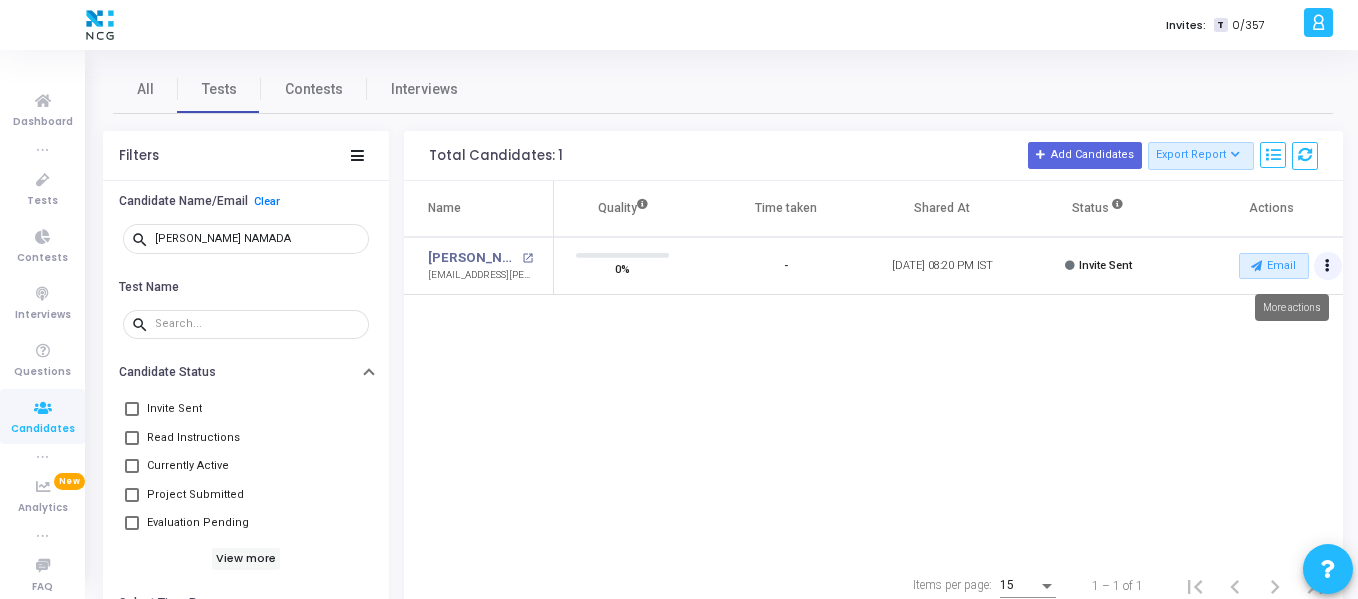 click at bounding box center [1328, 266] 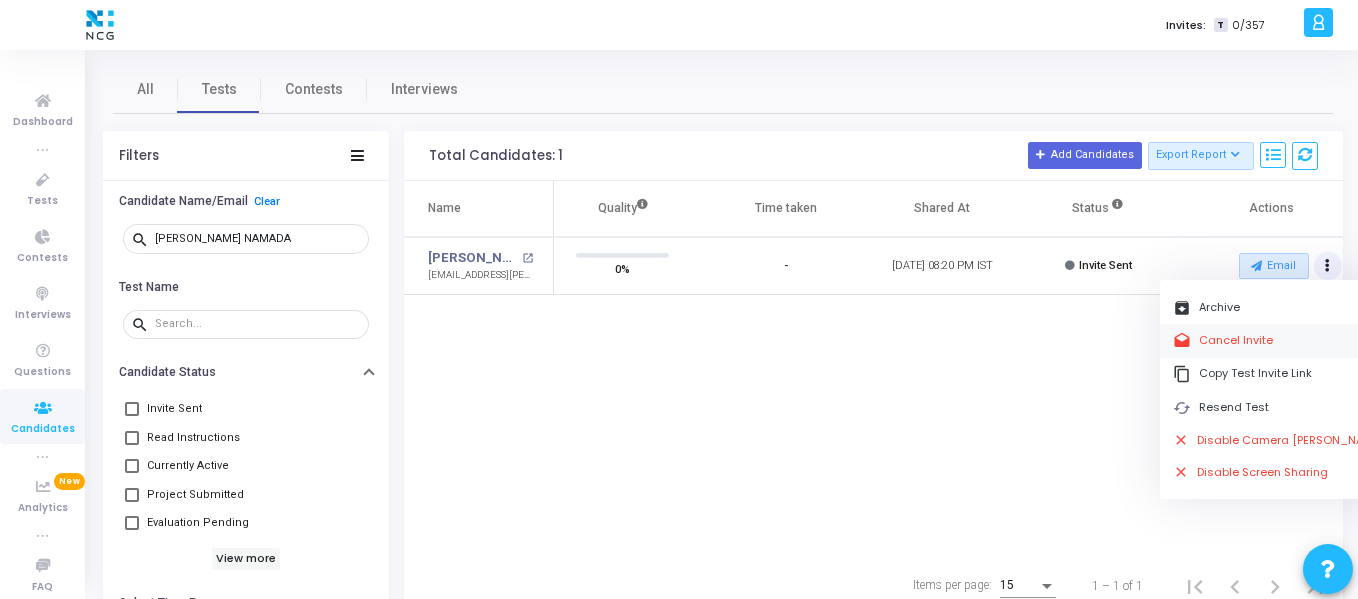 click on "drafts  Cancel Invite" at bounding box center [1278, 340] 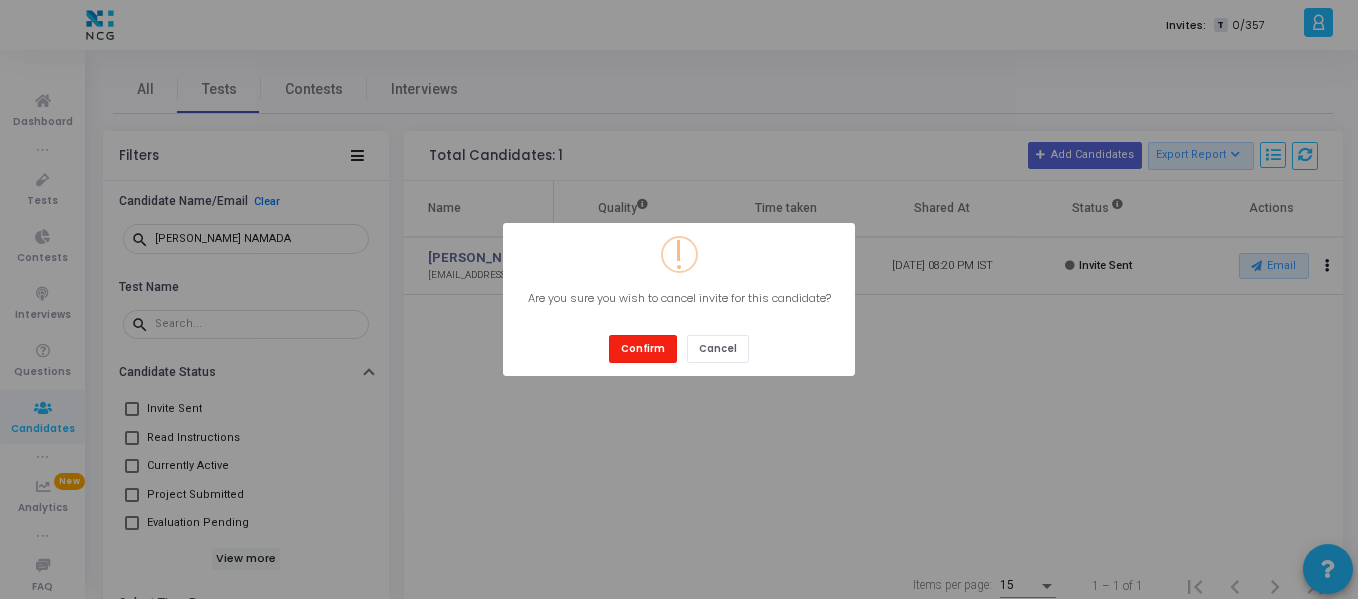 drag, startPoint x: 644, startPoint y: 333, endPoint x: 644, endPoint y: 351, distance: 18 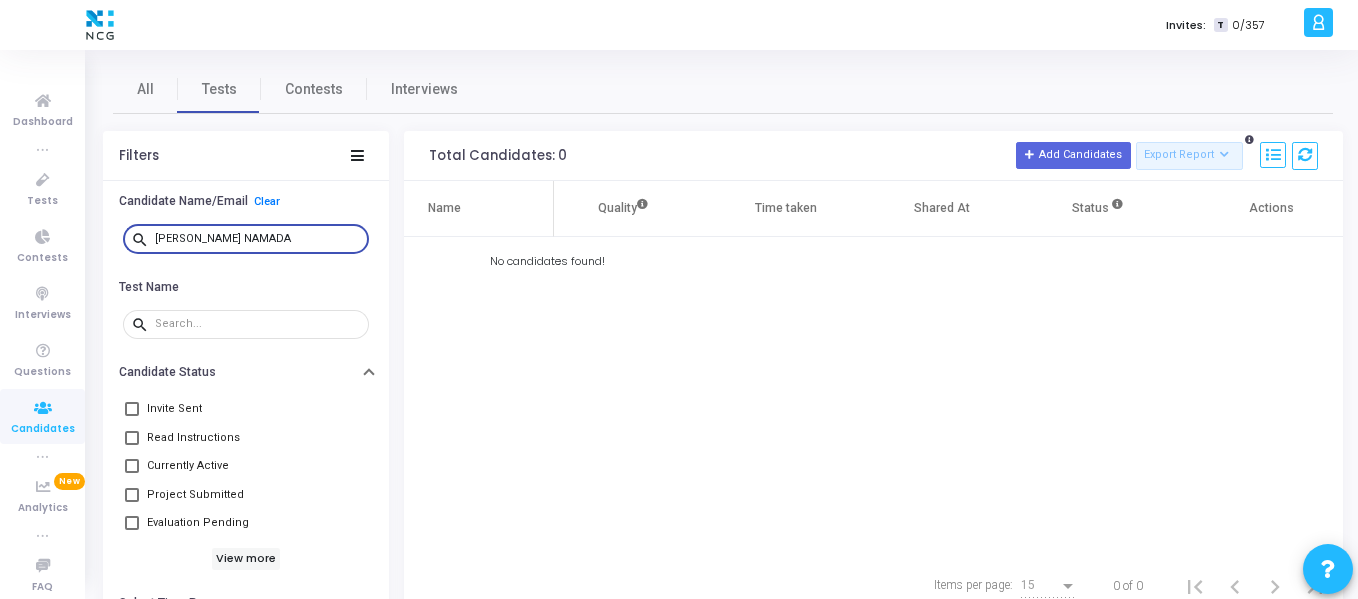 click on "[PERSON_NAME] NAMADA" at bounding box center (258, 239) 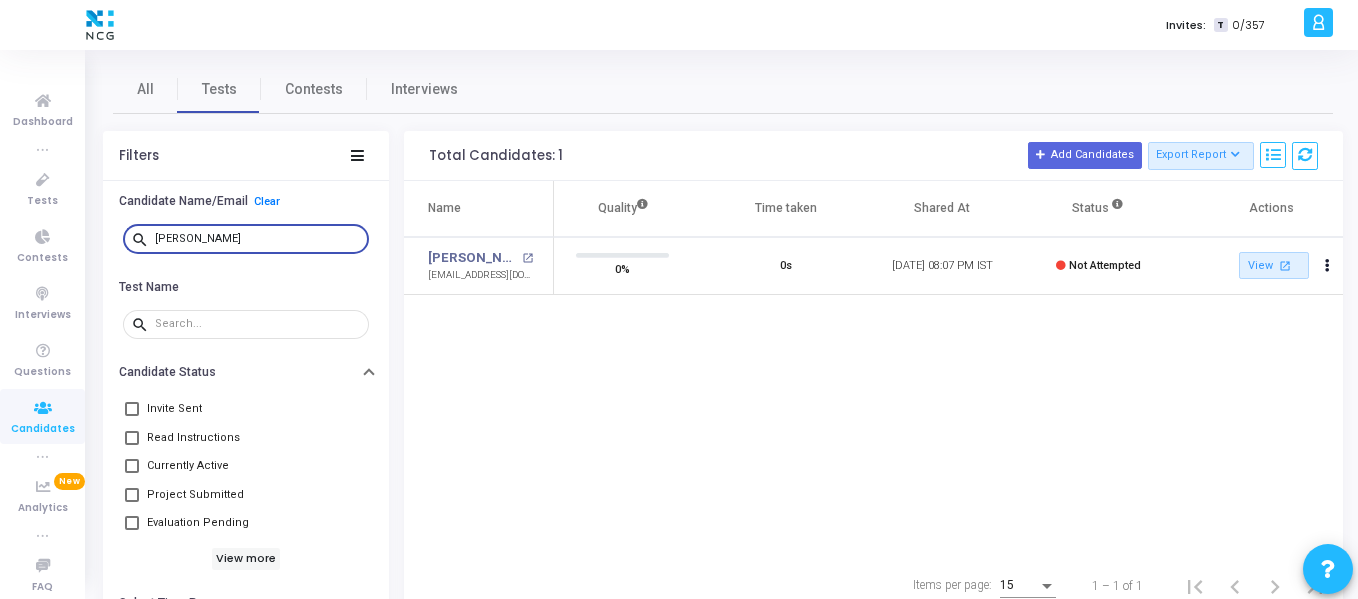 scroll, scrollTop: 9, scrollLeft: 9, axis: both 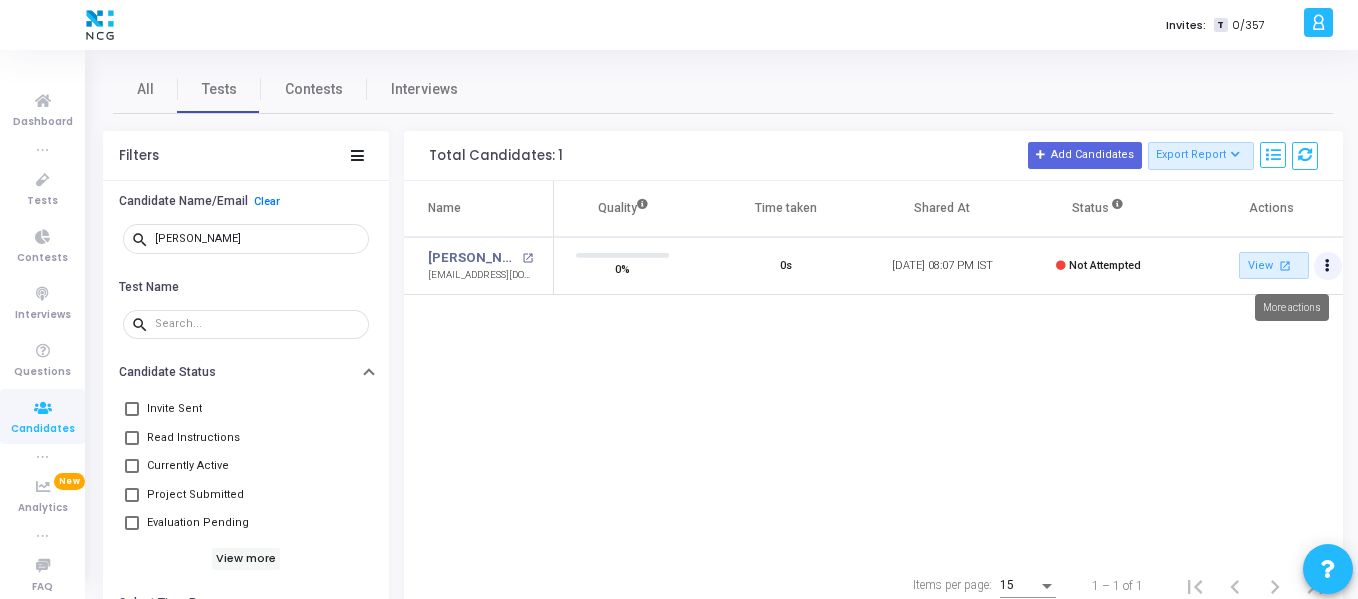 click at bounding box center (1328, 266) 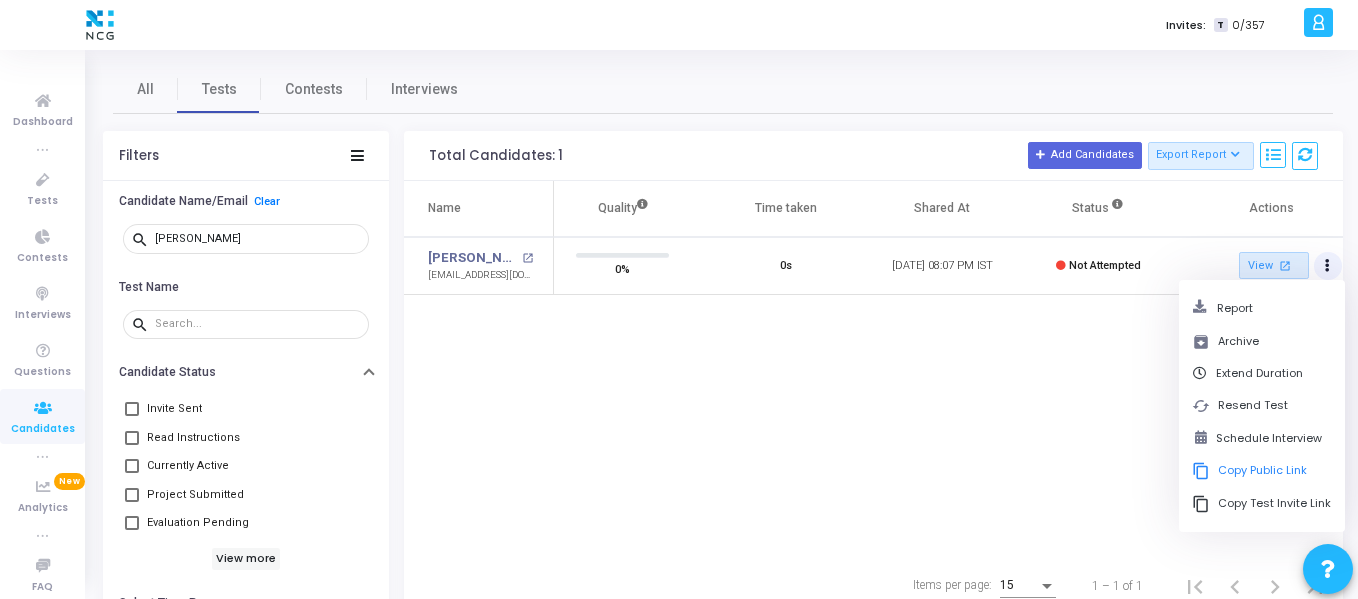 click on "Name  Test Name   Functionality   Quality  Time taken  Shared At   Status   Actions   [PERSON_NAME] open_in_new  [EMAIL_ADDRESS][DOMAIN_NAME]   T   NCG_Python FS_Developer   open_in_new 0%  0%   0s   [DATE] 08:07 PM IST   Not Attempted   View  open_in_new" 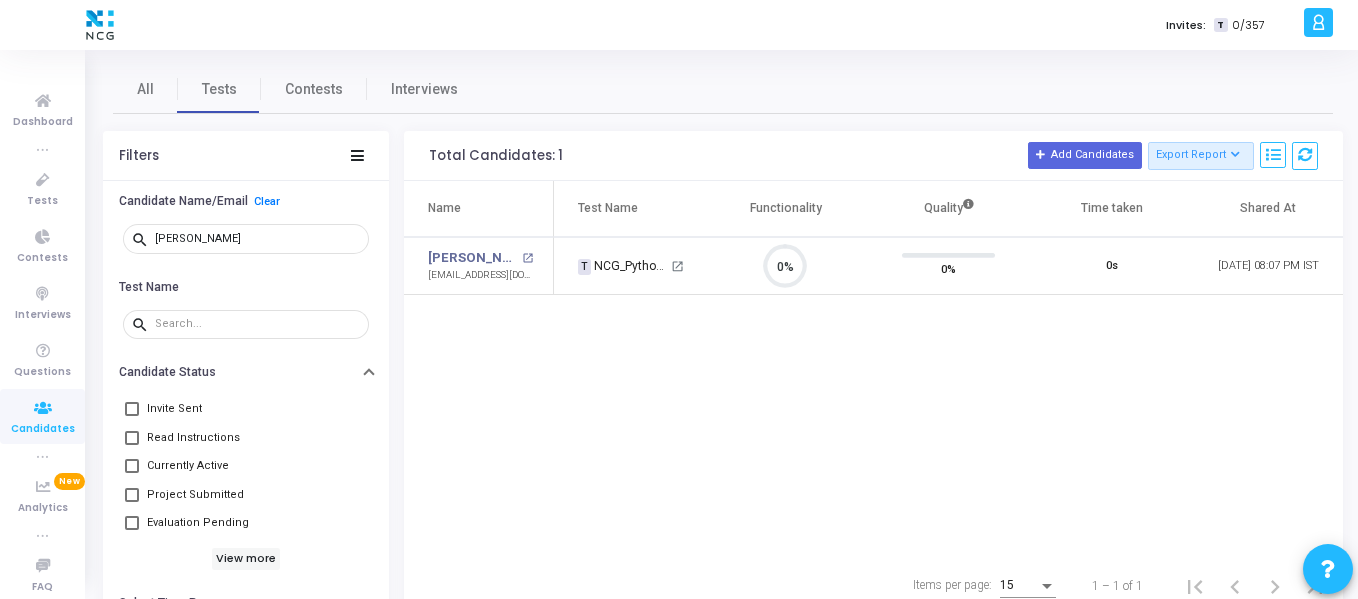 scroll, scrollTop: 0, scrollLeft: 326, axis: horizontal 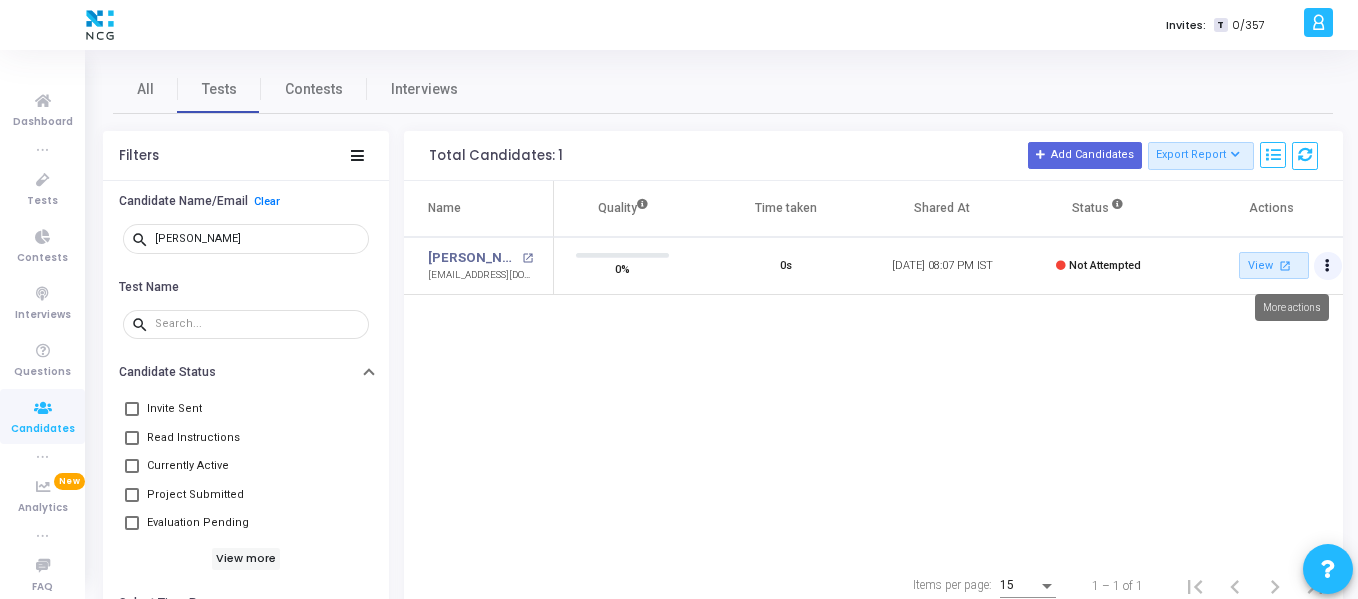 click at bounding box center (1328, 266) 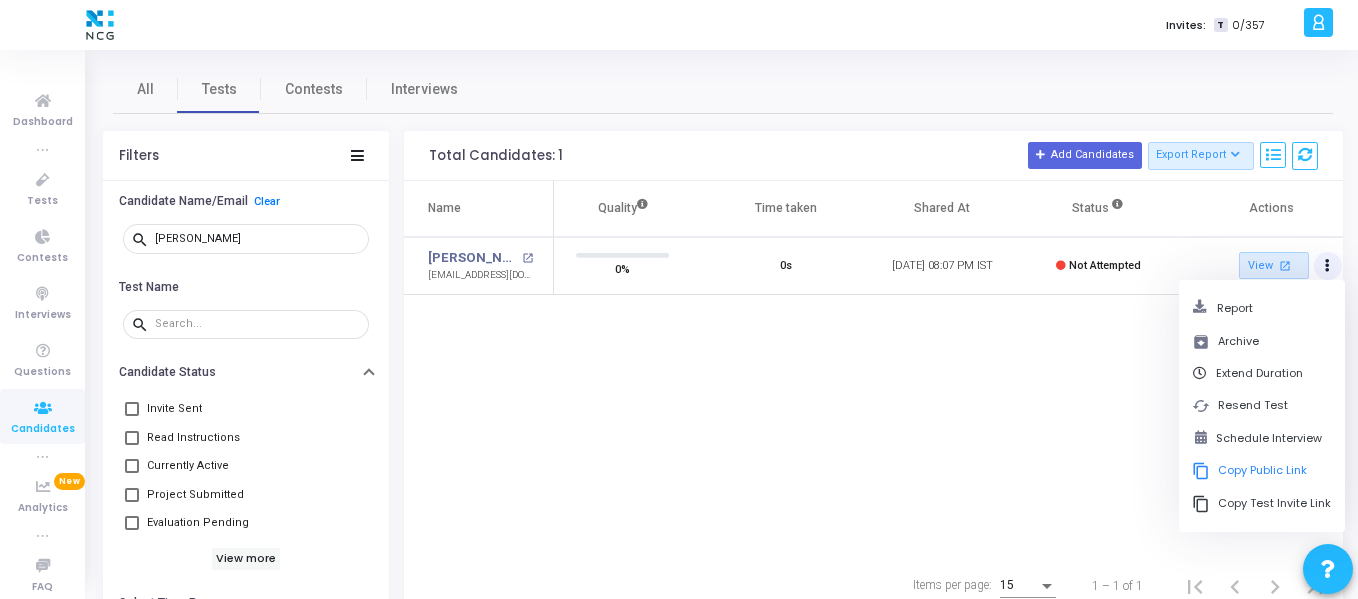 click on "Name  Test Name   Functionality   Quality  Time taken  Shared At   Status   Actions   [PERSON_NAME] open_in_new  [EMAIL_ADDRESS][DOMAIN_NAME]   T   NCG_Python FS_Developer   open_in_new 0%  0%   0s   [DATE] 08:07 PM IST   Not Attempted   View  open_in_new" 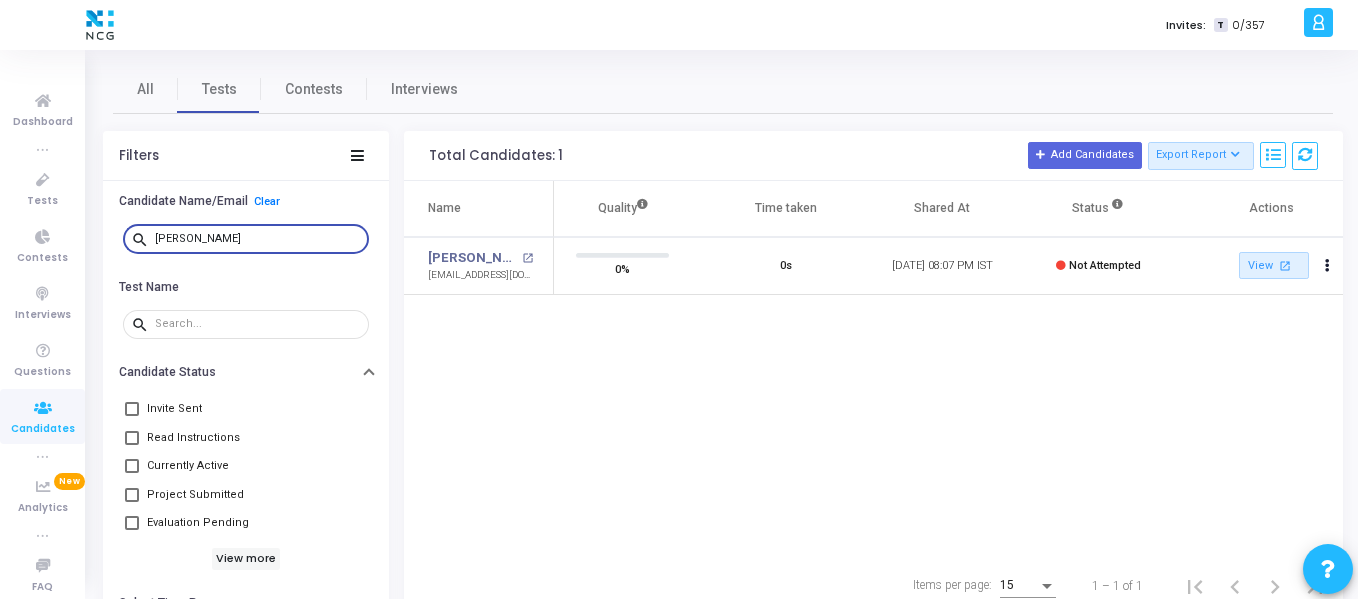 click on "[PERSON_NAME]" at bounding box center [258, 239] 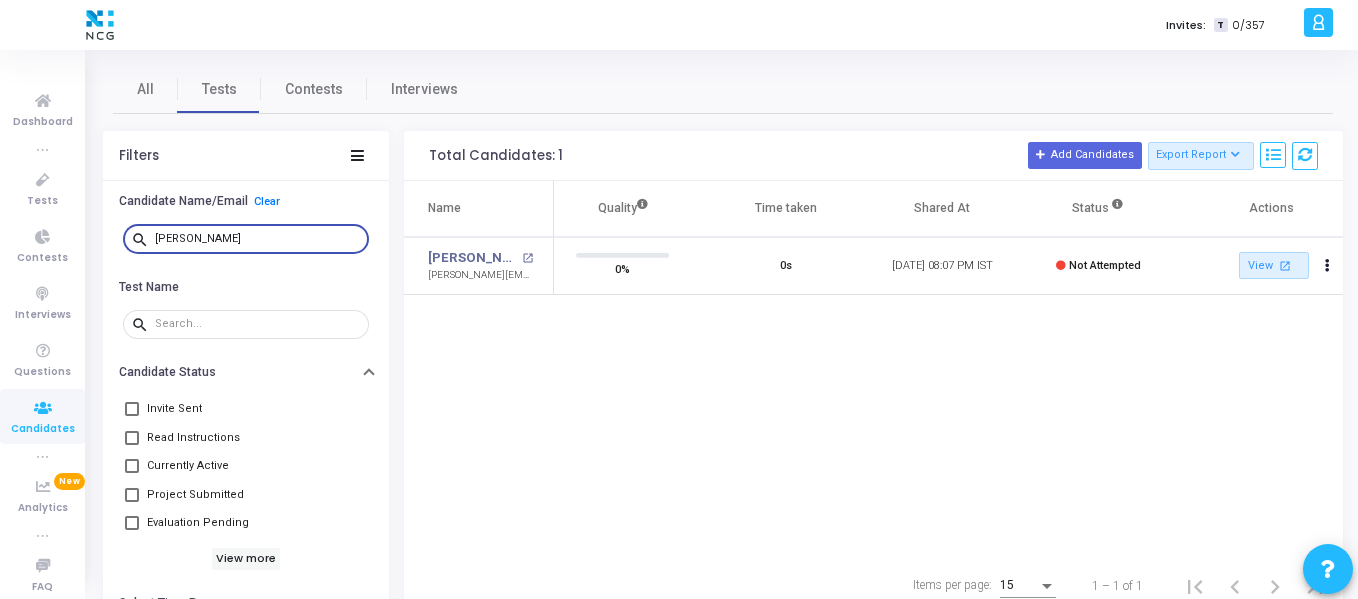 scroll, scrollTop: 9, scrollLeft: 9, axis: both 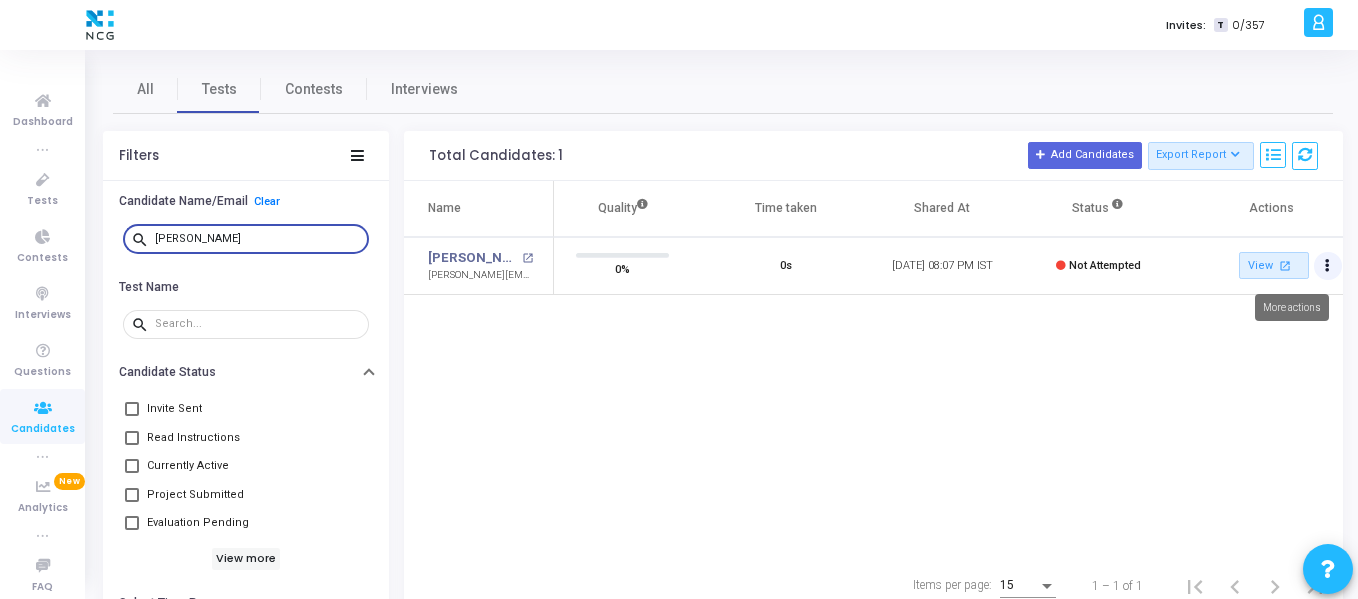 click at bounding box center [1328, 266] 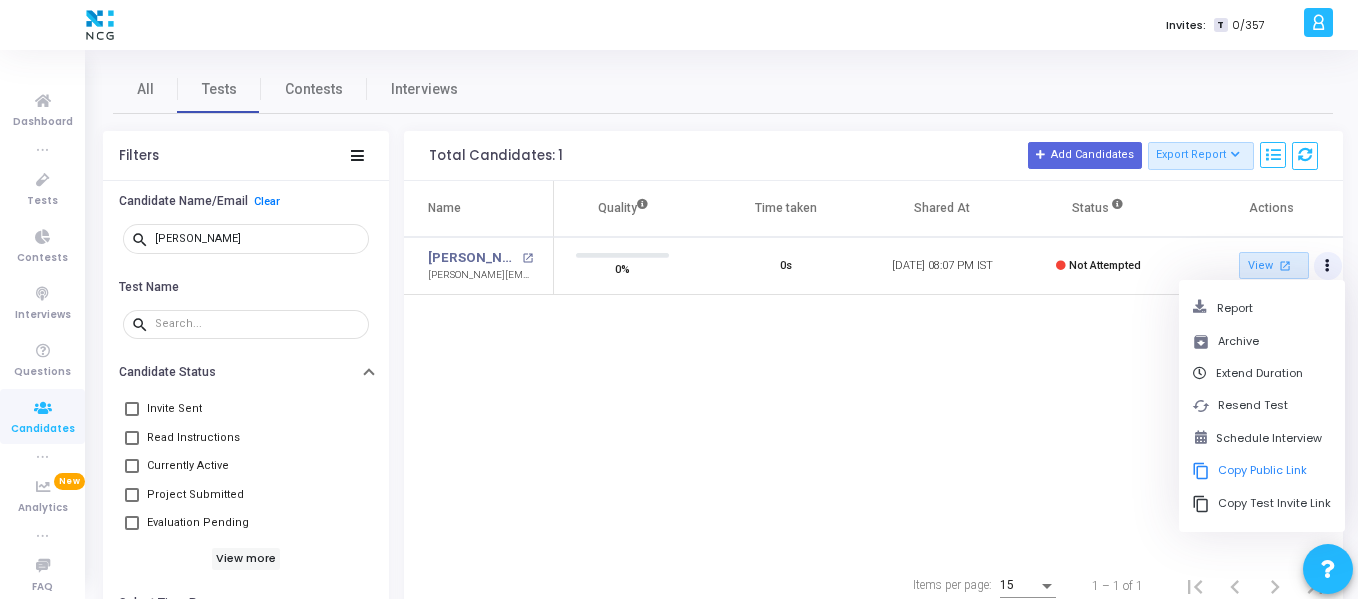 click on "Name  Test Name   Functionality   Quality  Time taken  Shared At   Status   Actions   [PERSON_NAME] open_in_new  [PERSON_NAME][EMAIL_ADDRESS][DOMAIN_NAME]   T   NCG_Python FS_Developer   open_in_new 0%  0%   0s   [DATE] 08:07 PM IST   Not Attempted   View  open_in_new" 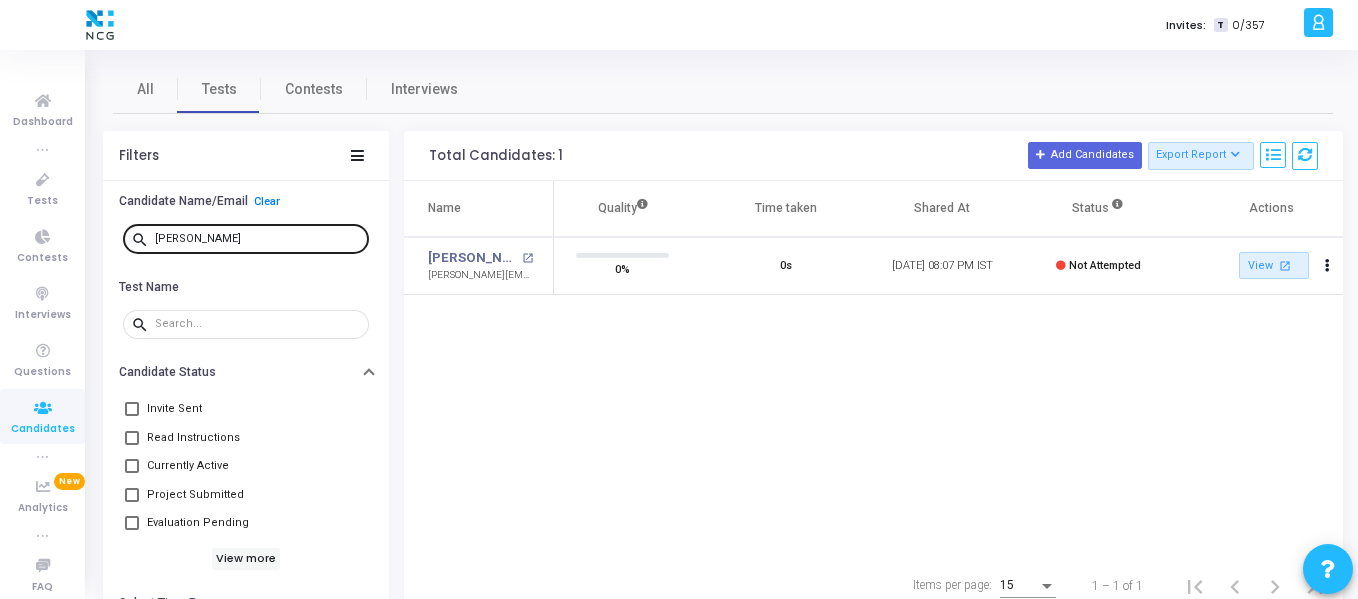 click on "[PERSON_NAME]" at bounding box center (258, 239) 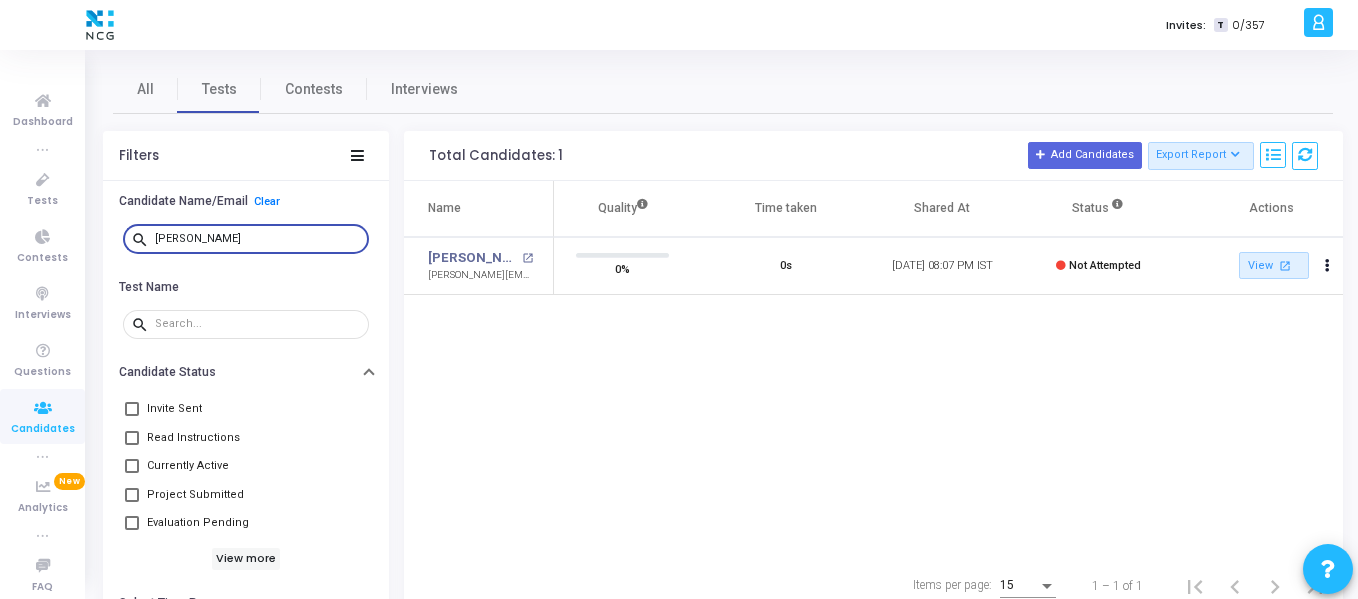 paste on "Ashwatha M S" 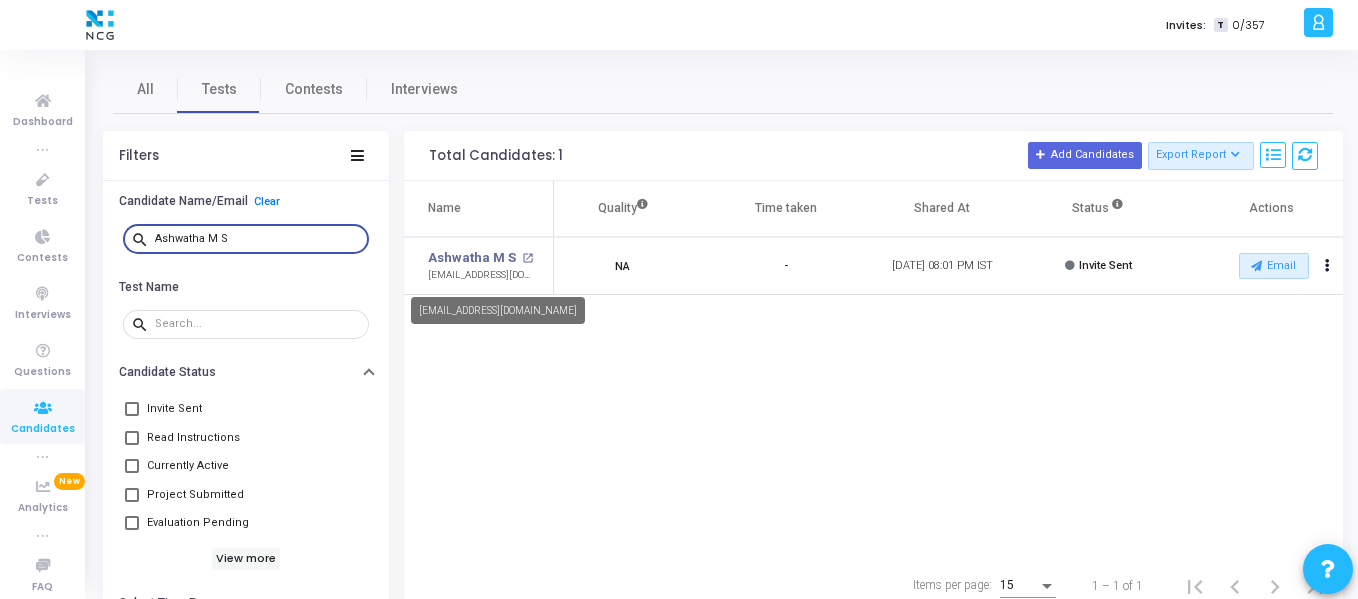 scroll, scrollTop: 9, scrollLeft: 9, axis: both 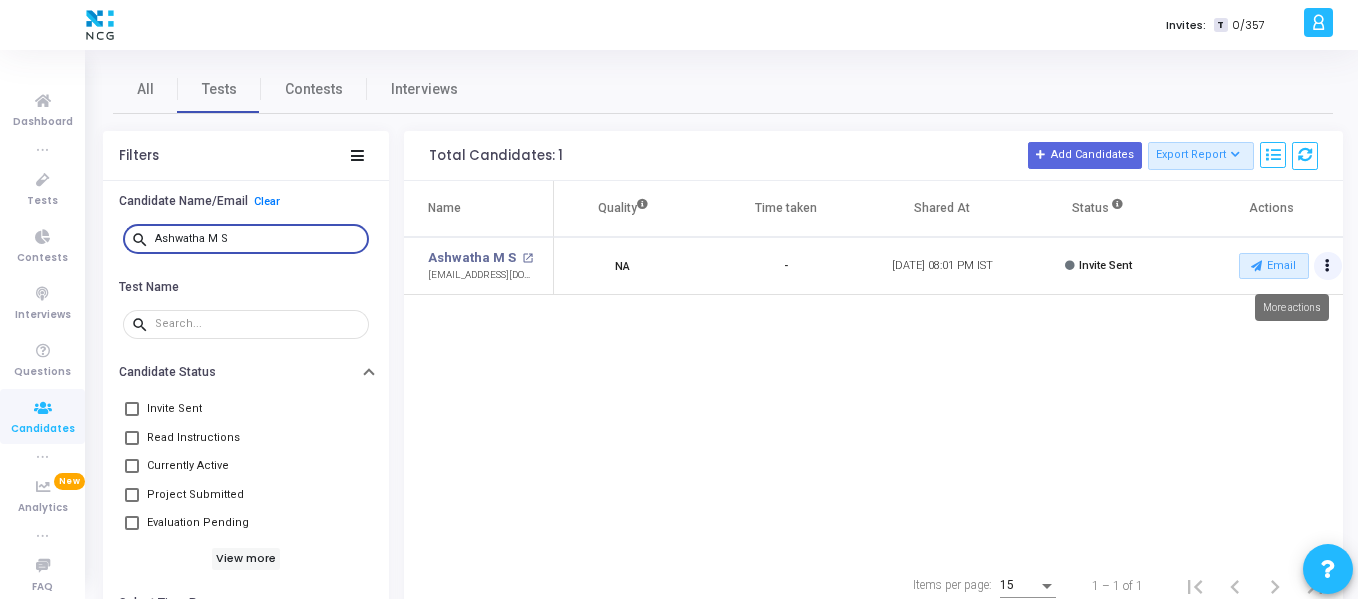 type on "Ashwatha M S" 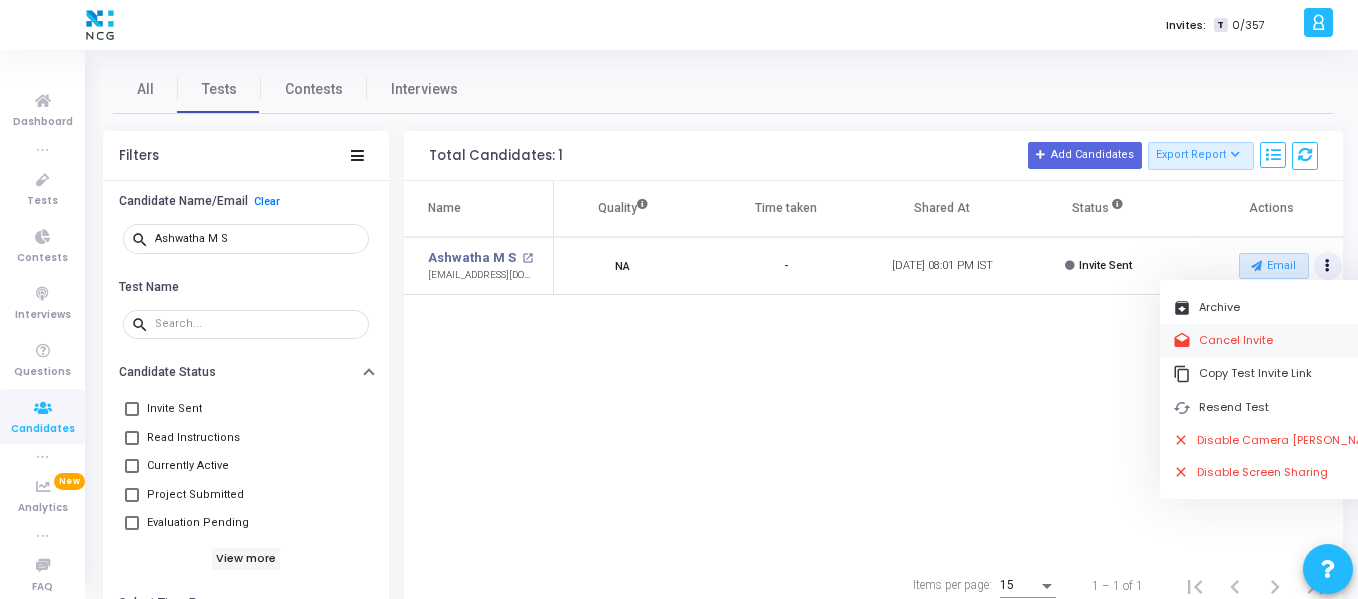 click on "drafts  Cancel Invite" at bounding box center [1278, 340] 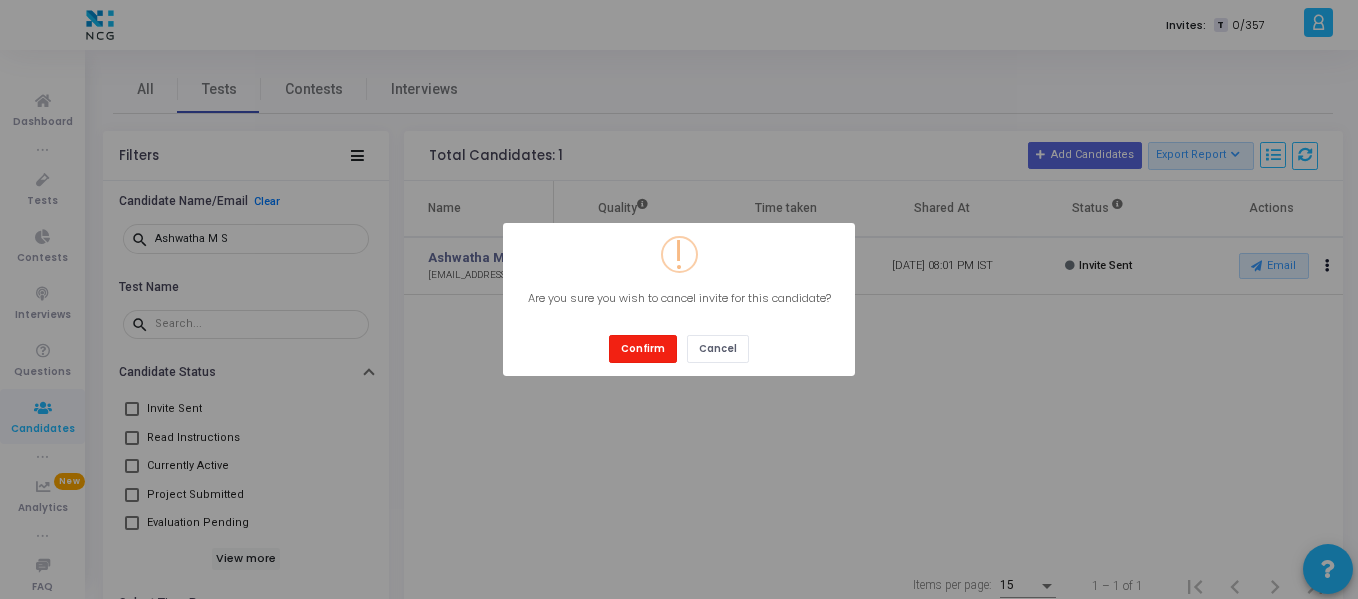 click on "Confirm" at bounding box center (643, 348) 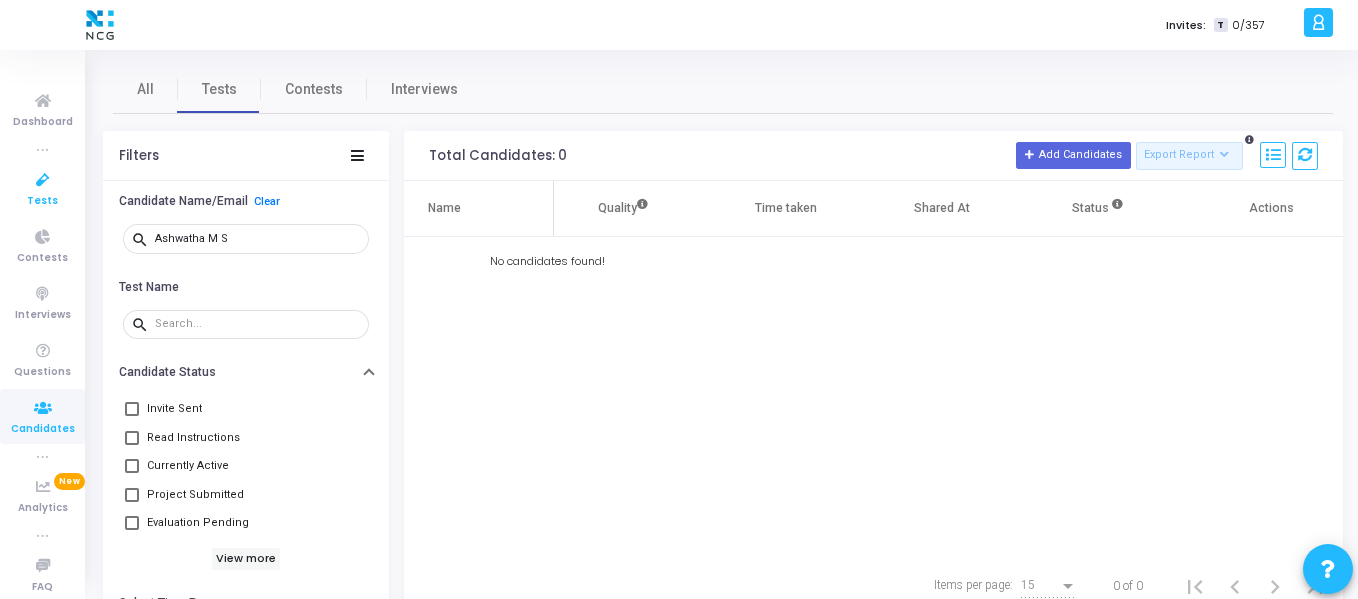 click on "Tests" at bounding box center (42, 201) 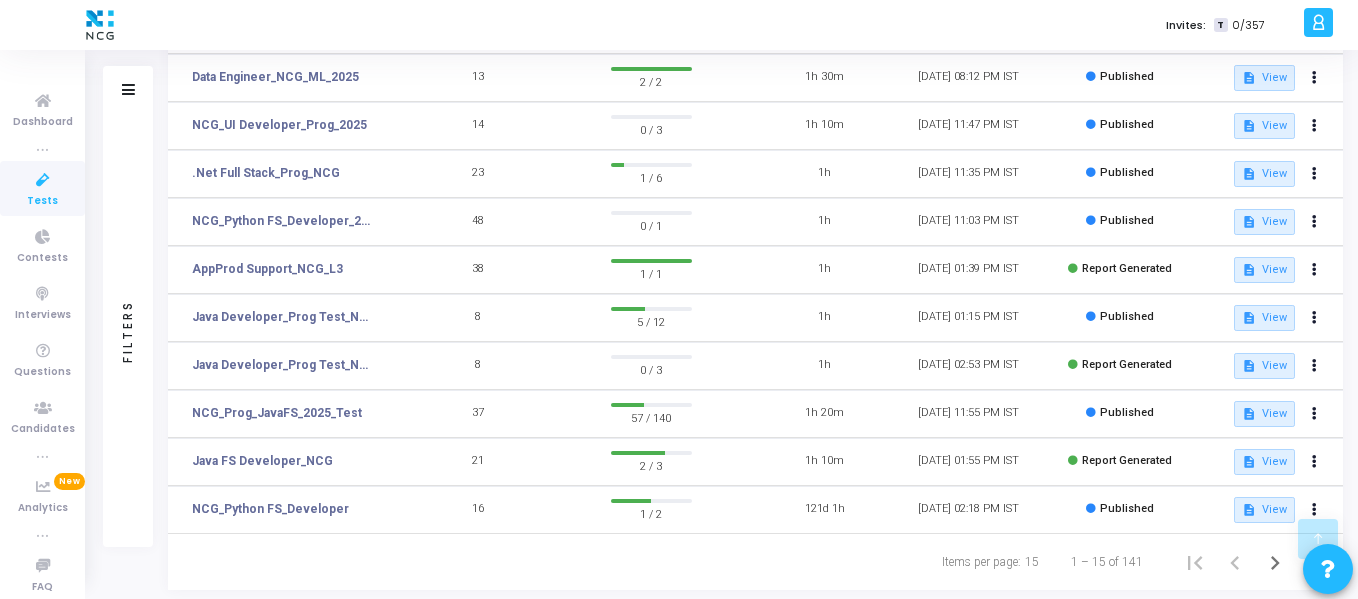 scroll, scrollTop: 424, scrollLeft: 0, axis: vertical 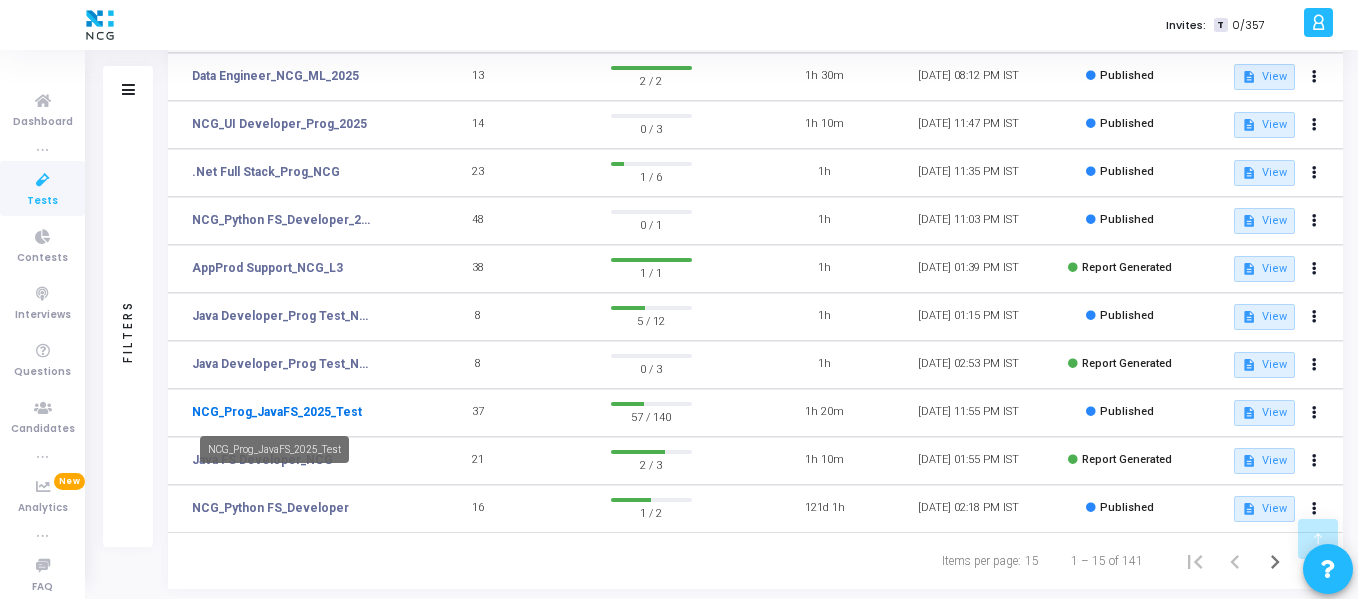 click on "NCG_Prog_JavaFS_2025_Test" 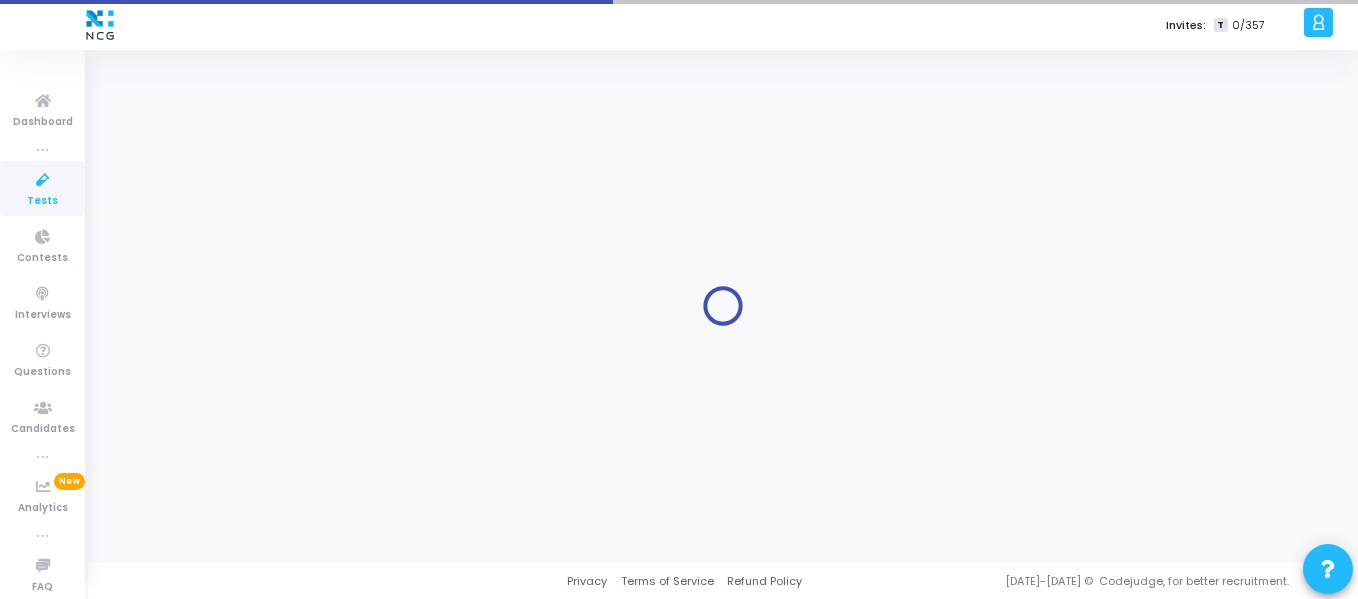 scroll, scrollTop: 0, scrollLeft: 0, axis: both 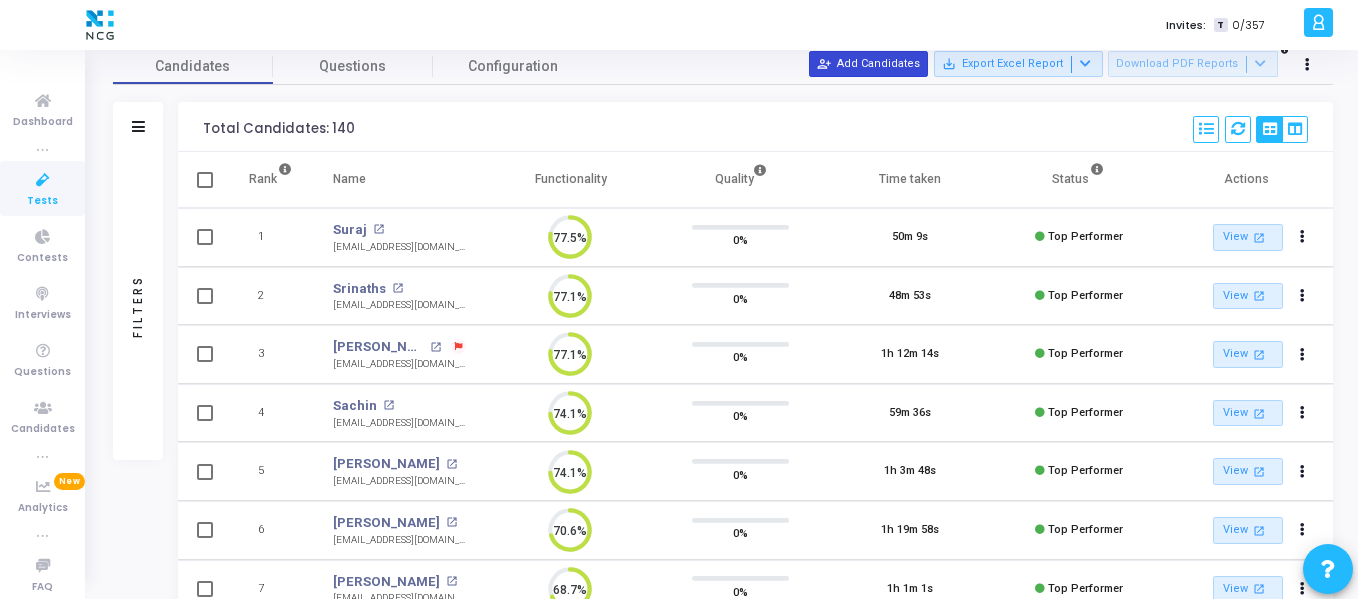click on "person_add_alt  Add Candidates" at bounding box center [868, 64] 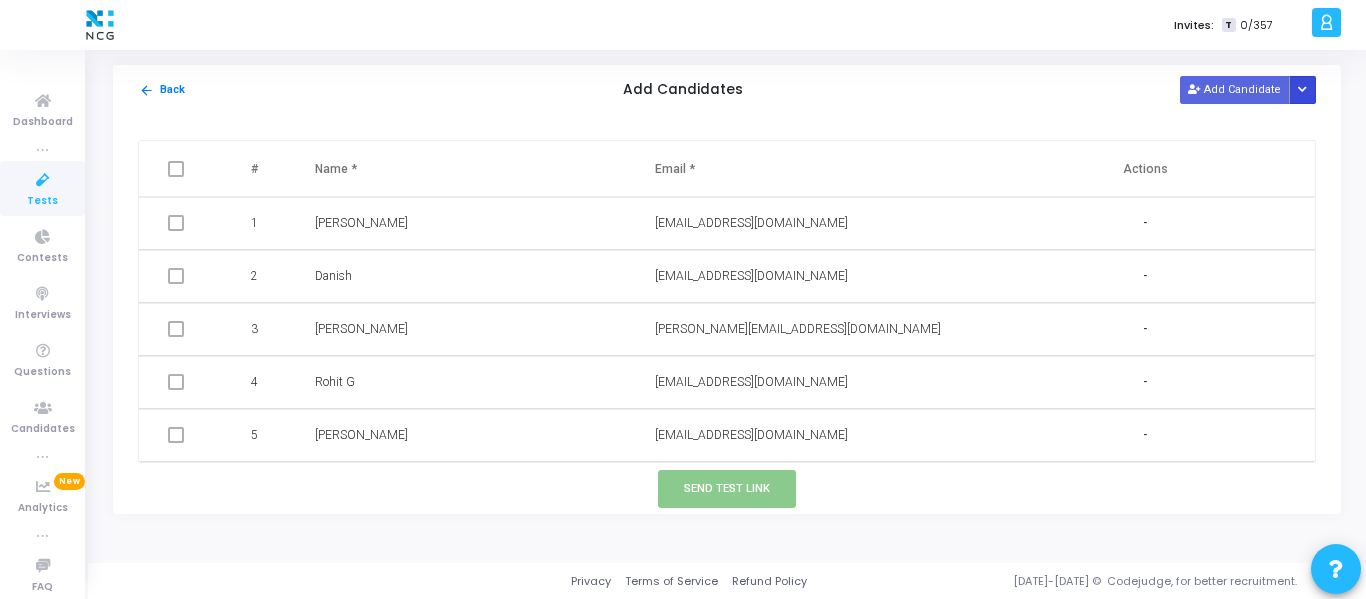 click at bounding box center (1302, 90) 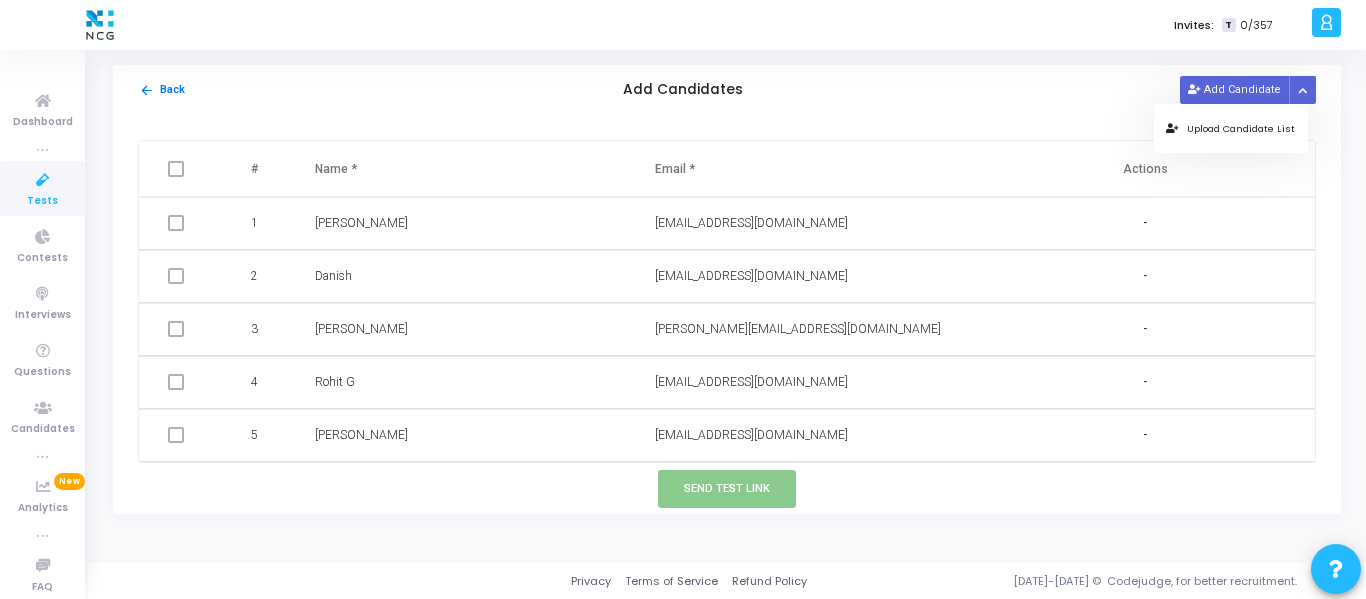 click on "Upload Candidate List" at bounding box center (1230, 128) 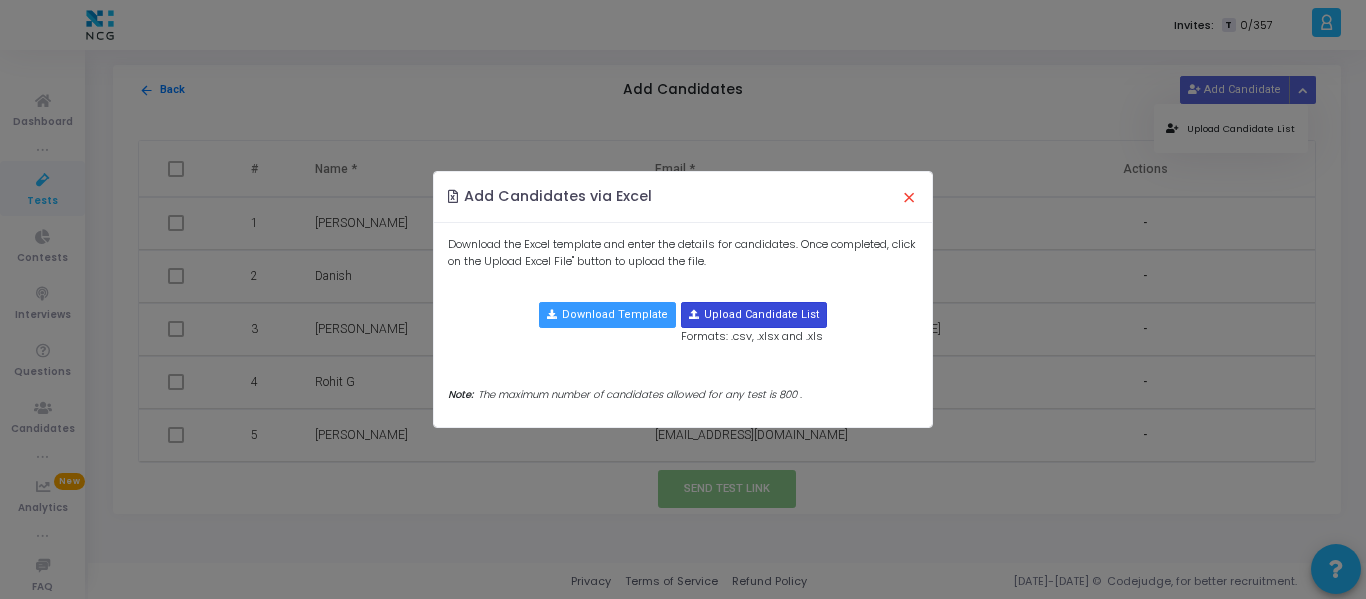 click at bounding box center (754, 315) 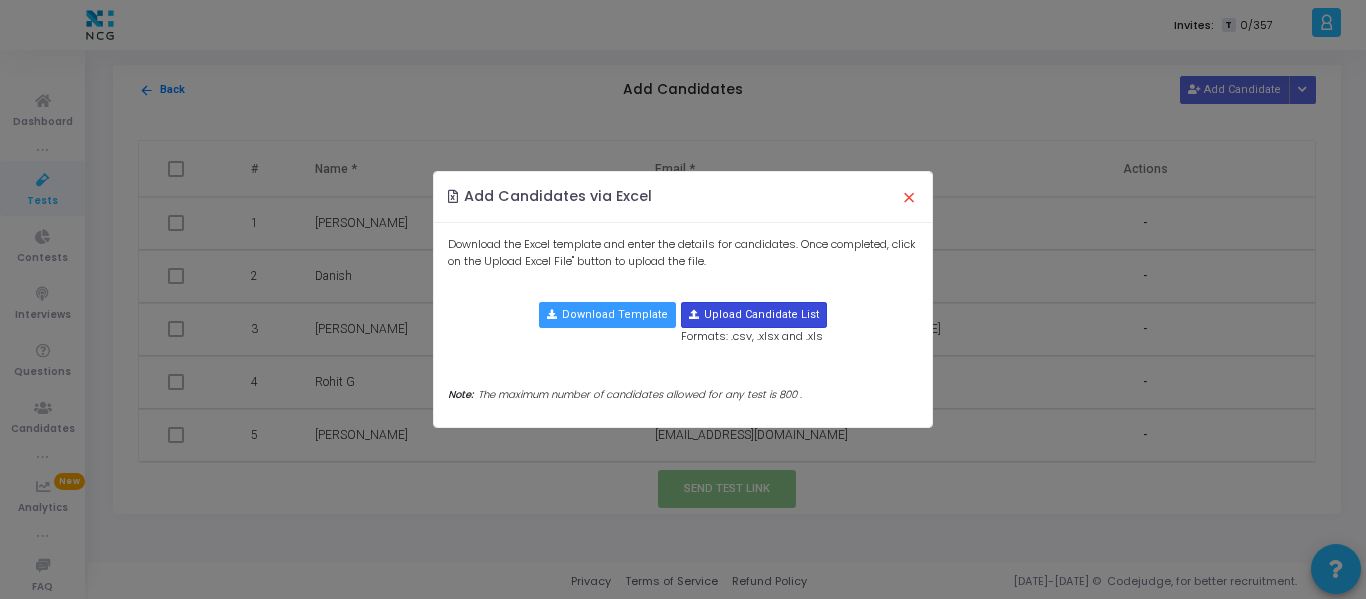 type on "C:\fakepath\CodeJudge Test_Java.csv" 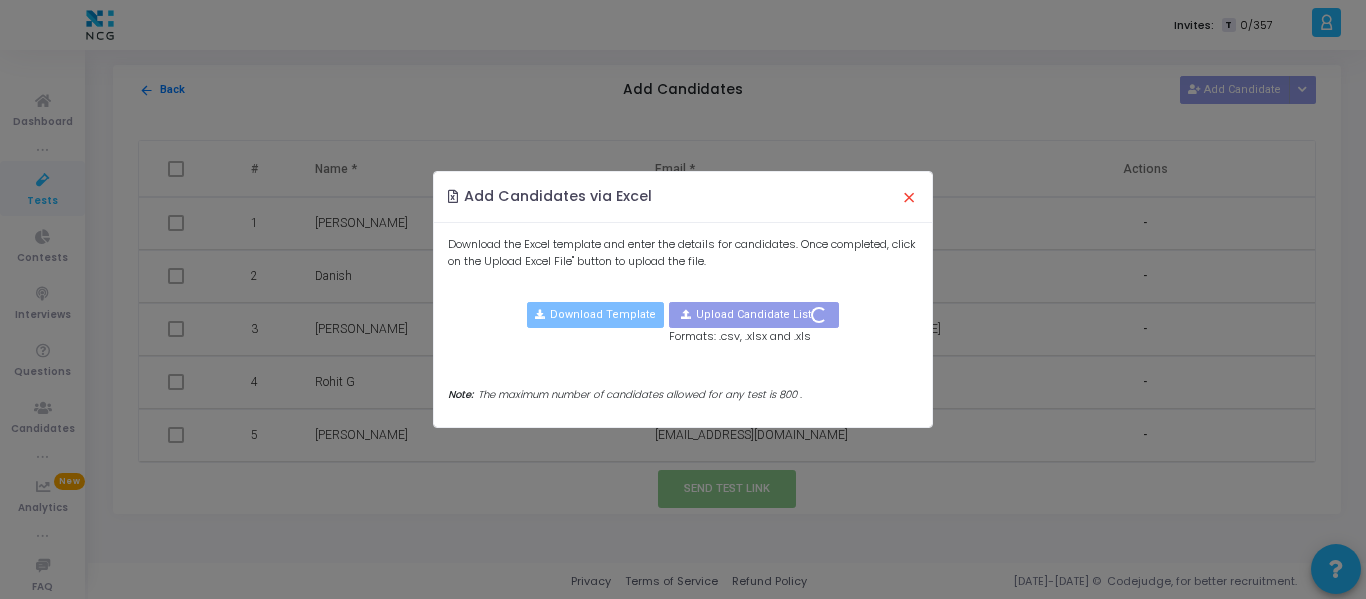 type 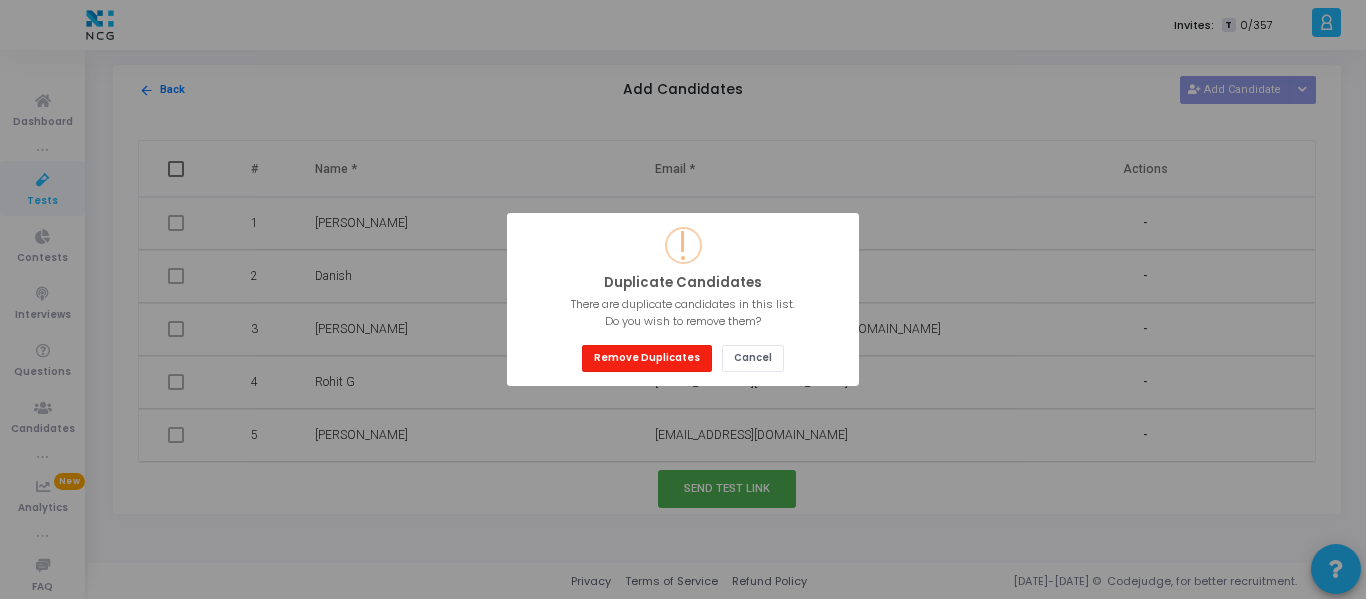 click on "Remove Duplicates" at bounding box center (647, 358) 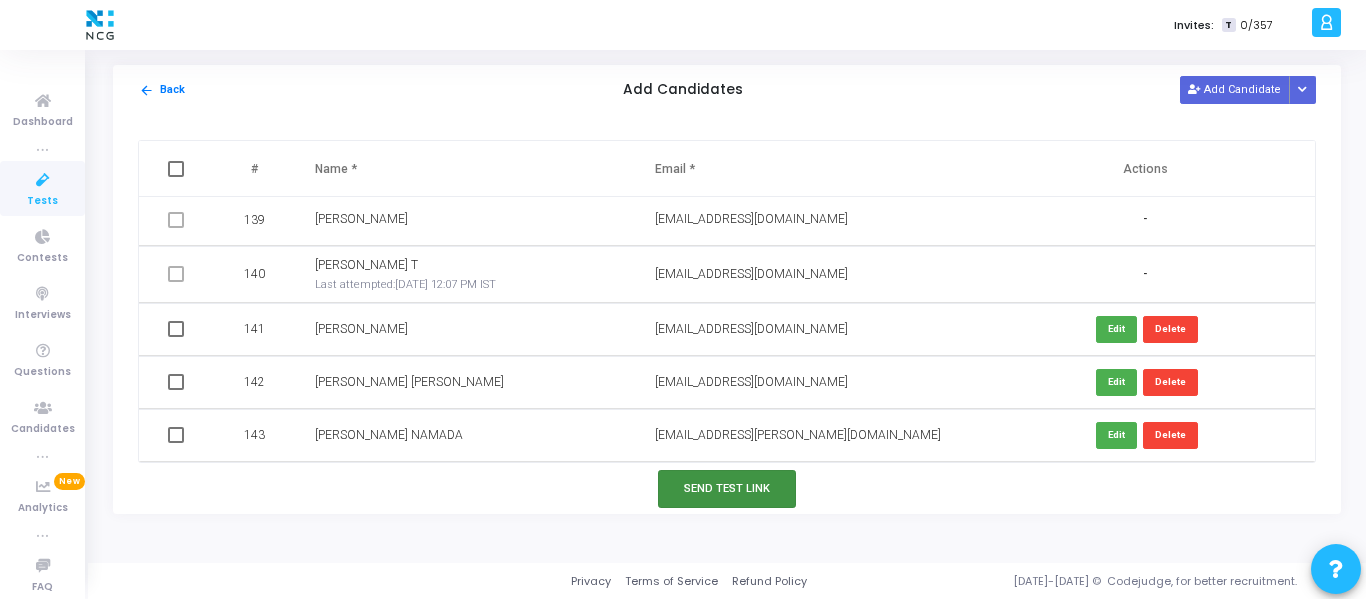 click on "Send Test Link" at bounding box center [727, 488] 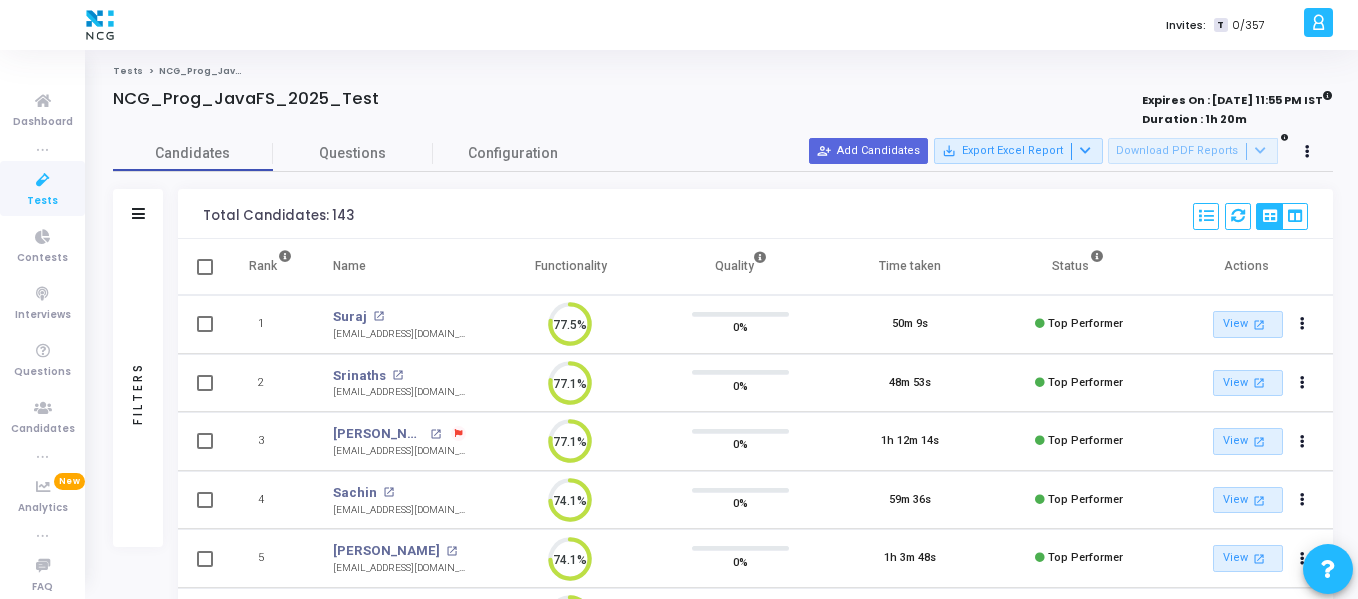 click at bounding box center (43, 180) 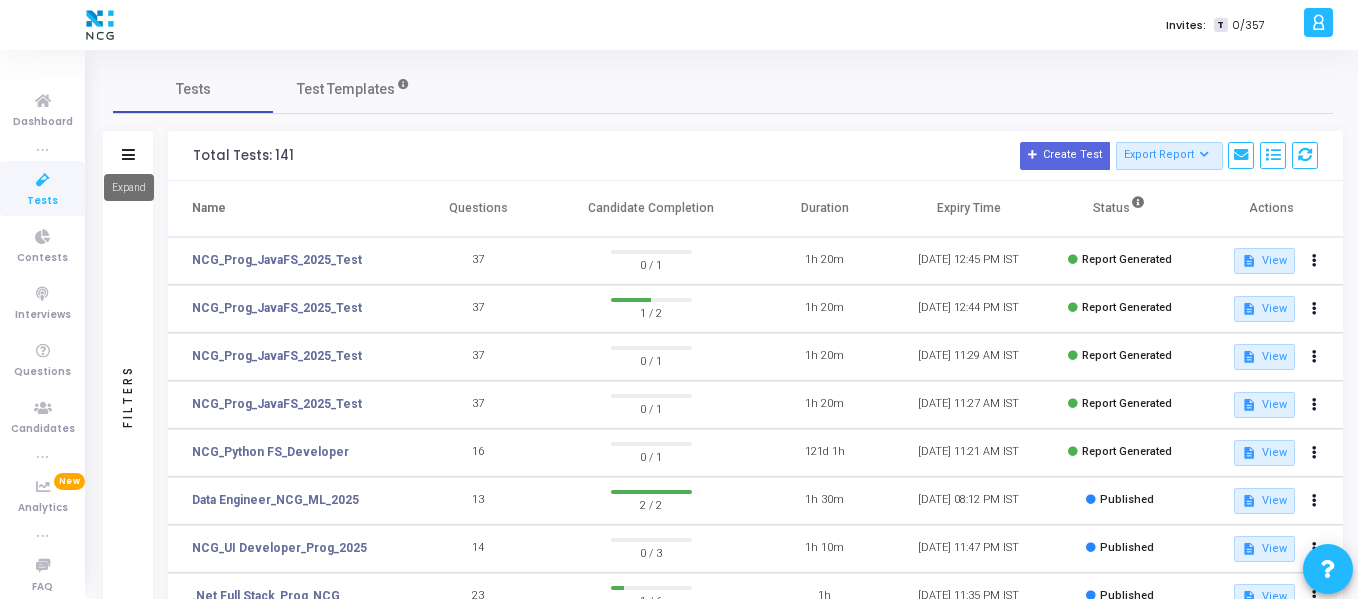 click 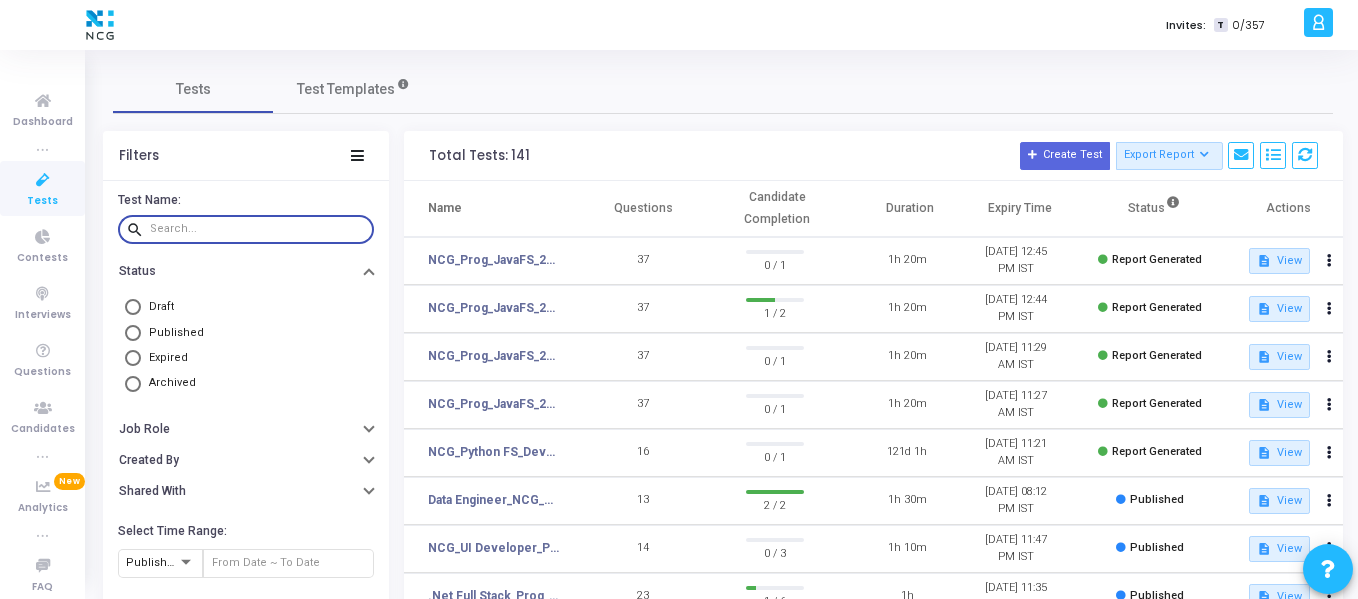 click at bounding box center (258, 229) 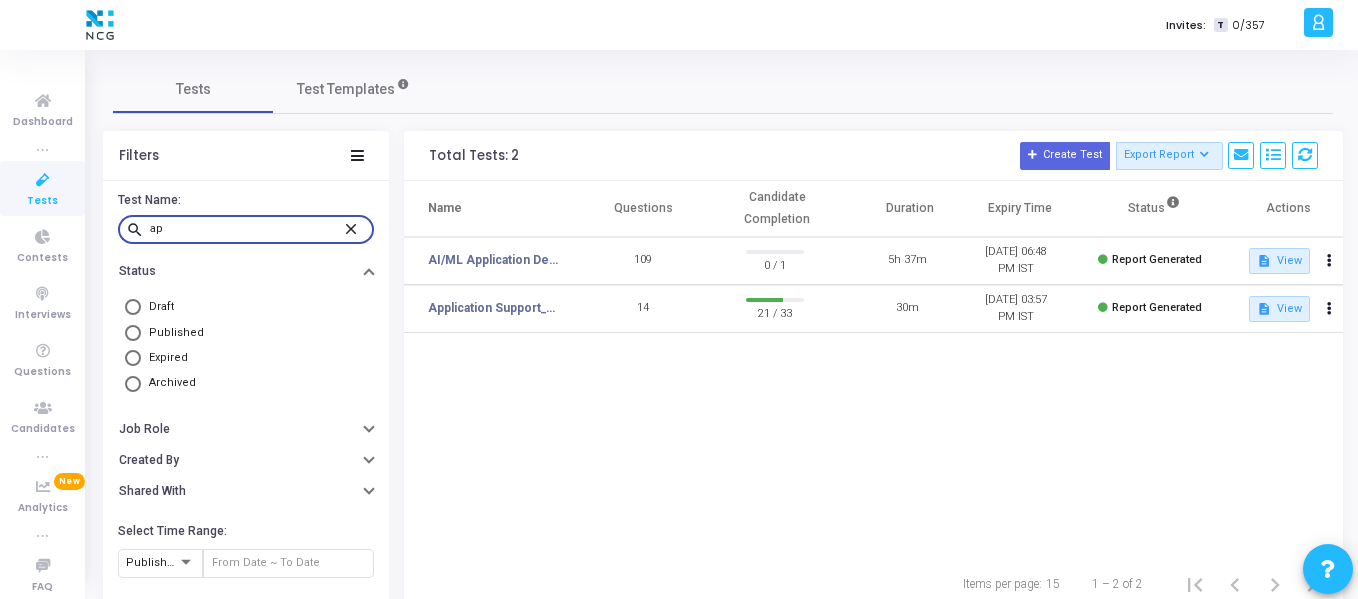 type on "a" 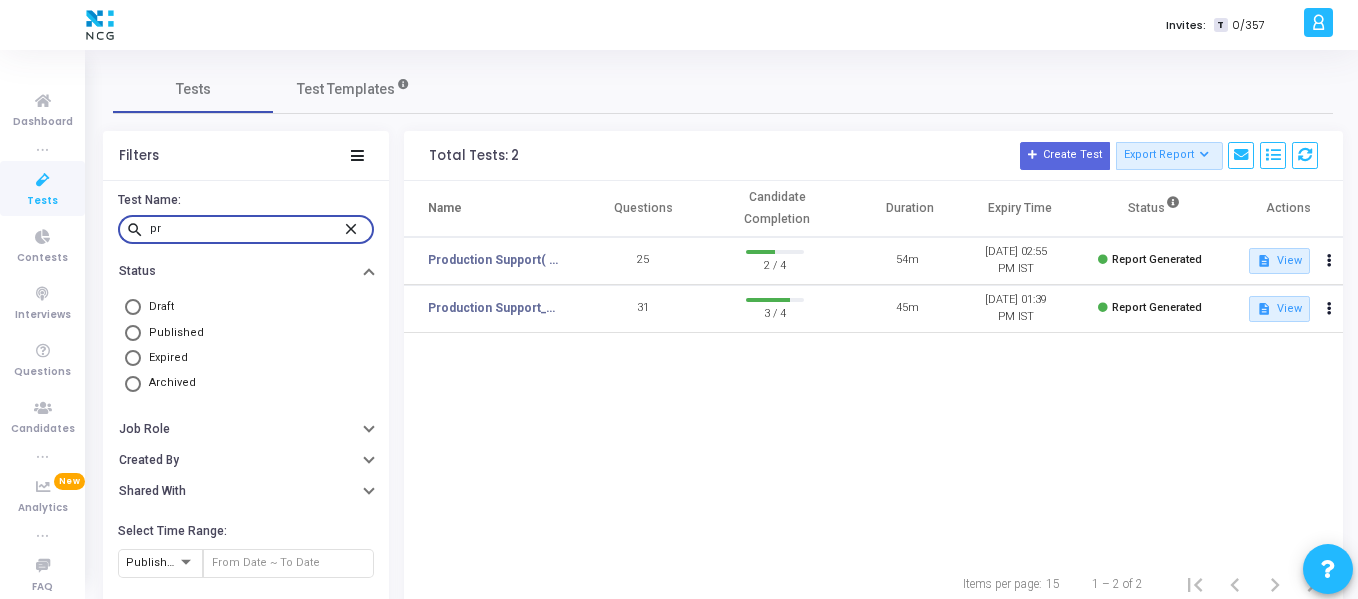 type on "p" 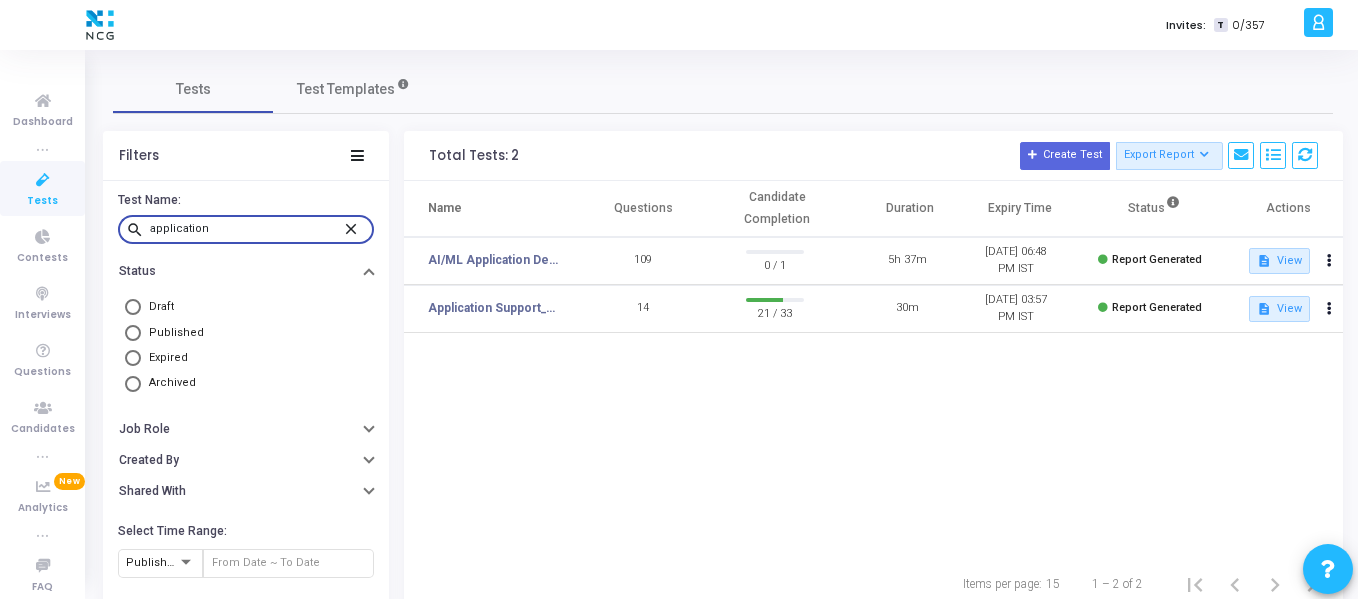 click on "application" at bounding box center [246, 229] 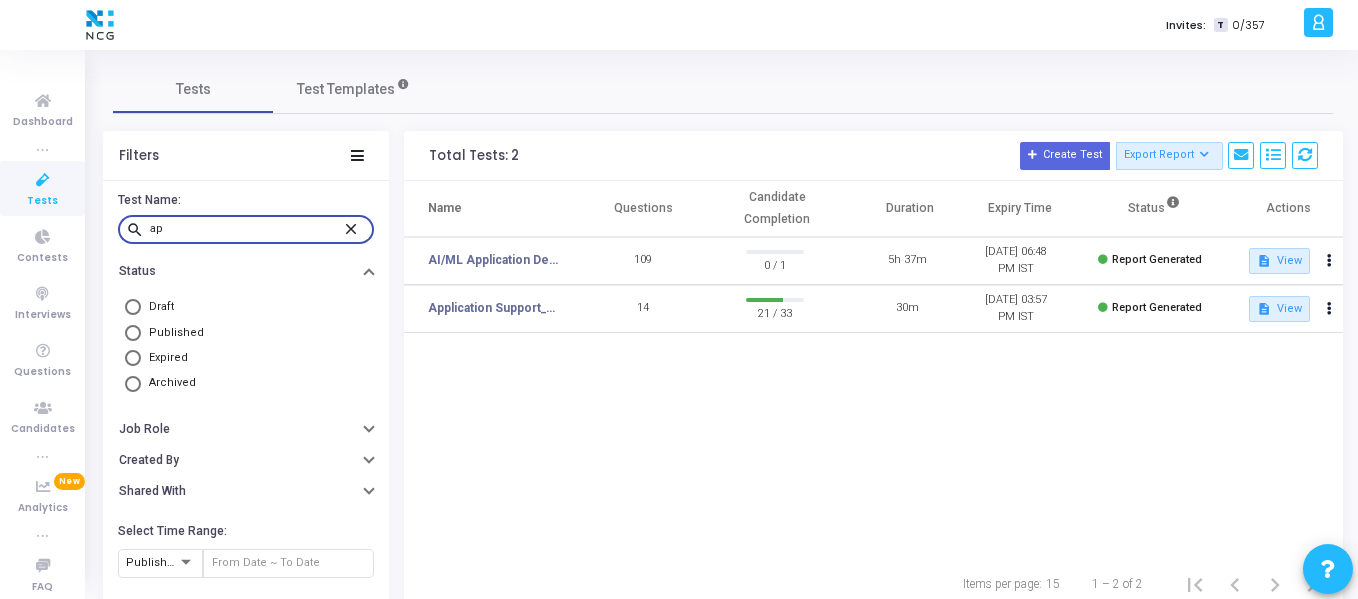 type on "a" 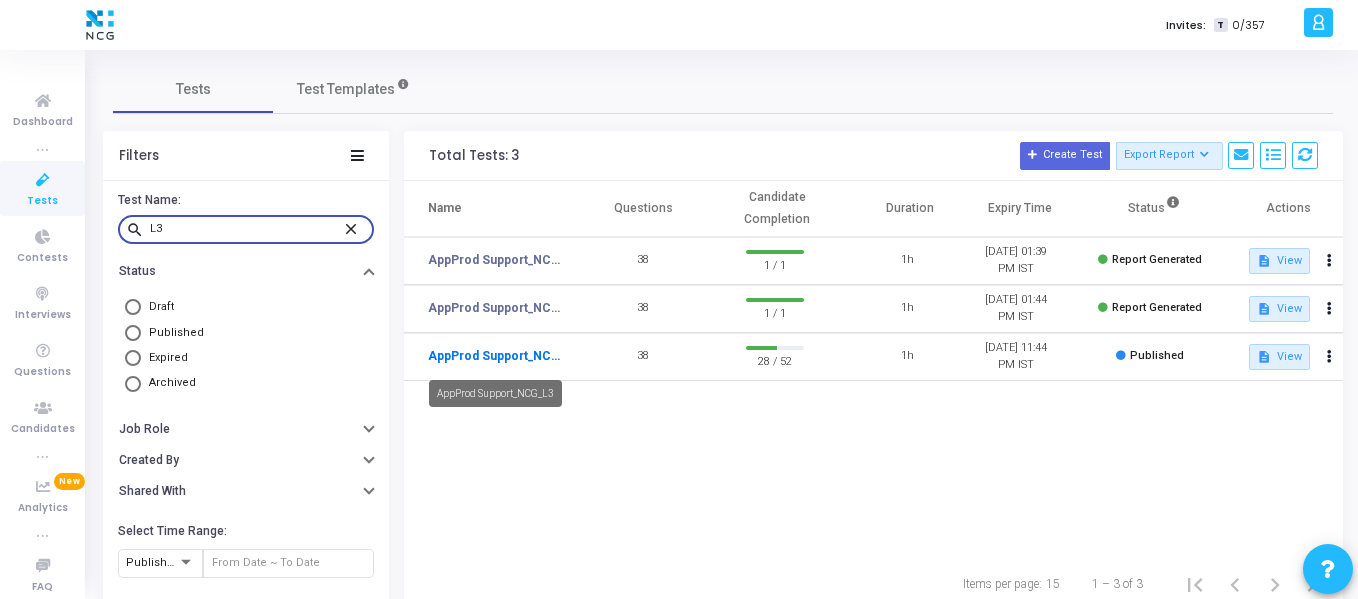 type on "L3" 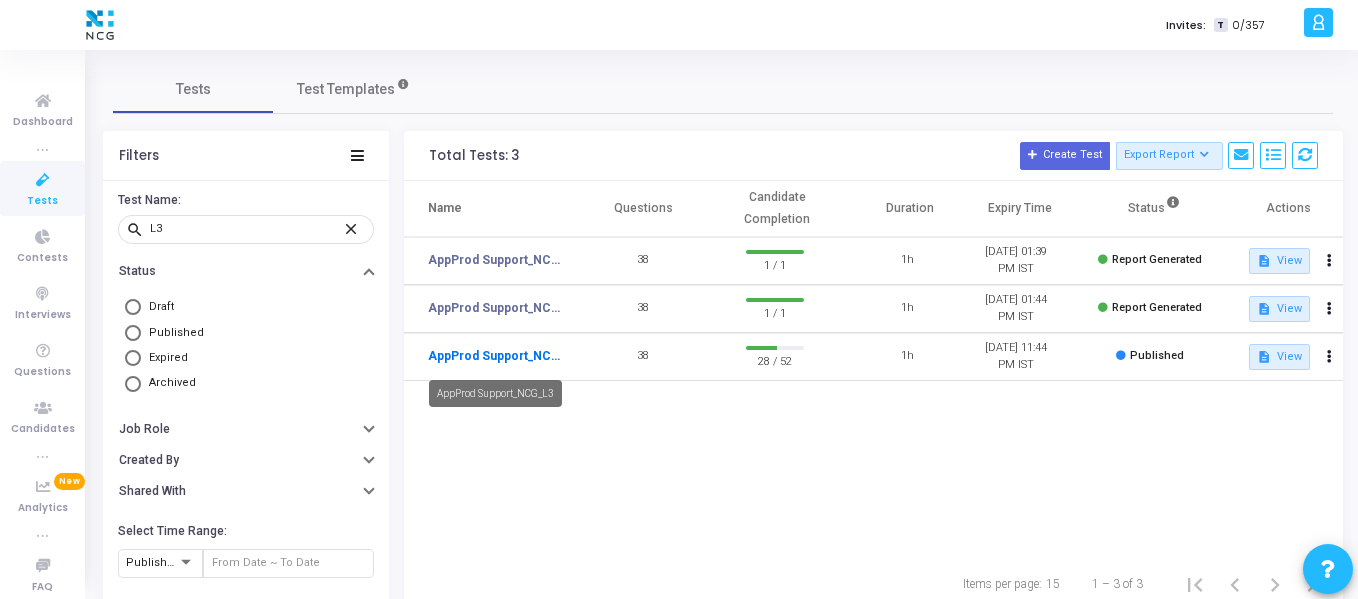 click on "AppProd Support_NCG_L3" 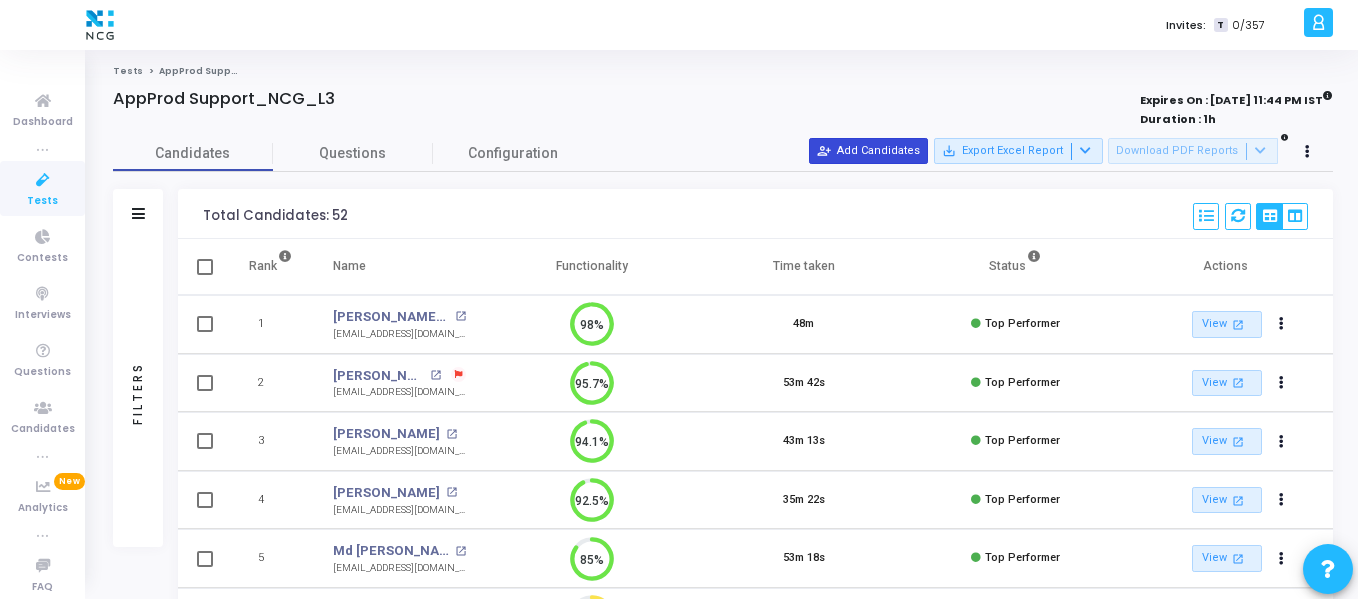 click on "person_add_alt  Add Candidates" at bounding box center [868, 151] 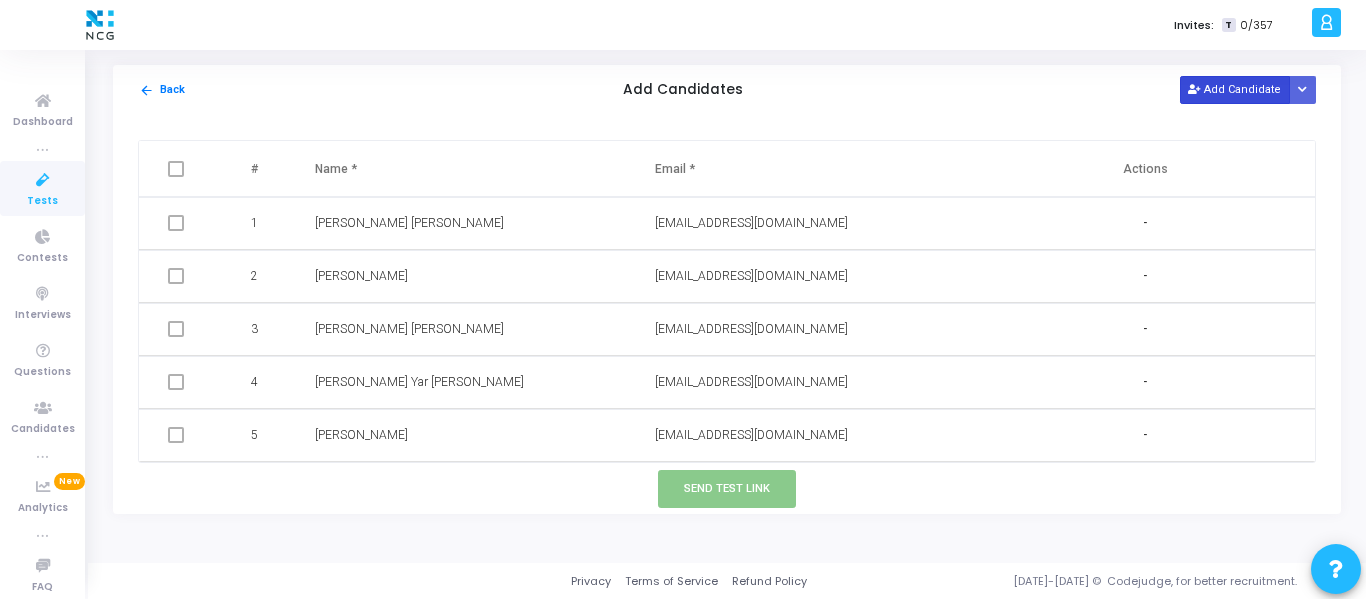 click on "Add Candidate" at bounding box center [1235, 89] 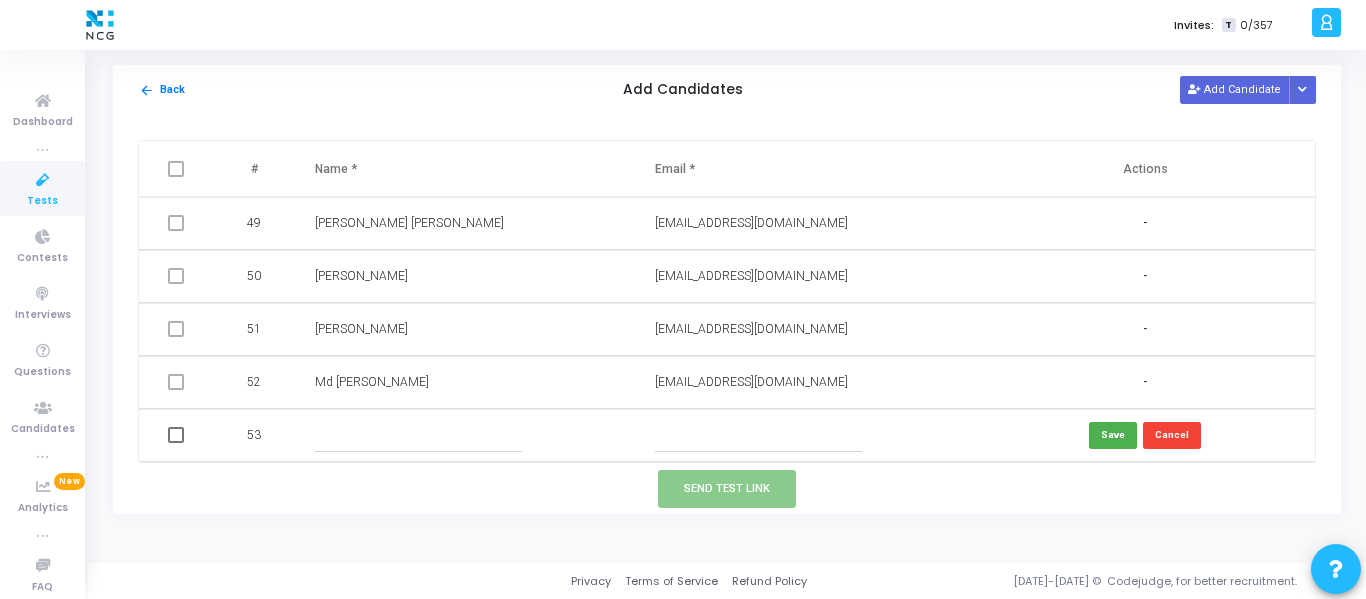 click at bounding box center (418, 435) 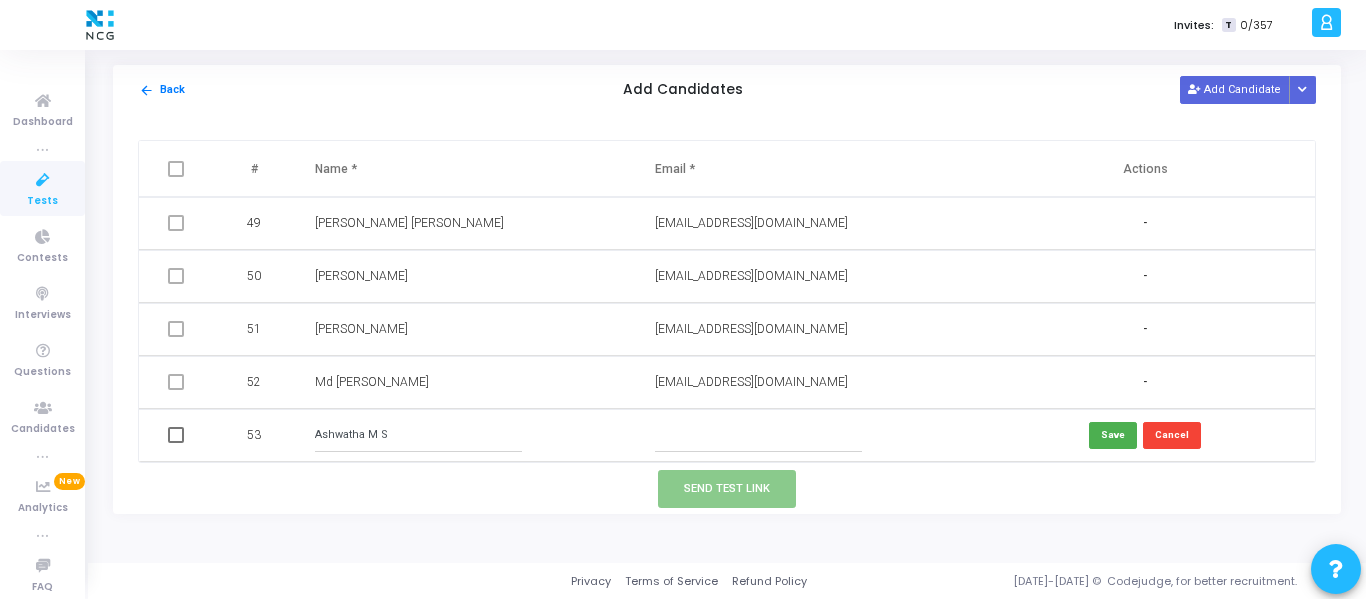 type on "Ashwatha M S" 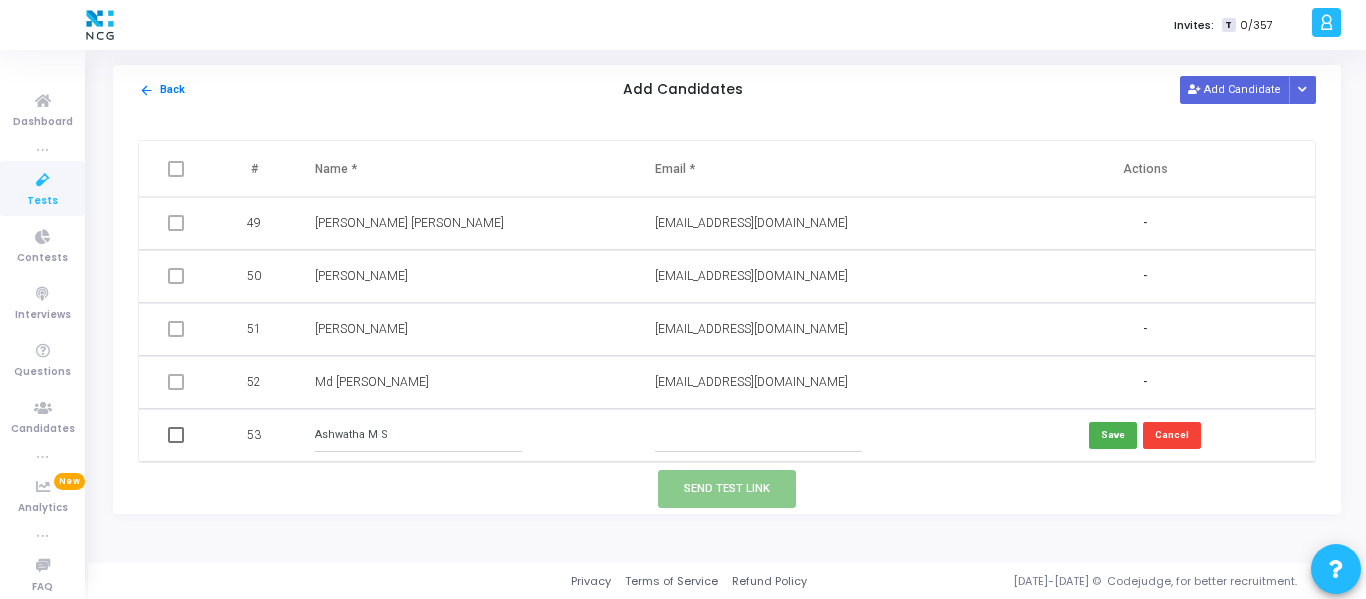 paste on "[EMAIL_ADDRESS][DOMAIN_NAME]" 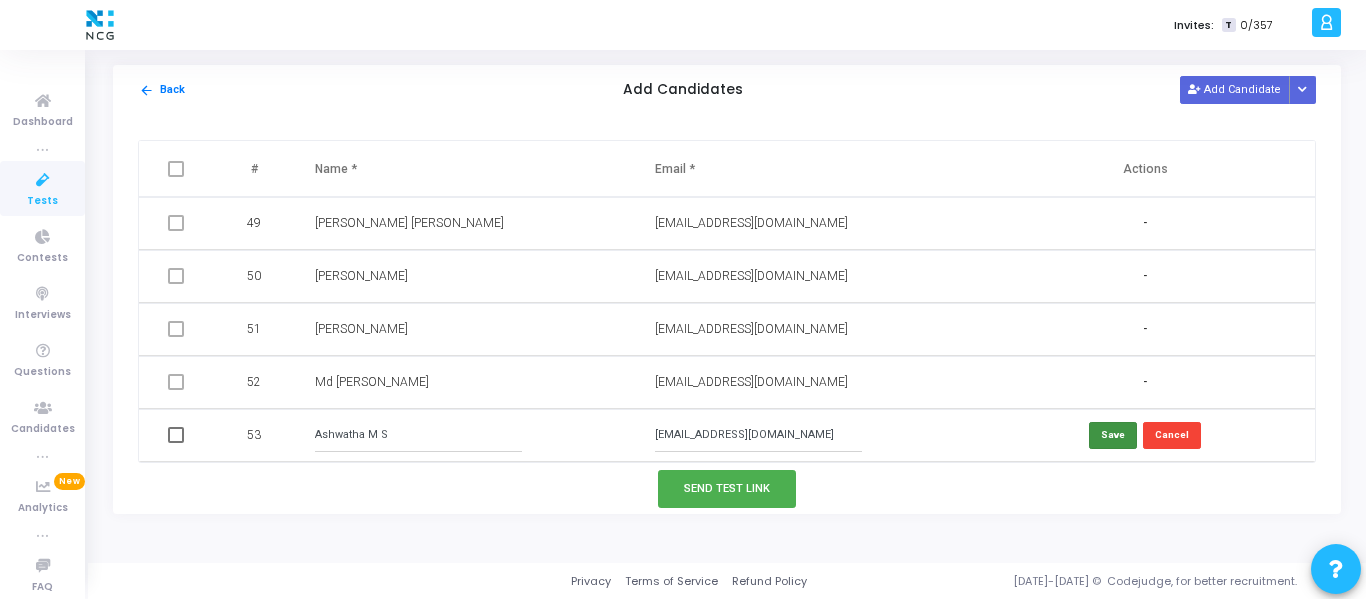 type on "[EMAIL_ADDRESS][DOMAIN_NAME]" 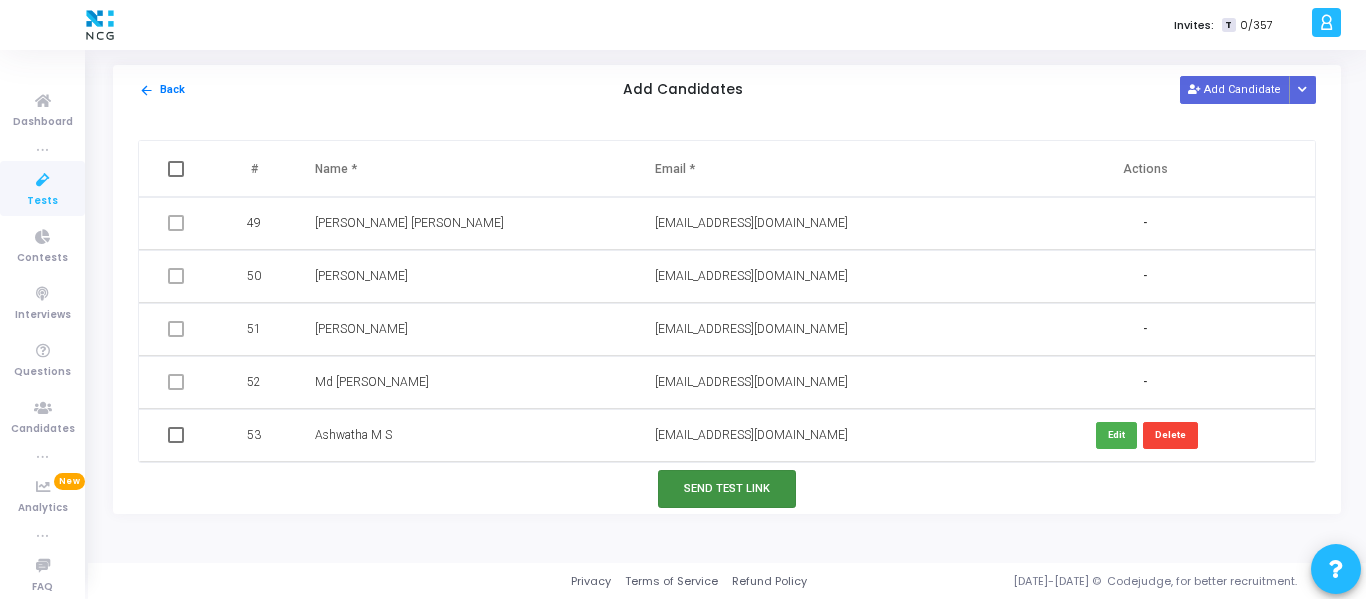 click on "Send Test Link" at bounding box center [727, 488] 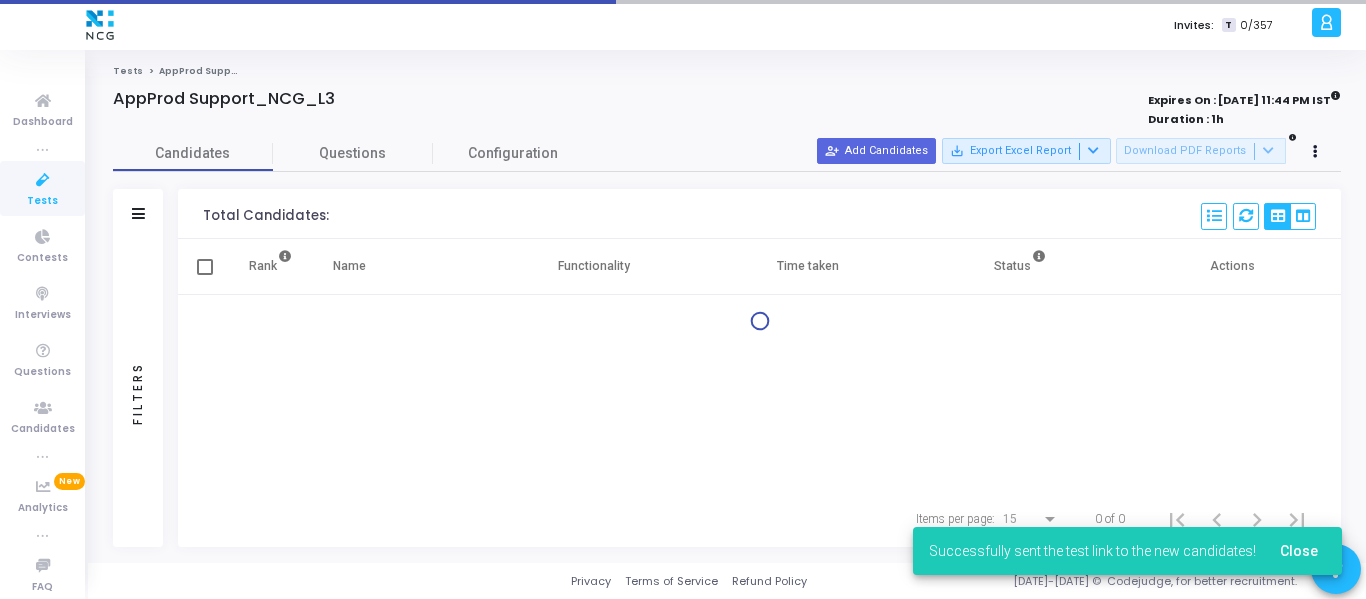 click at bounding box center [43, 180] 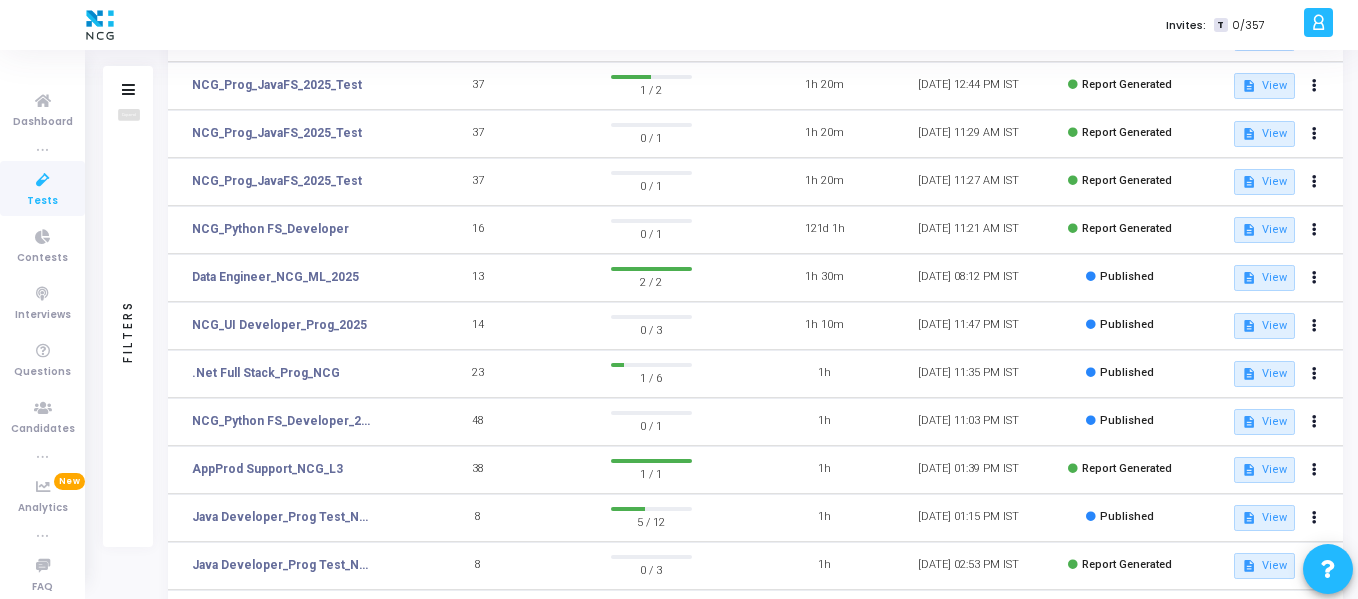 click 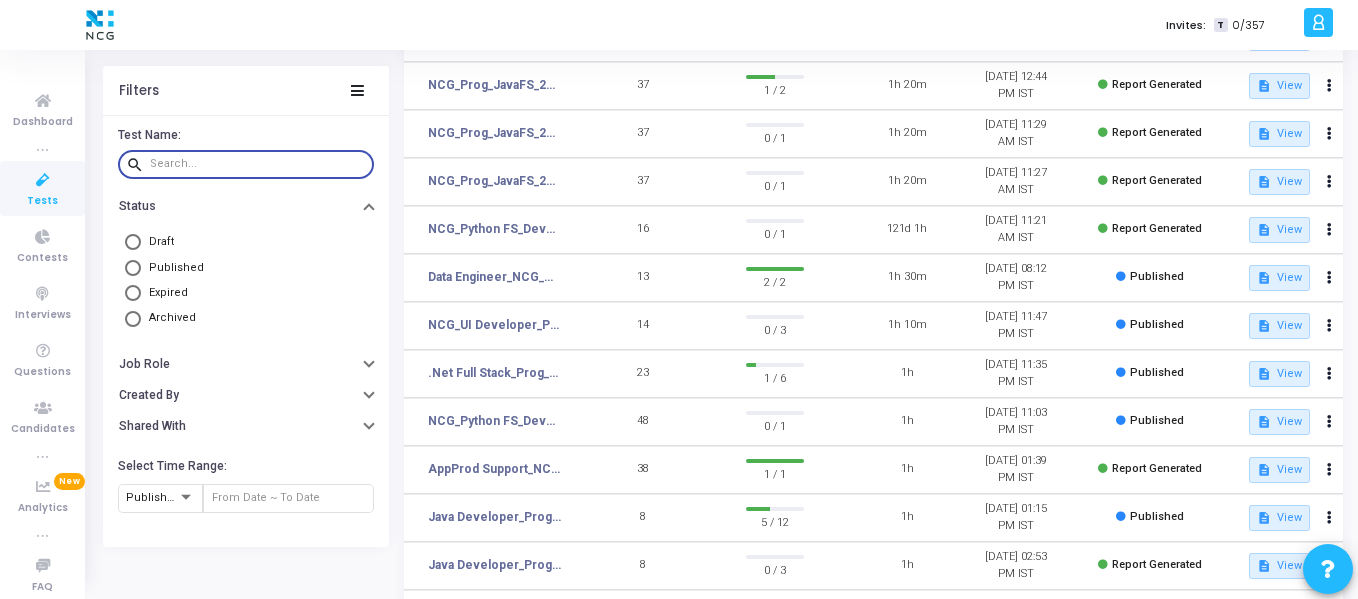 click at bounding box center [258, 164] 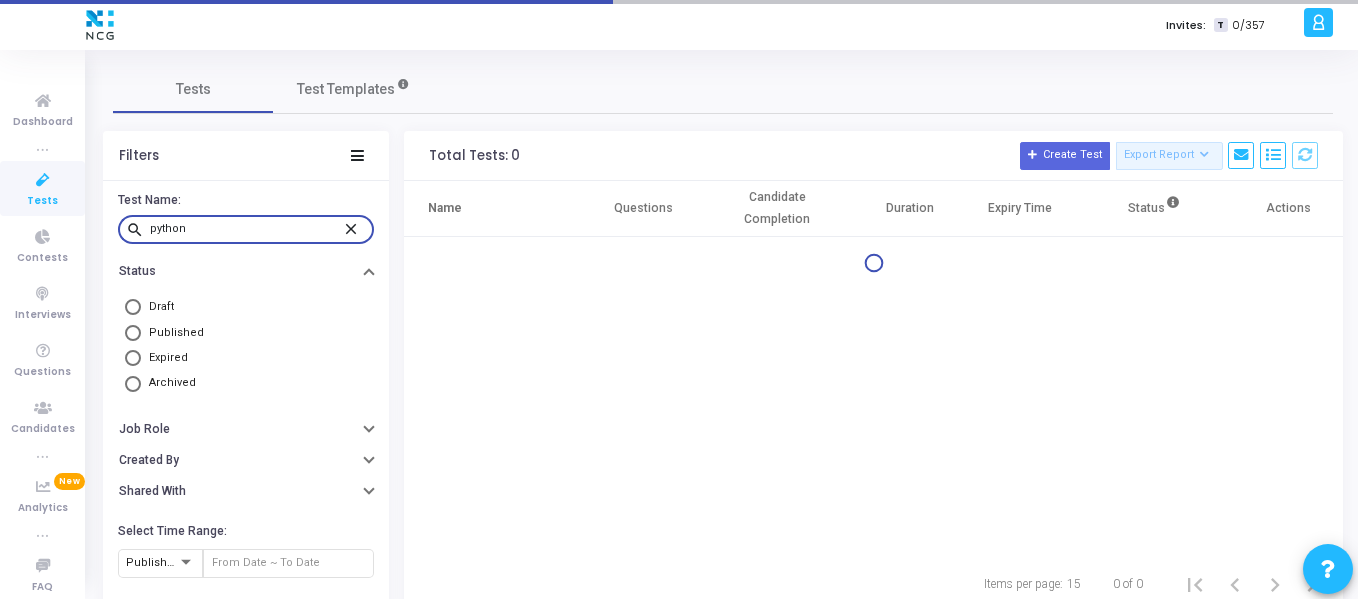 type on "python" 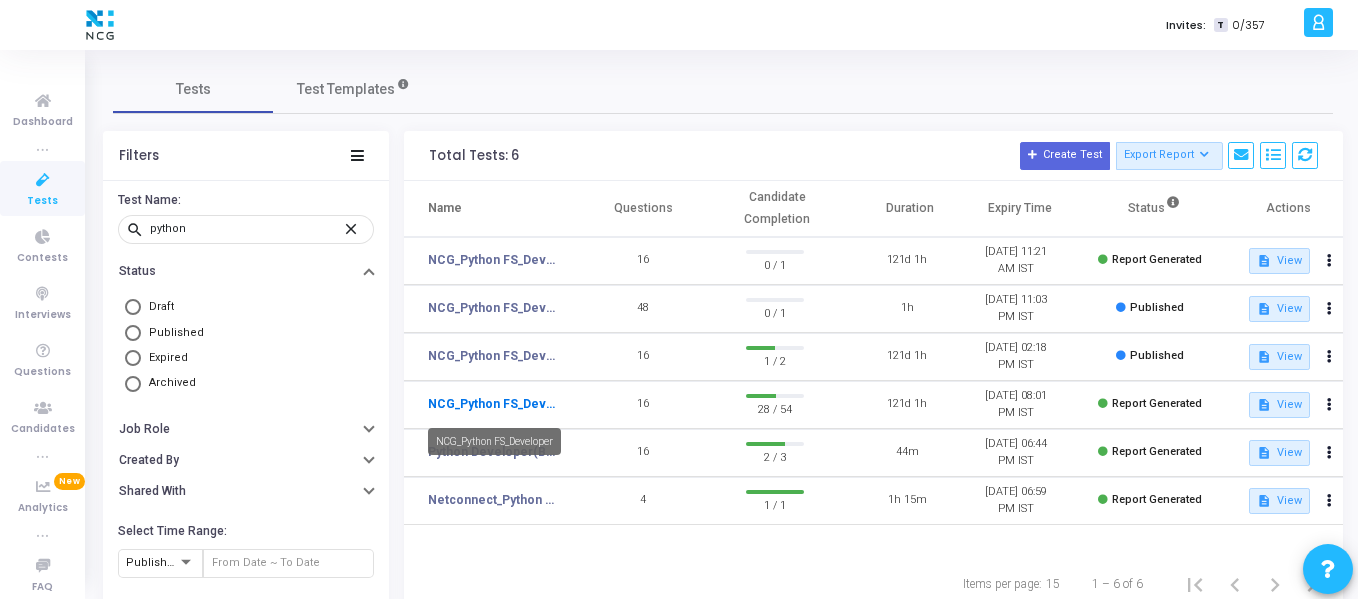 click on "NCG_Python FS_Developer" 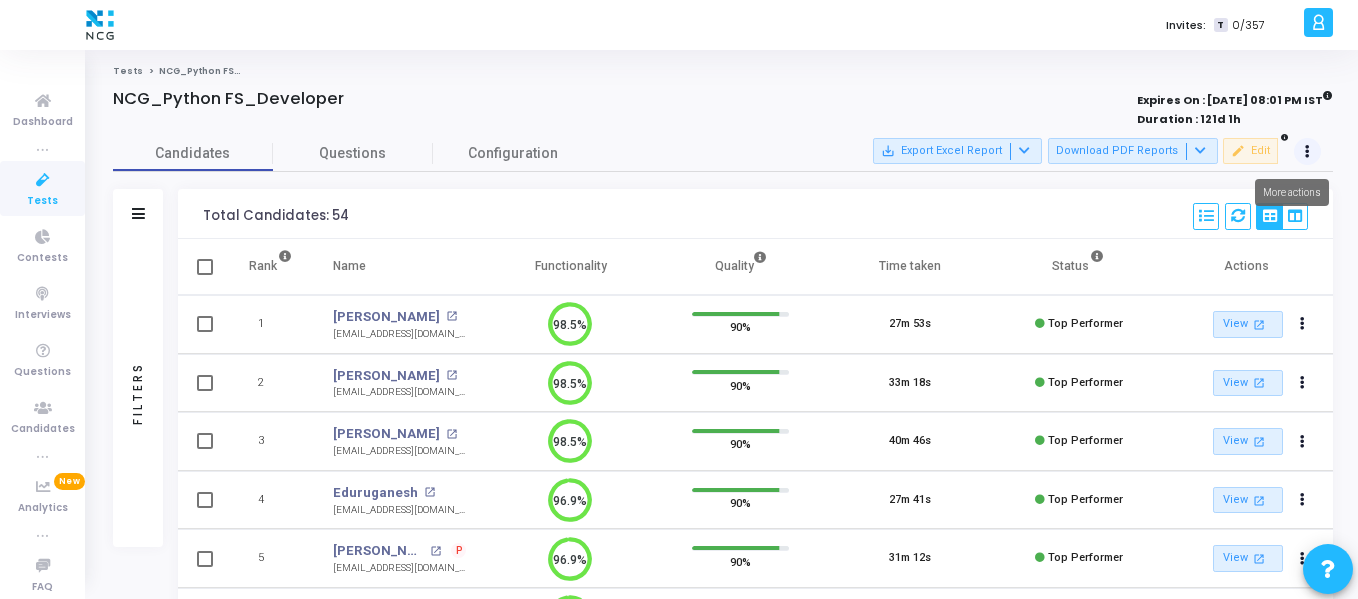 click at bounding box center (1308, 152) 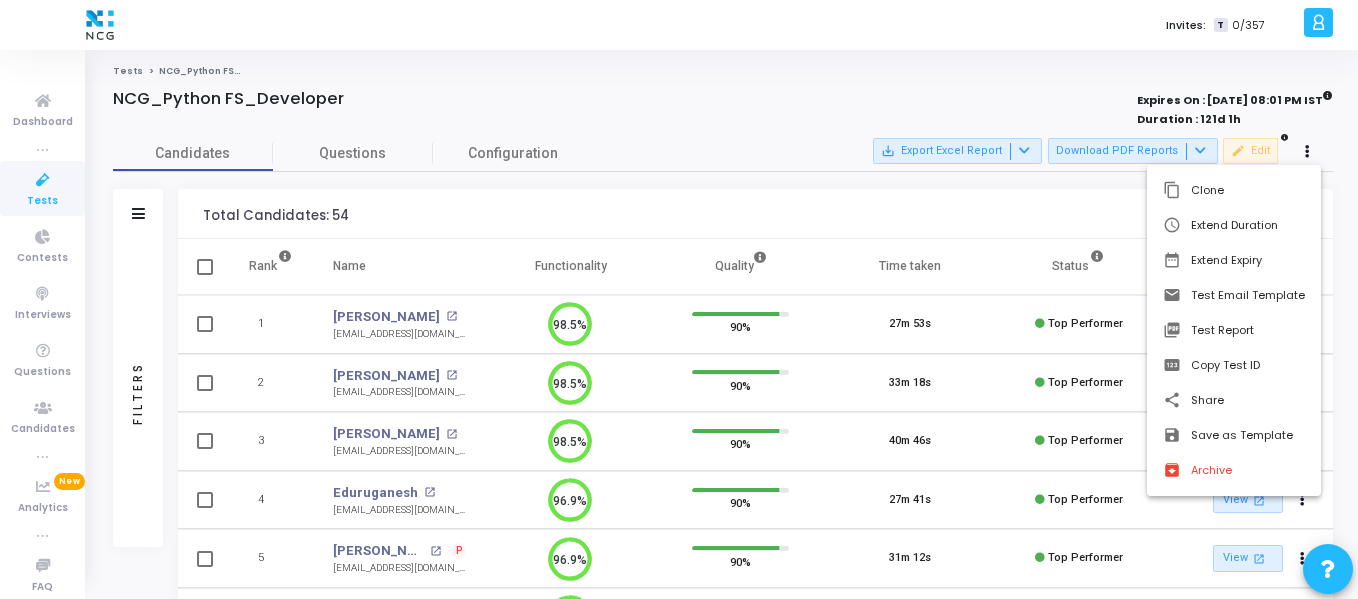 click at bounding box center (679, 299) 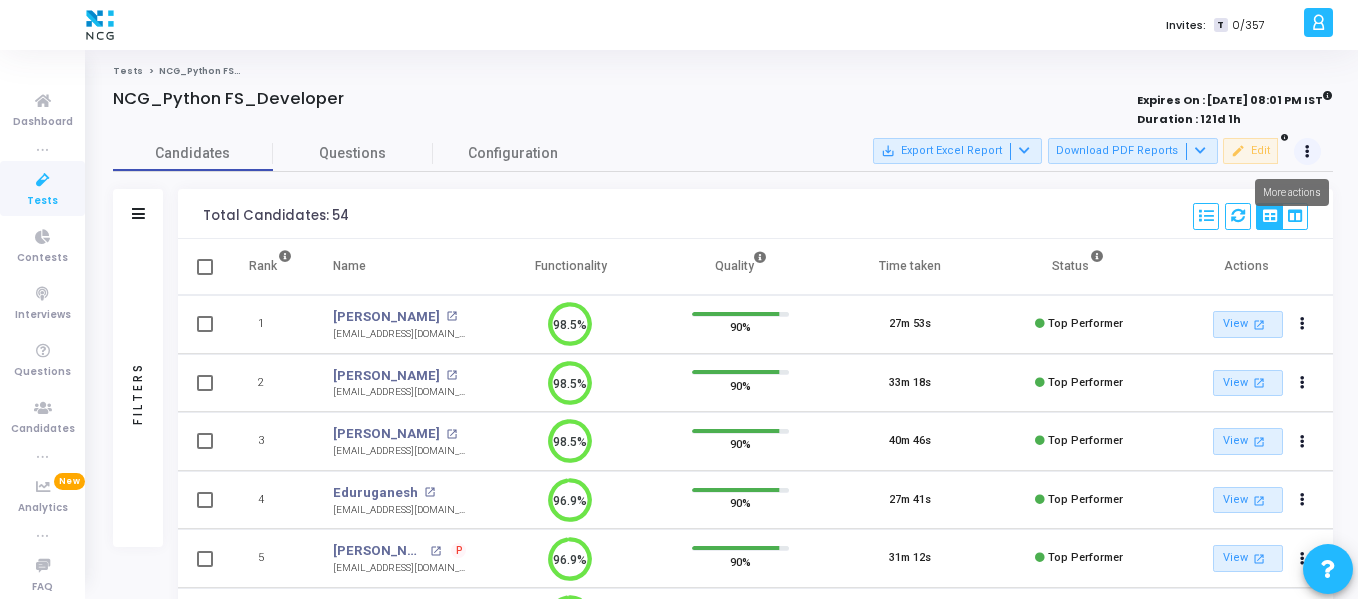click at bounding box center (1308, 152) 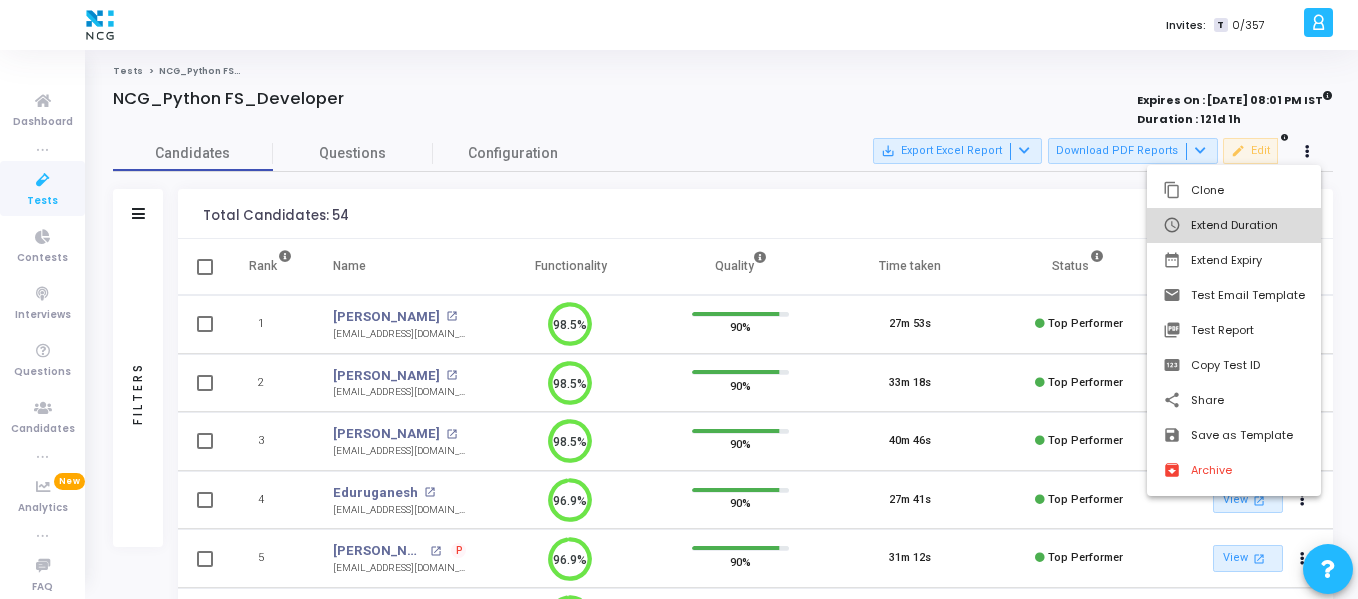 click on "schedule  Extend Duration" at bounding box center (1234, 225) 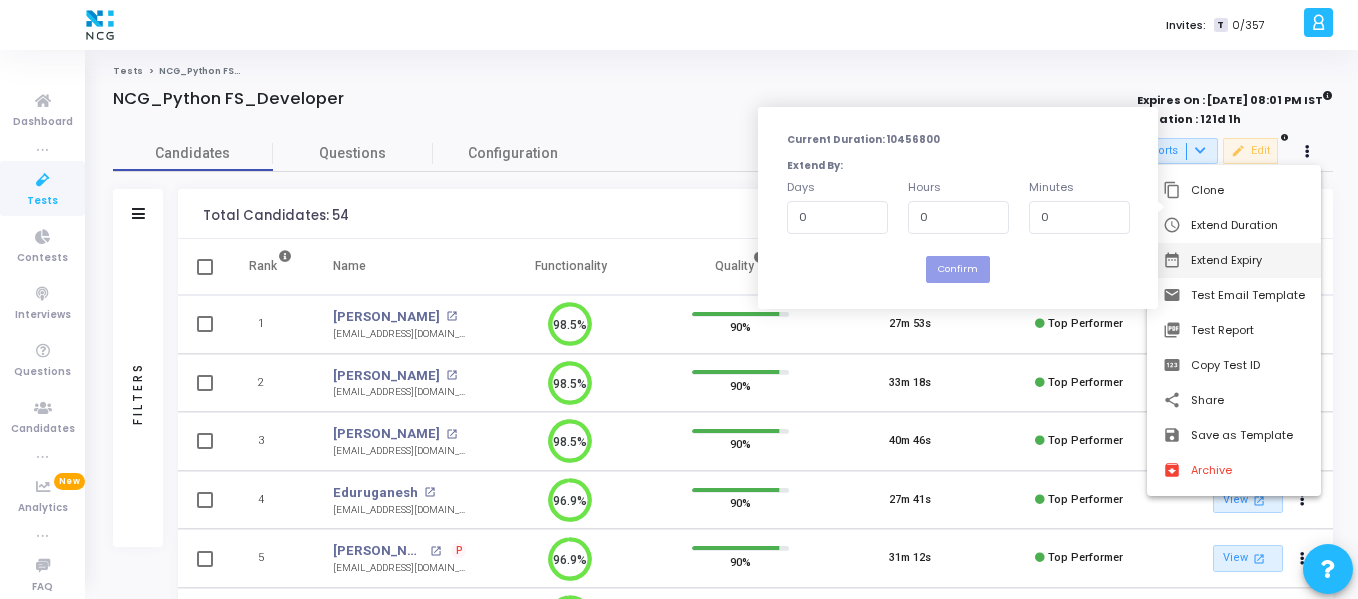 click on "date_range  Extend Expiry" at bounding box center [1234, 260] 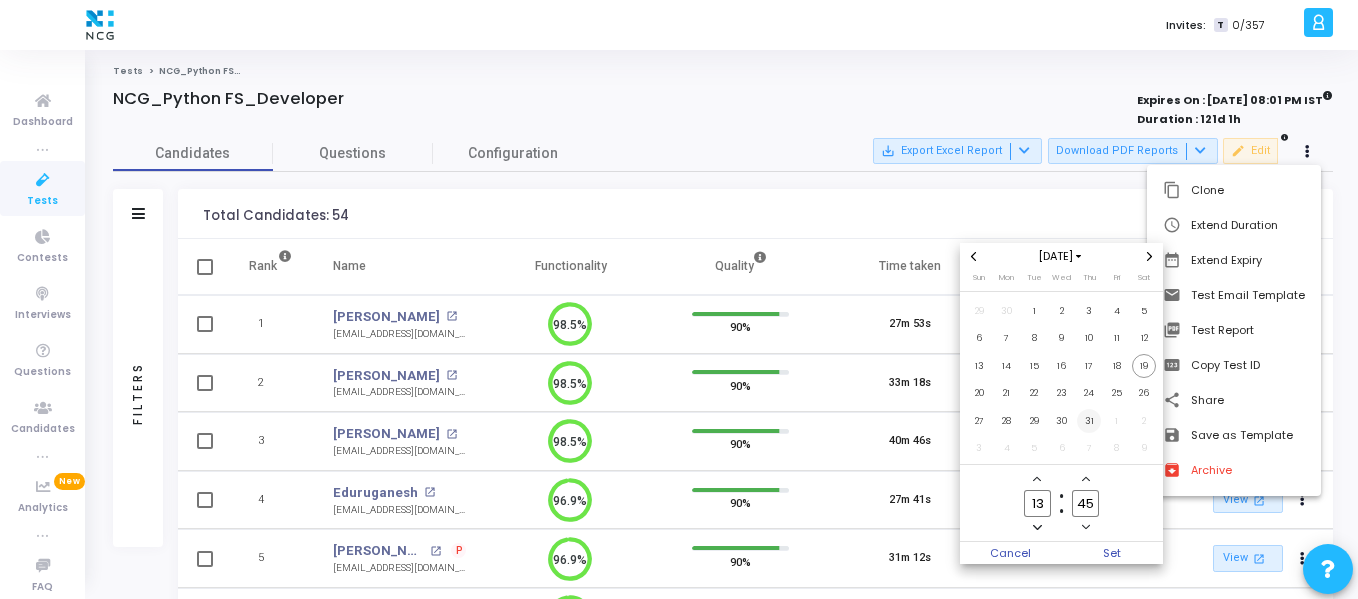 click on "31" at bounding box center [1089, 421] 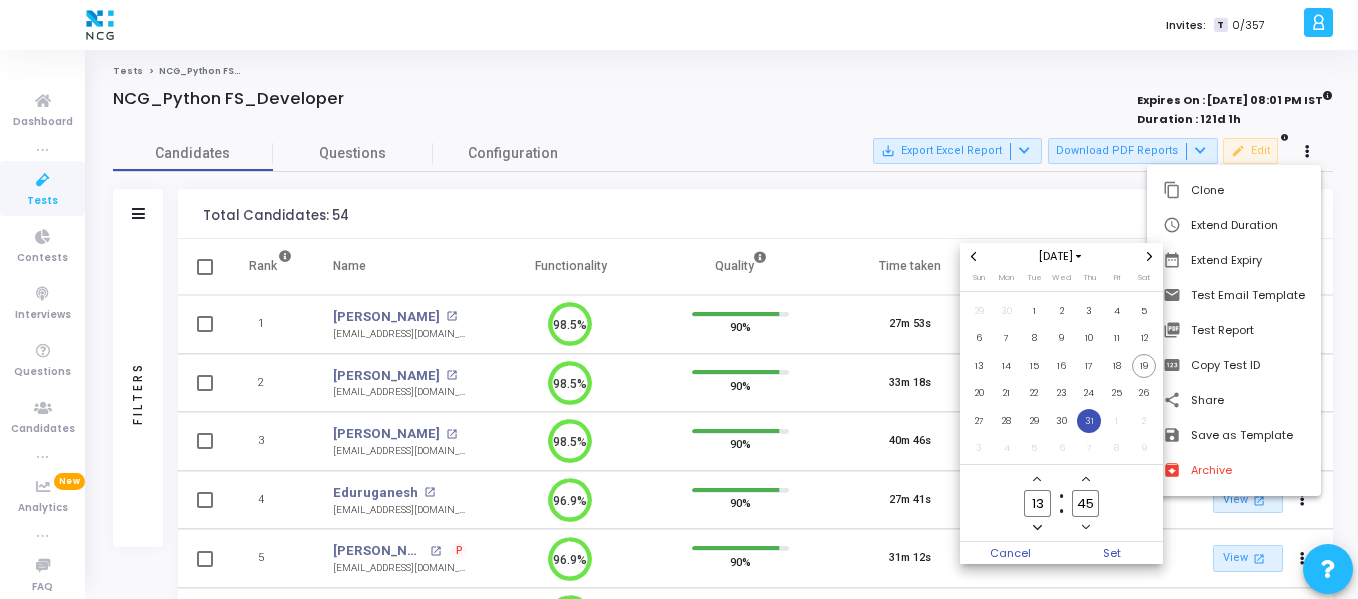 click 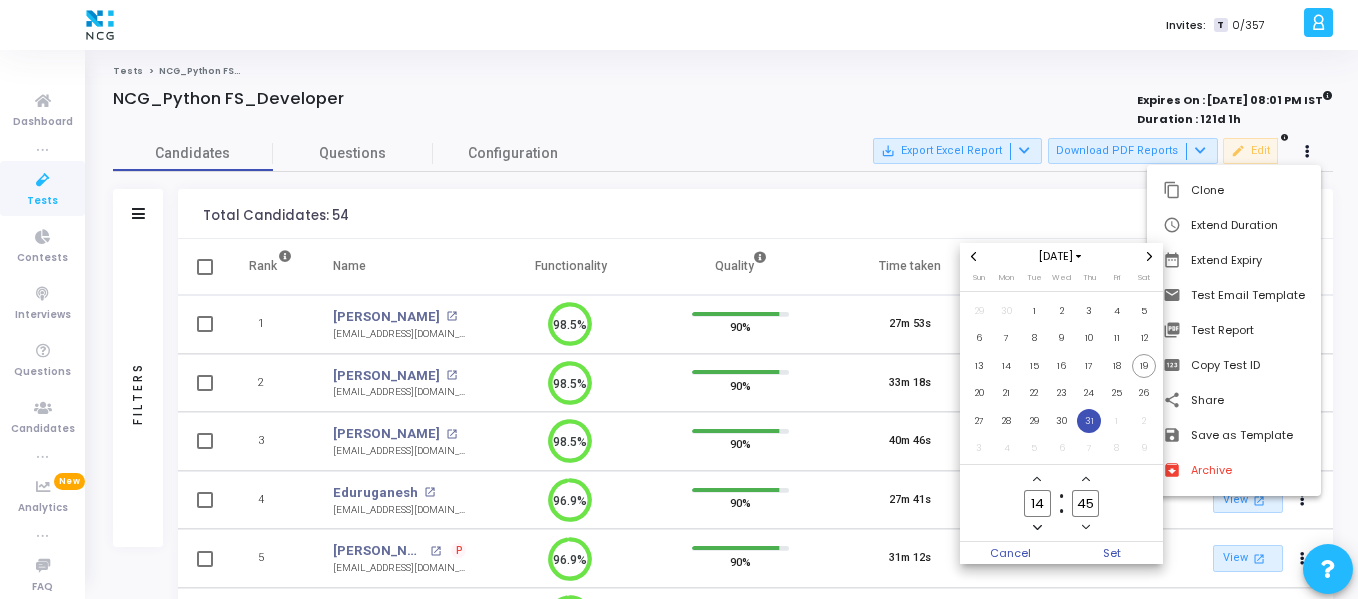 click 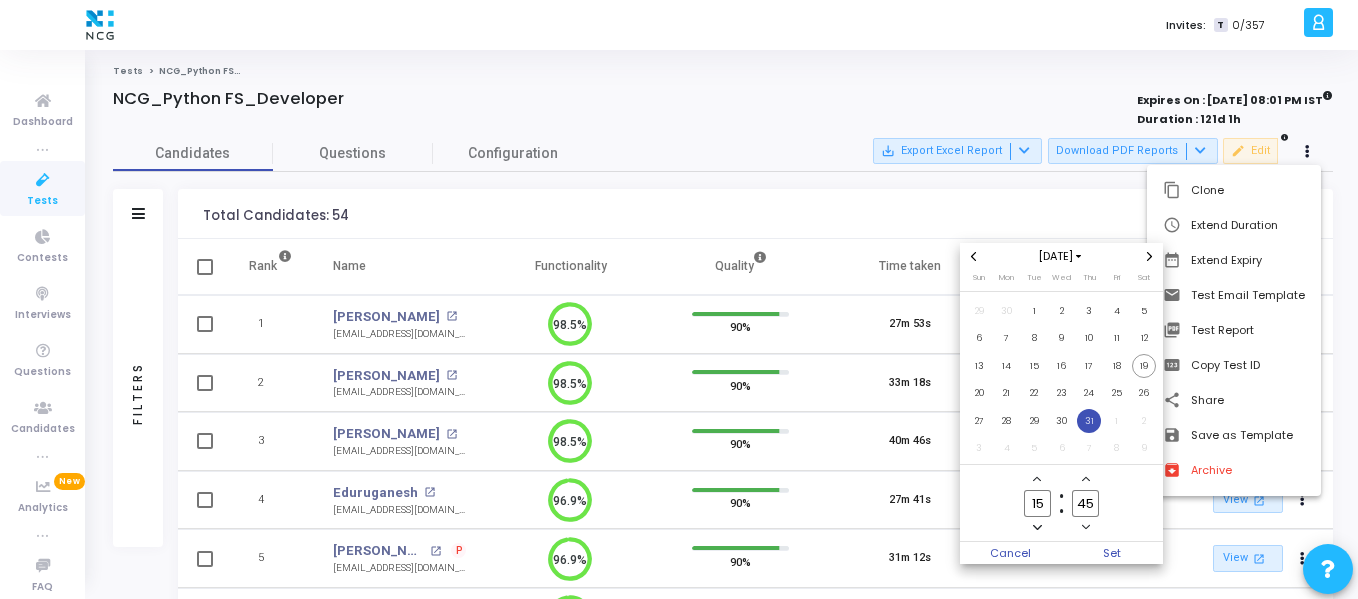 click 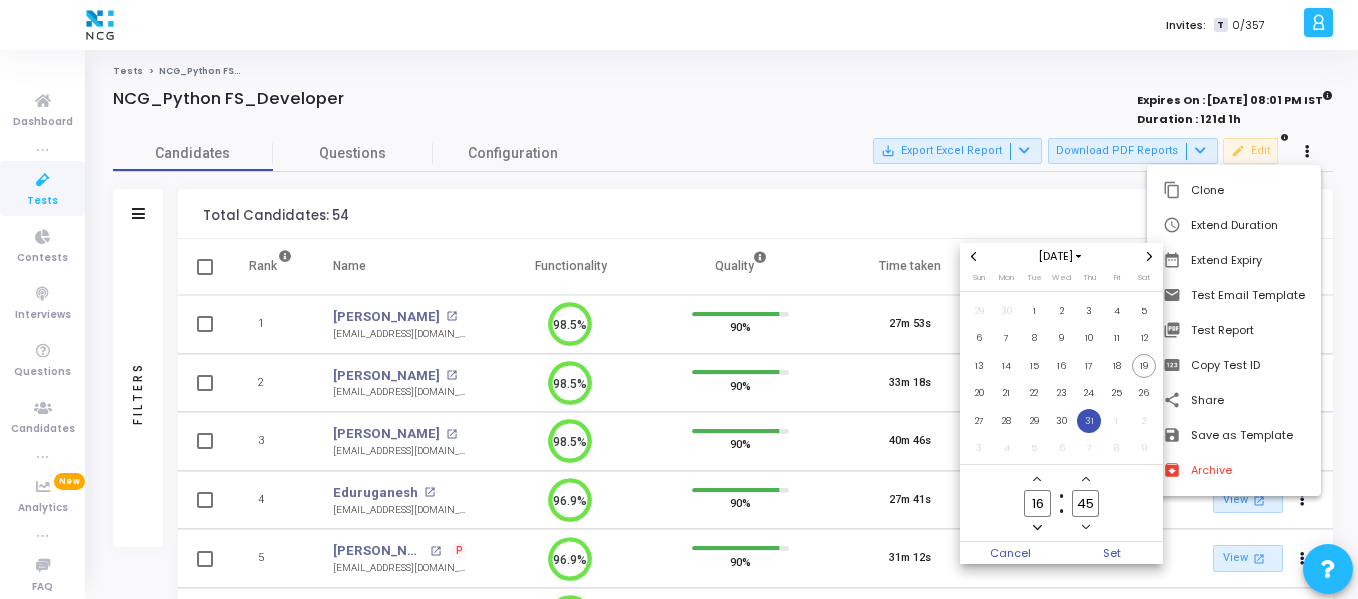 click 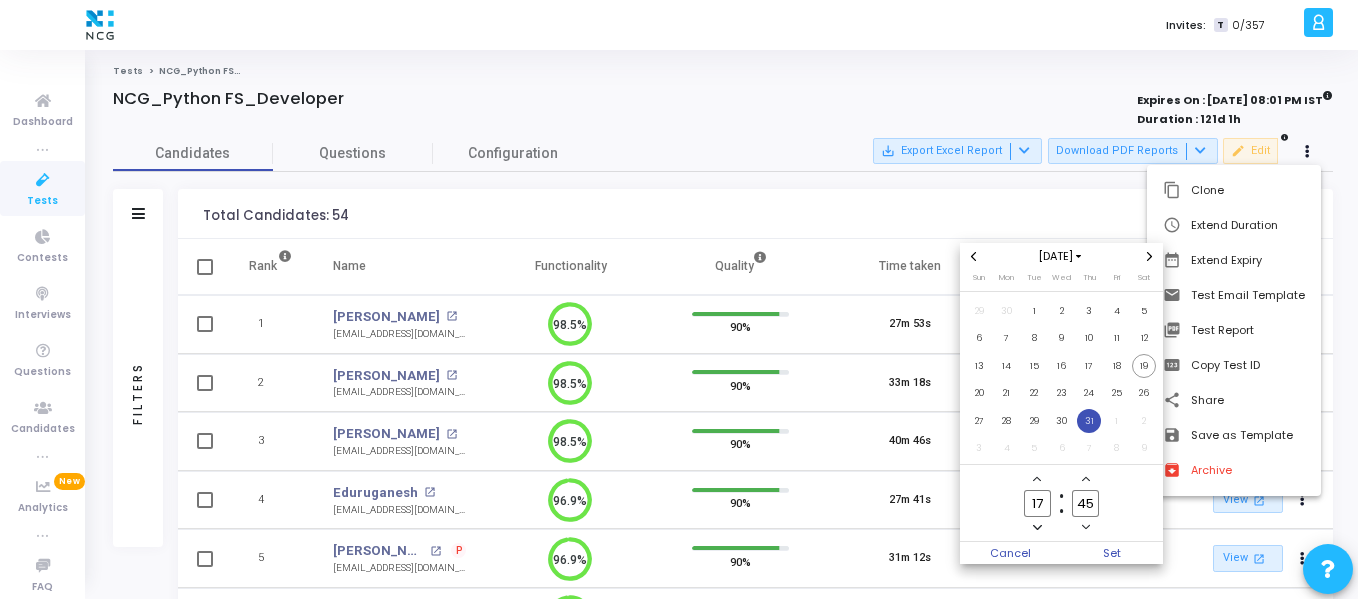 click 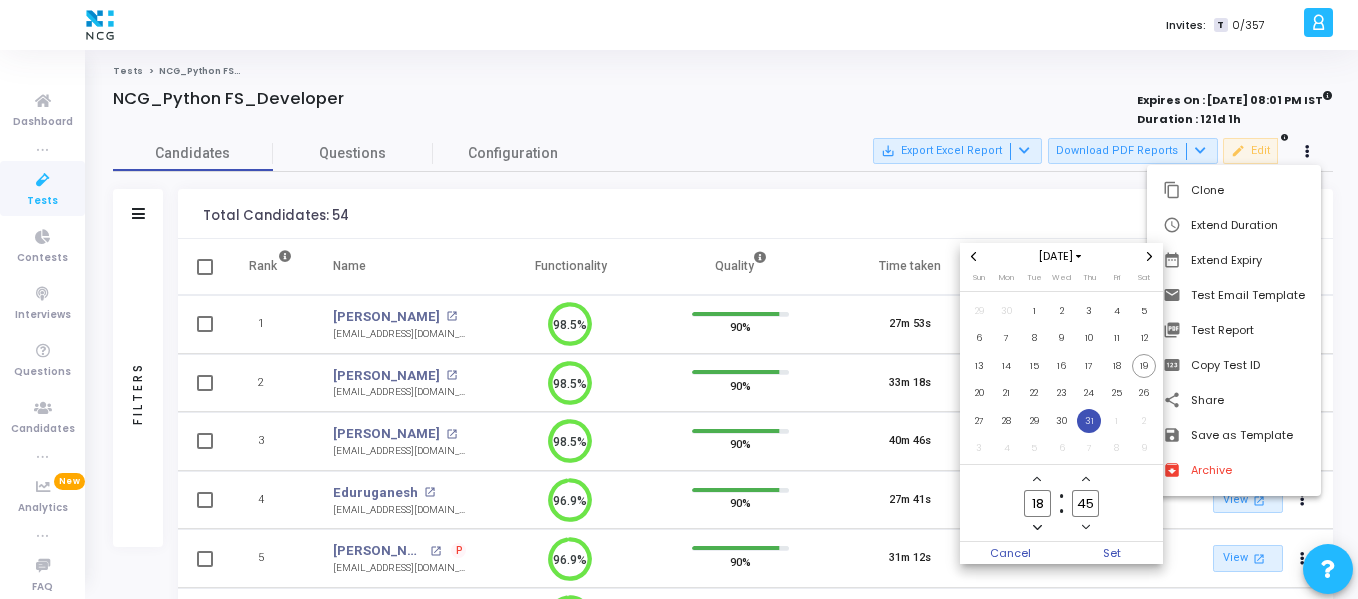 click 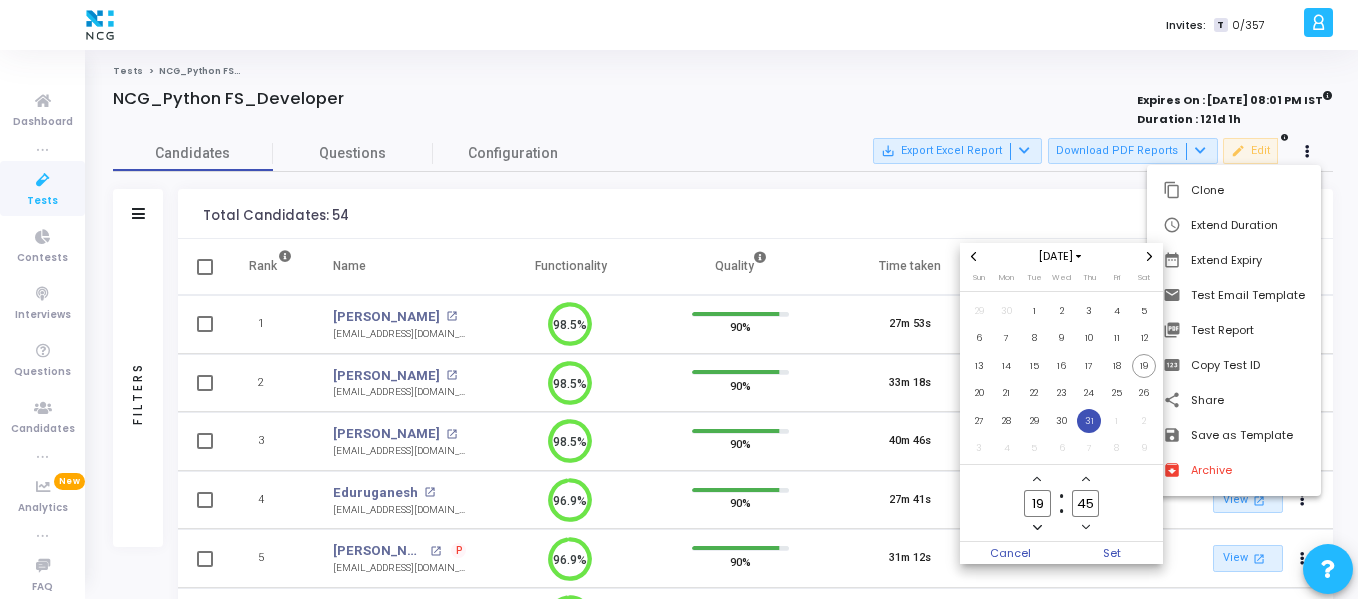 click 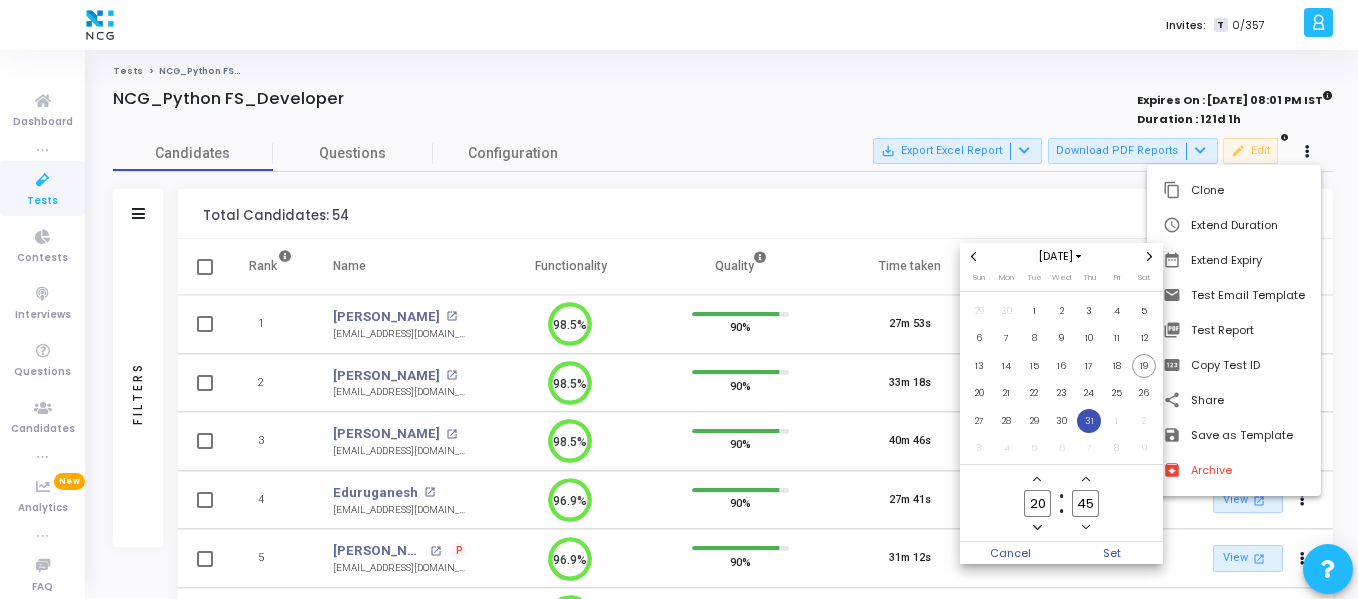 click 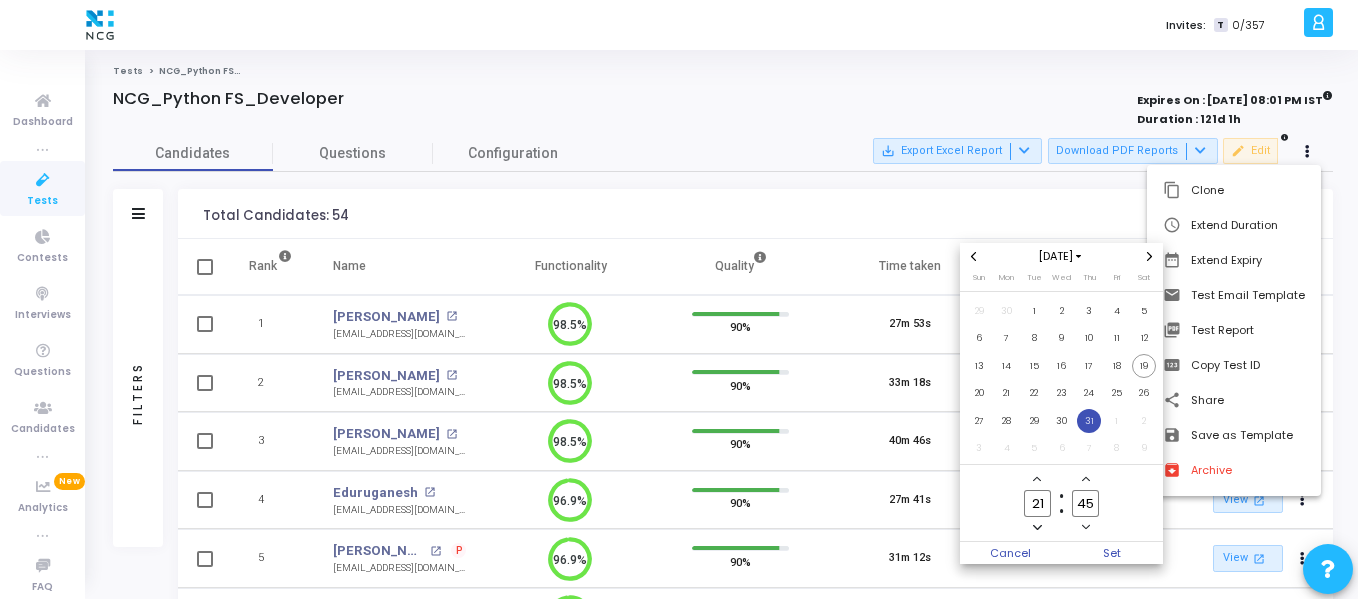 click 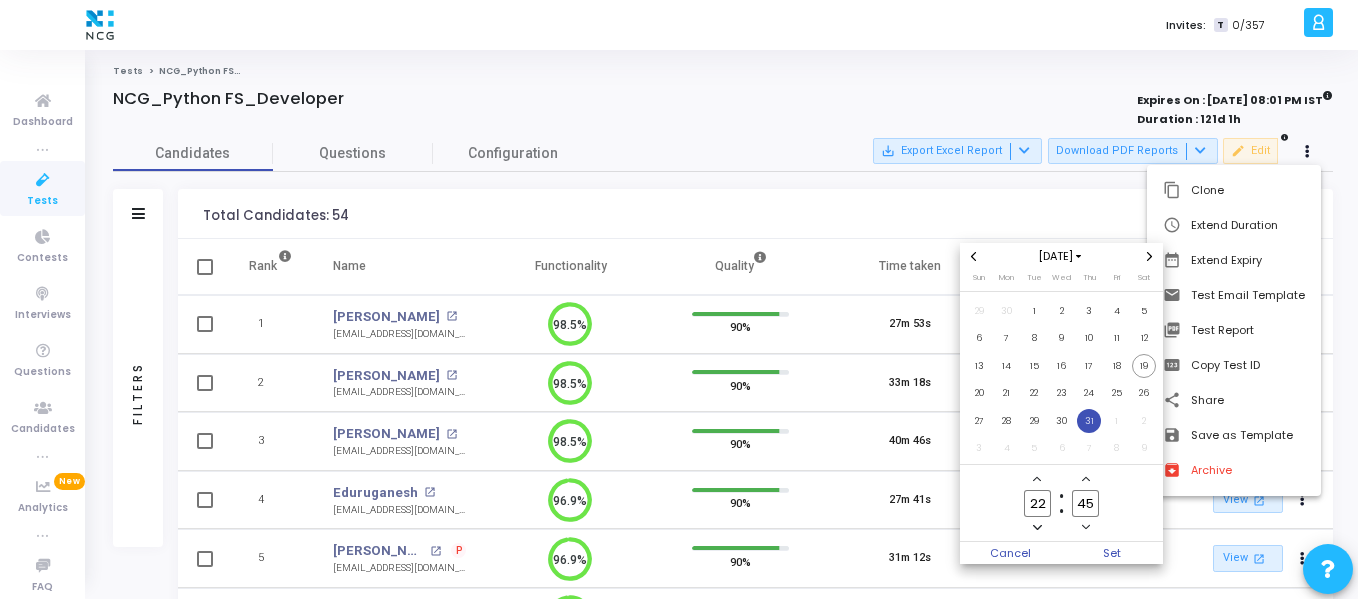 click 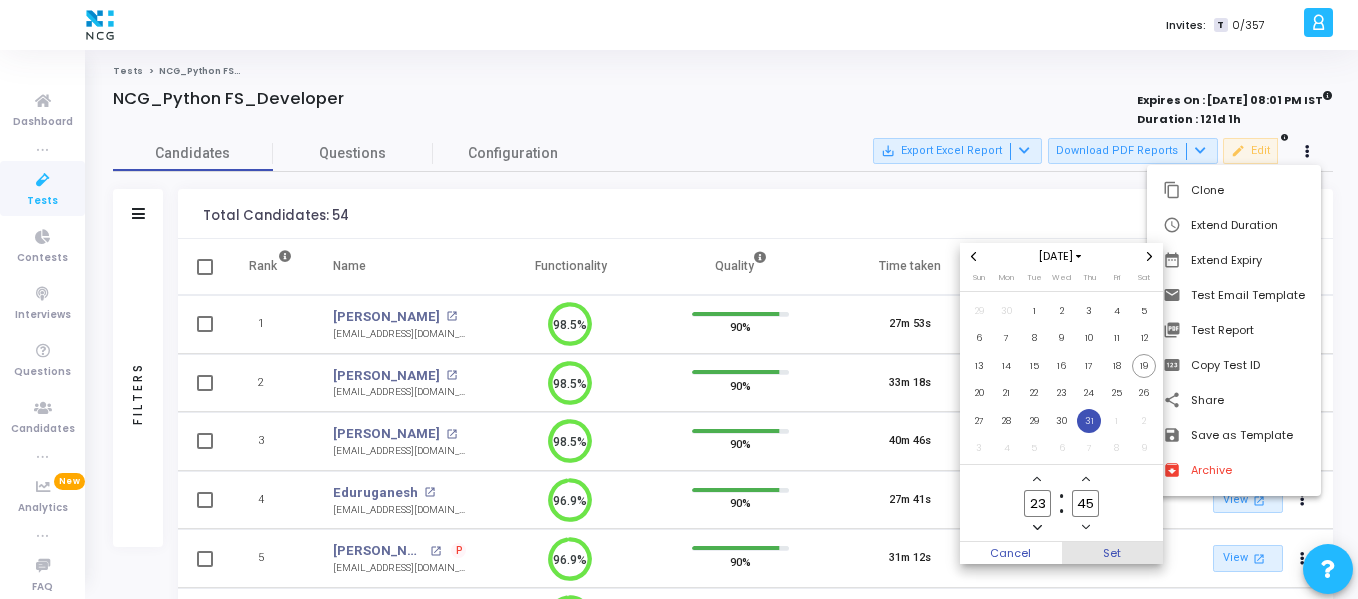 click on "Set" at bounding box center (1113, 553) 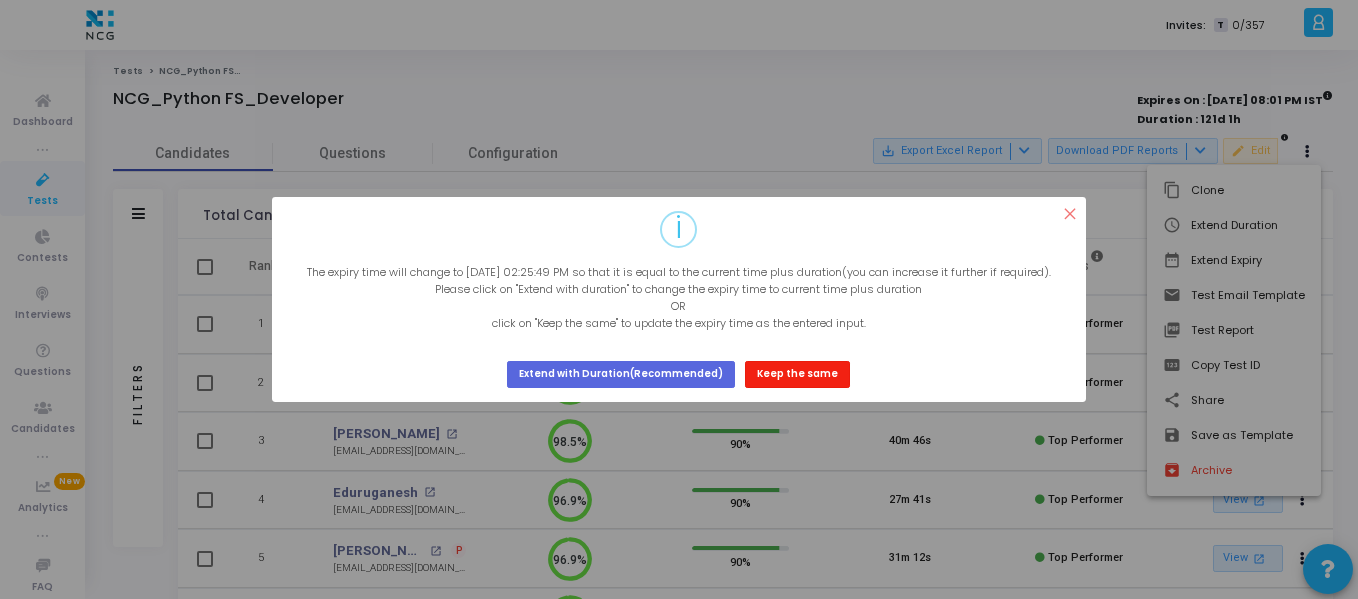 click on "Keep the same" at bounding box center [797, 374] 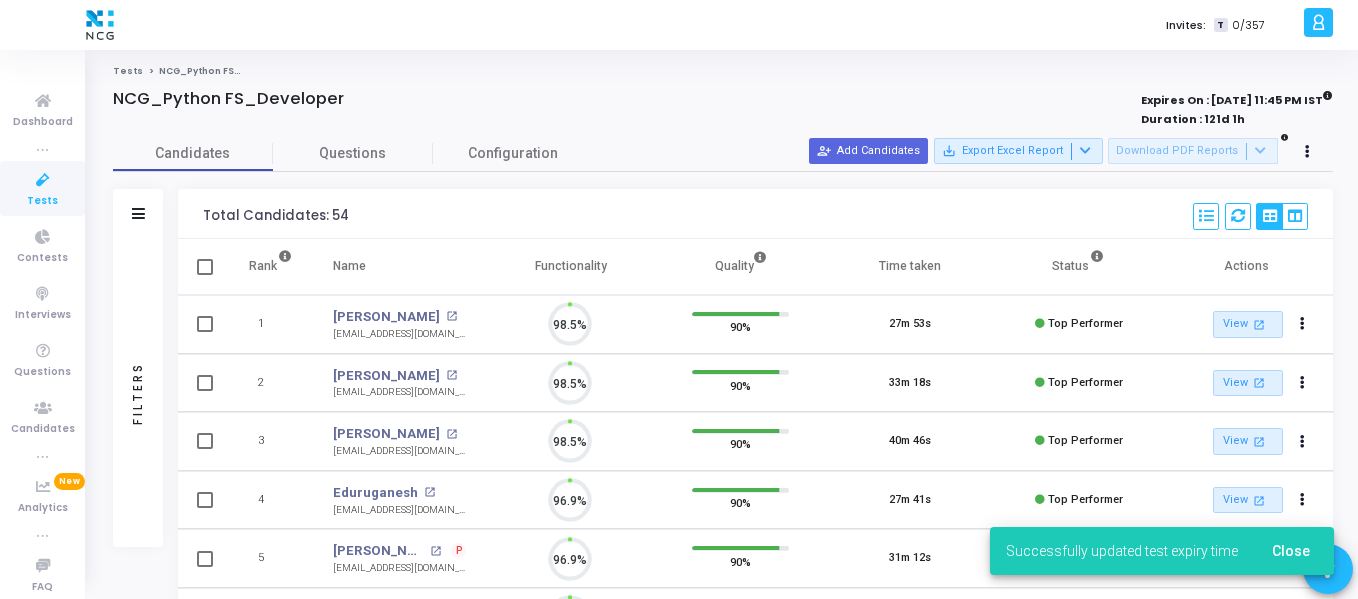 scroll, scrollTop: 9, scrollLeft: 9, axis: both 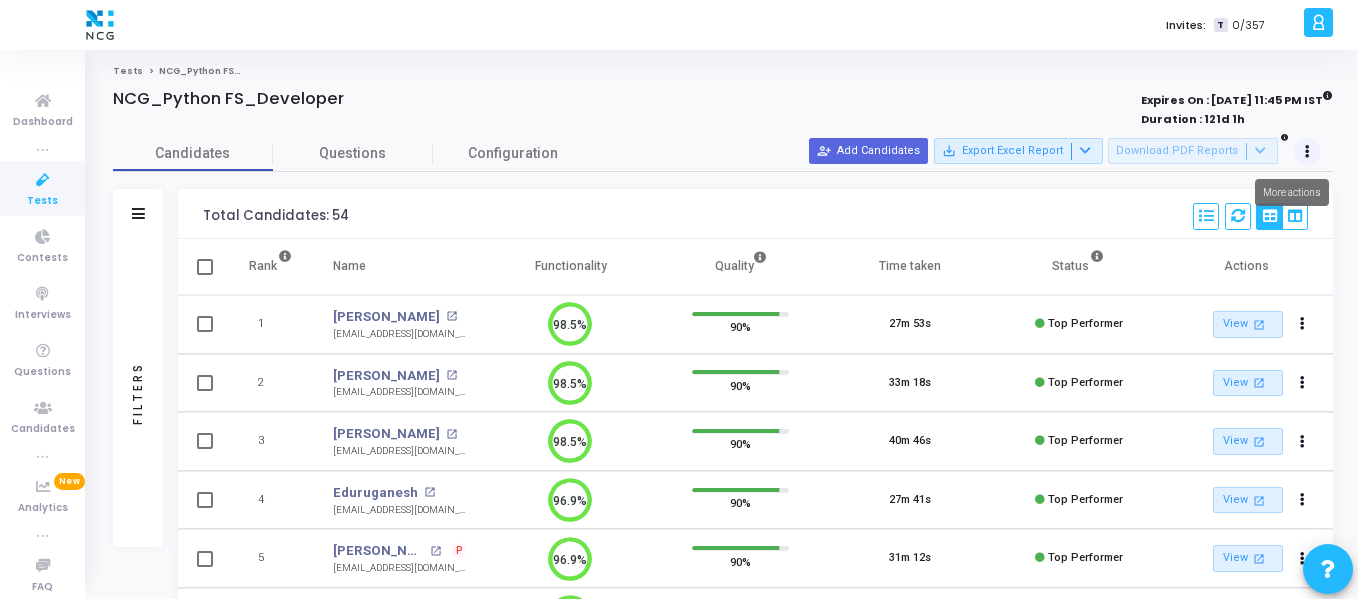 click at bounding box center (1307, 152) 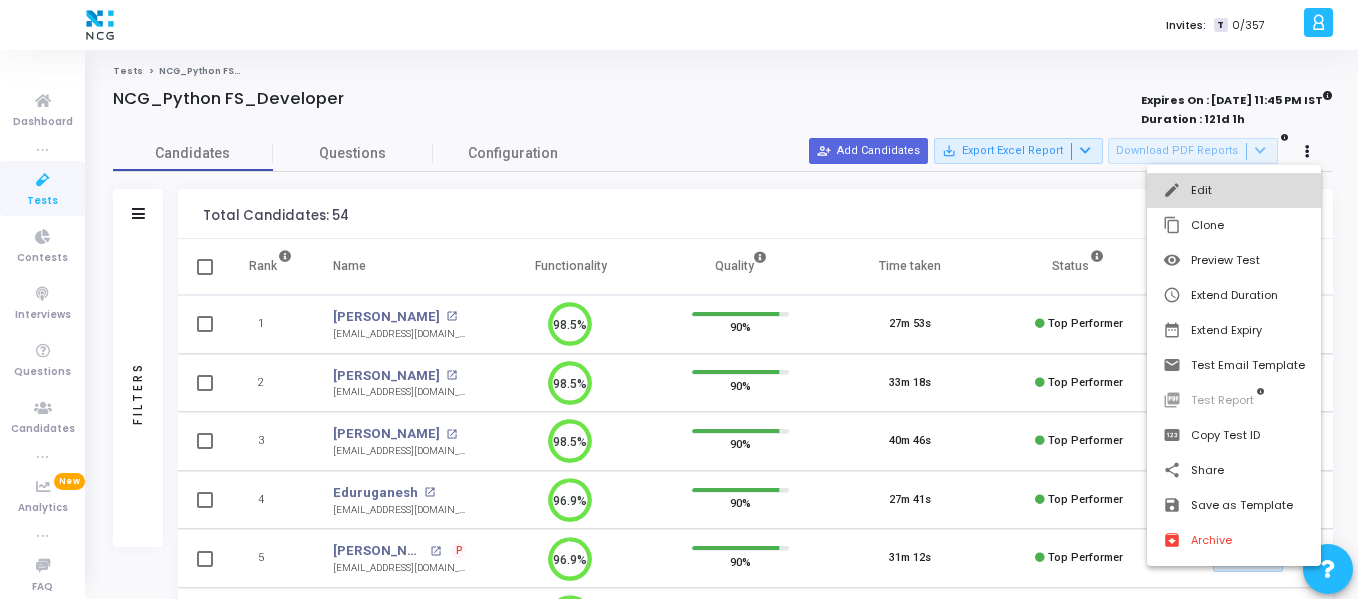 click on "edit  Edit" at bounding box center [1234, 190] 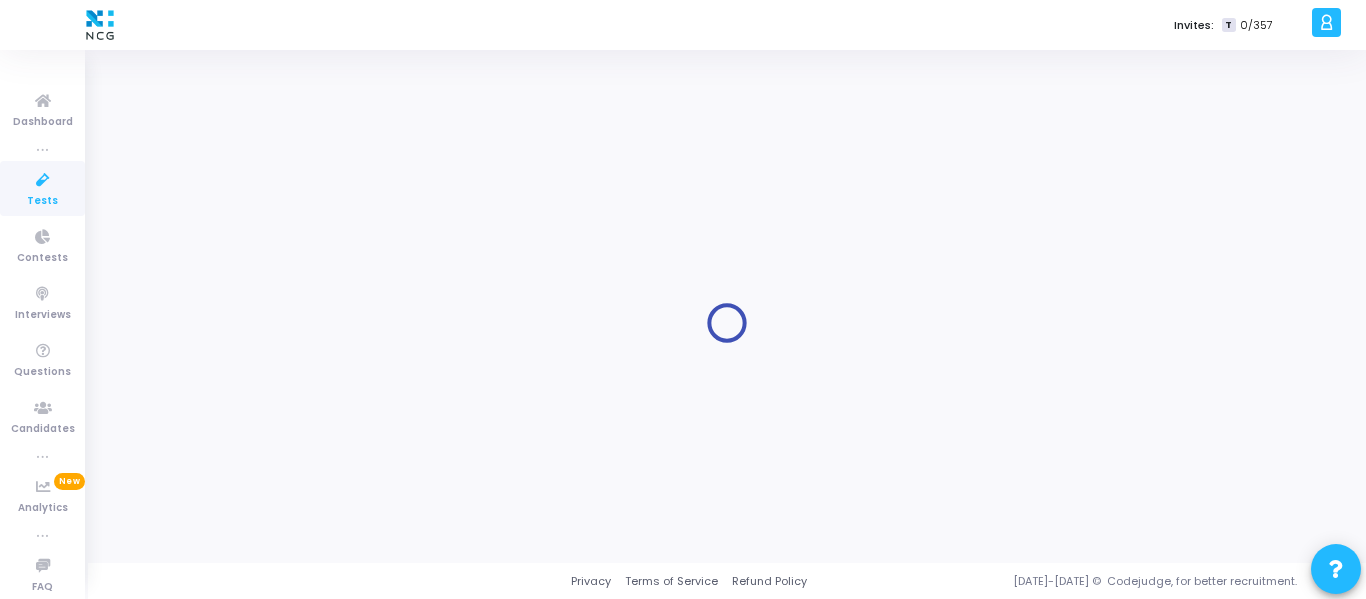 type on "NCG_Python FS_Developer" 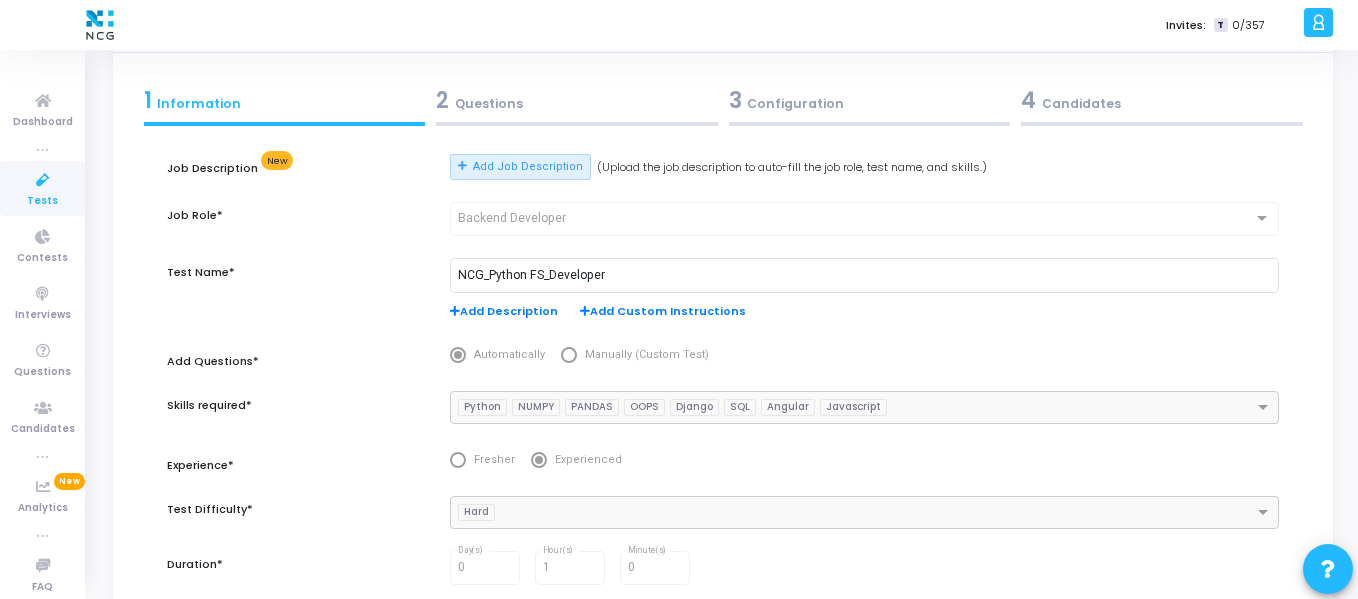 click on "2  Questions" at bounding box center [577, 100] 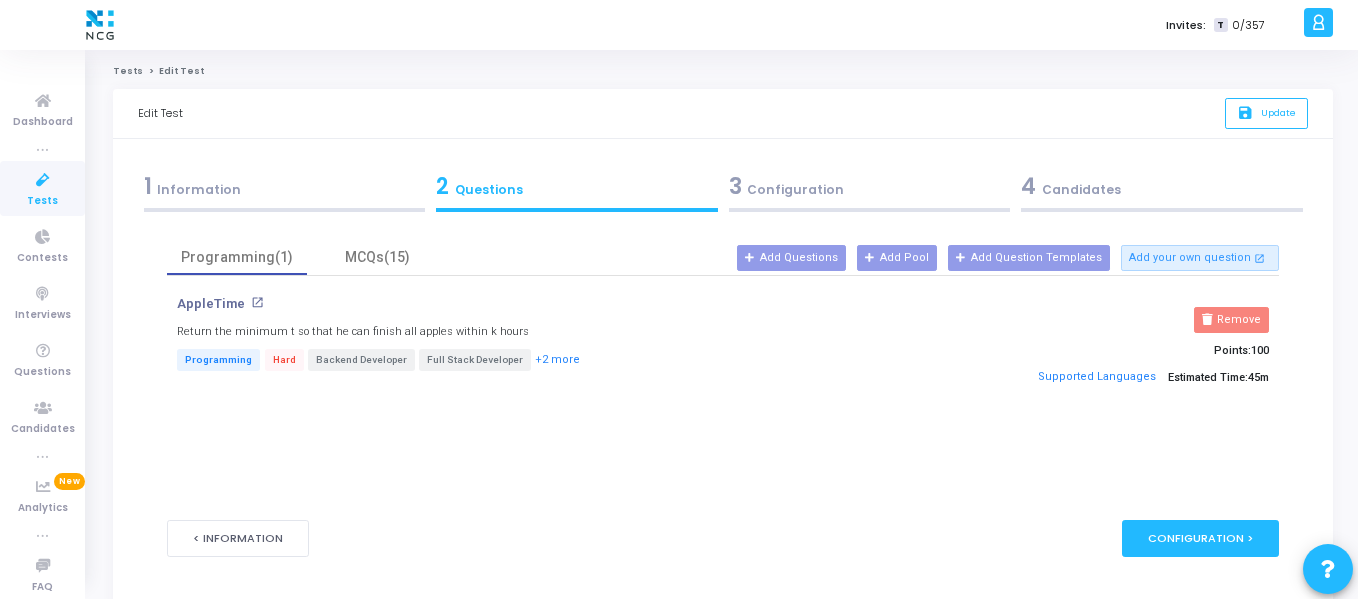click on "3  Configuration" at bounding box center (870, 186) 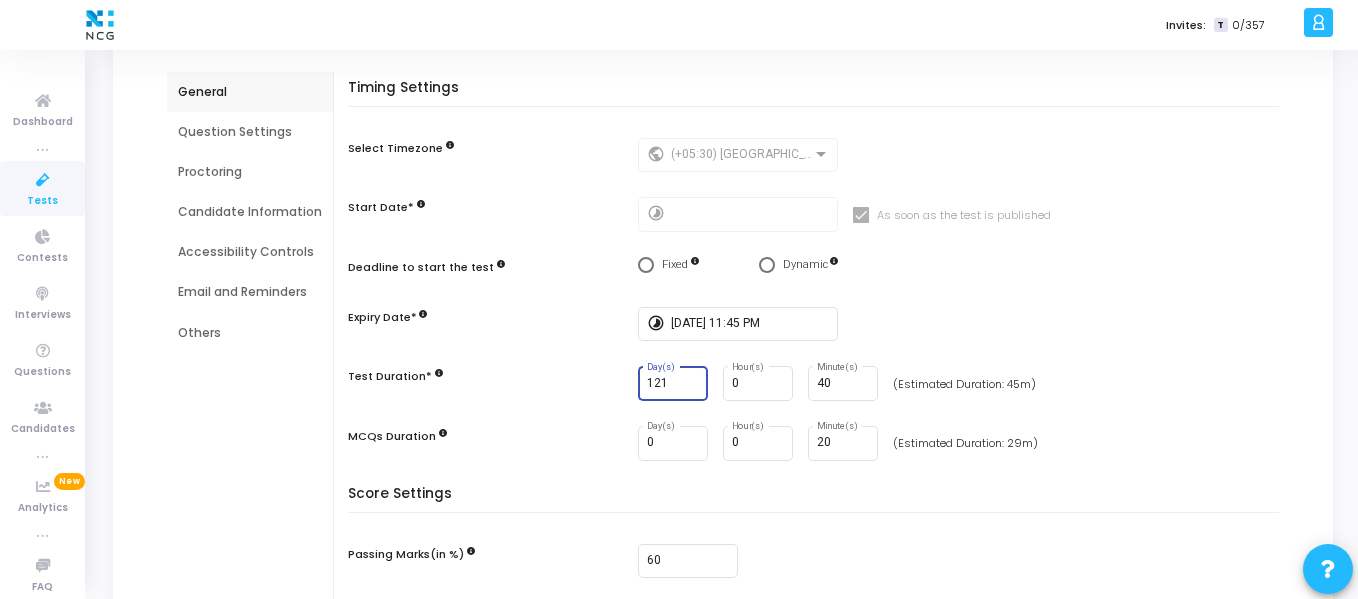 click on "121" at bounding box center [674, 384] 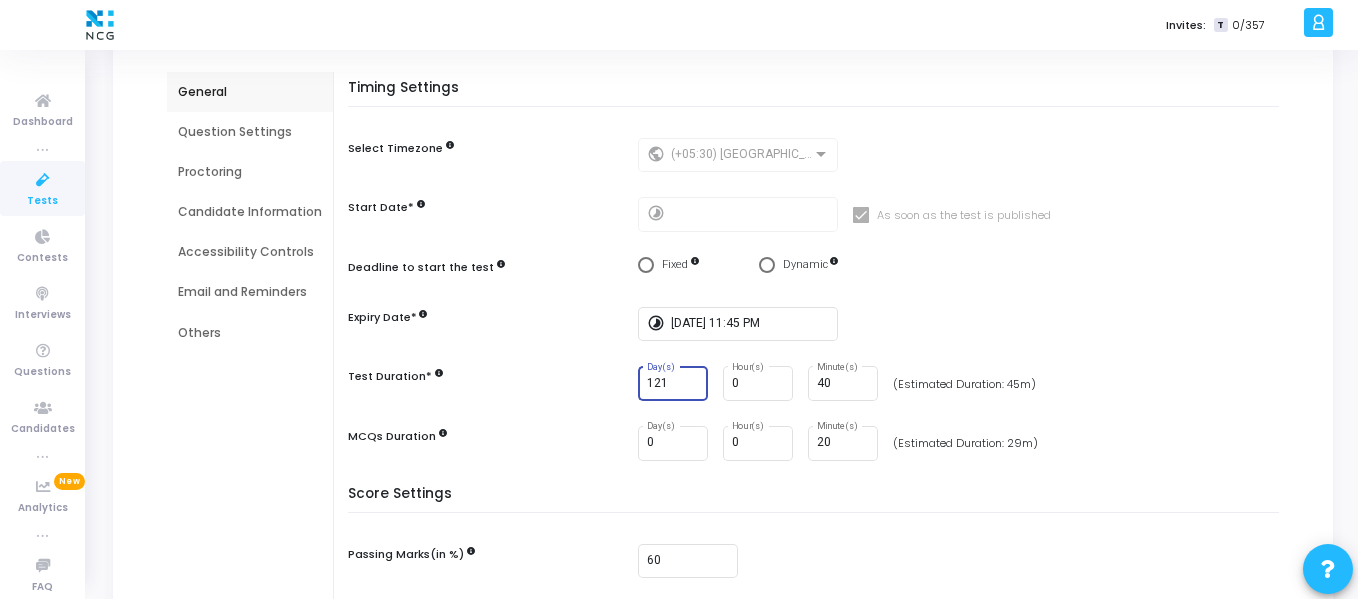 click on "121" at bounding box center (674, 384) 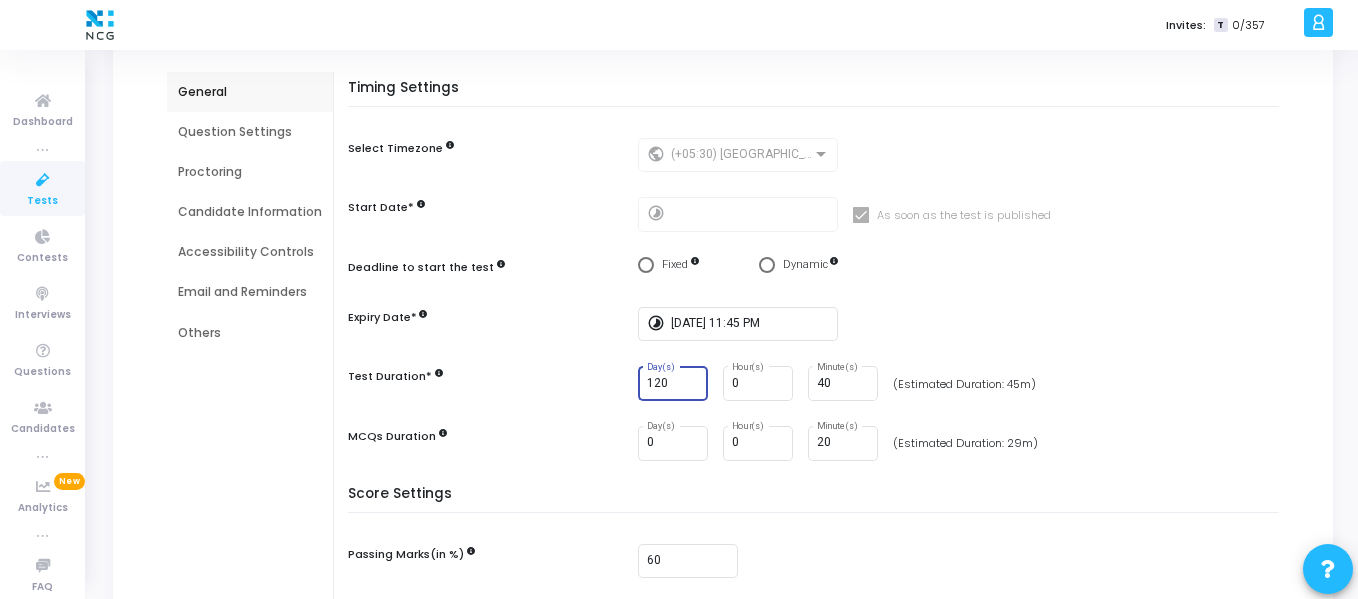 click on "120" at bounding box center [674, 384] 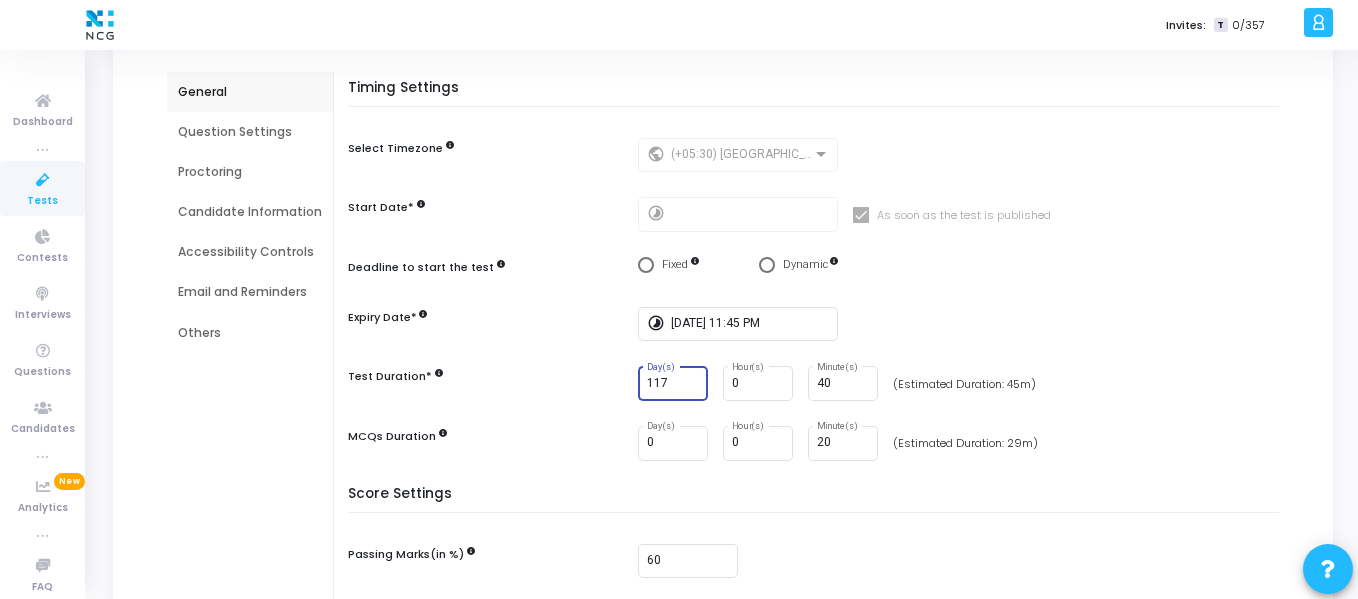 click on "117" at bounding box center (674, 384) 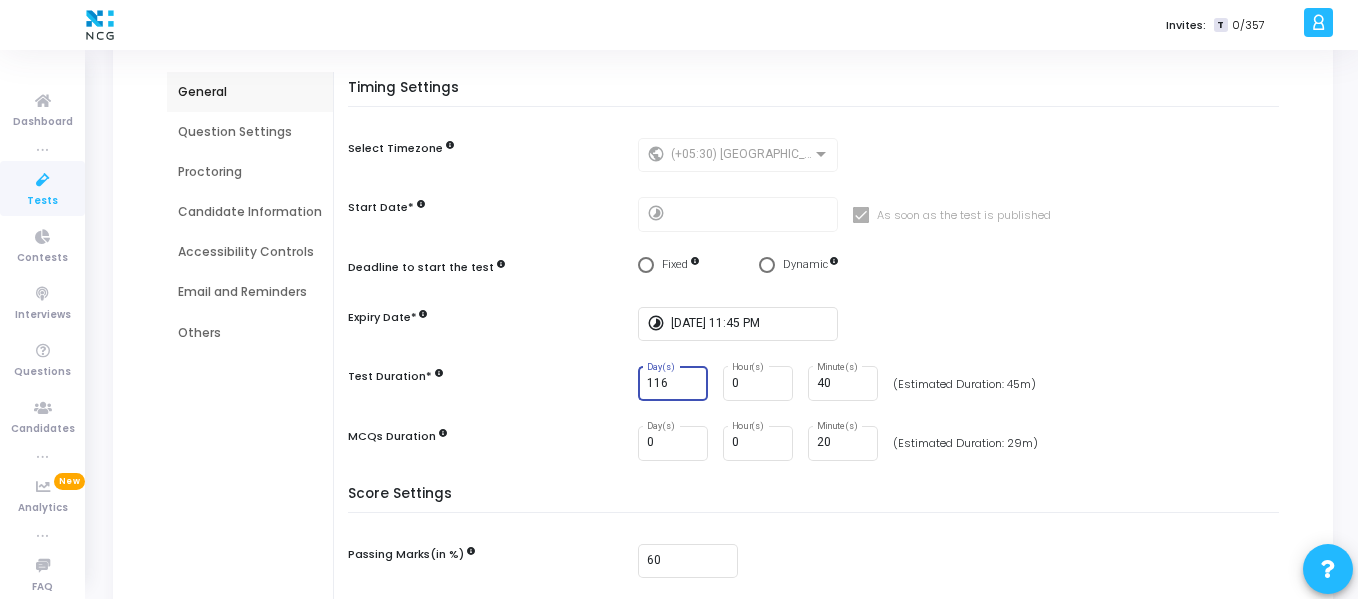 click on "116" at bounding box center (674, 384) 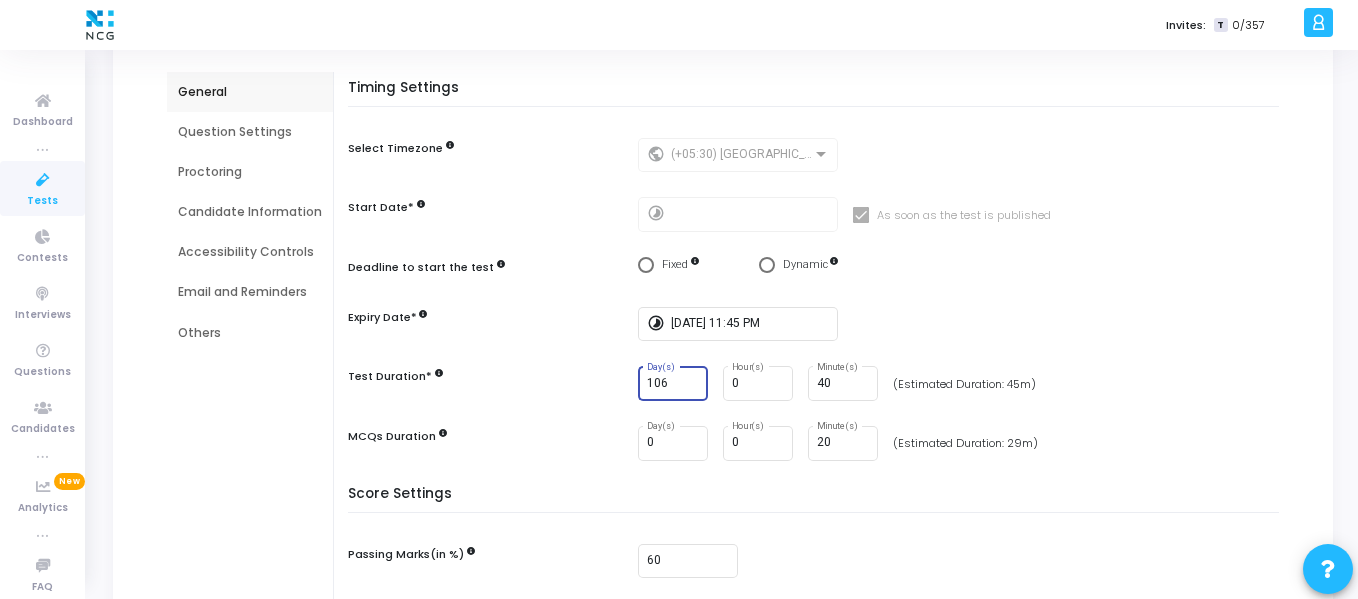 click on "106" at bounding box center [674, 384] 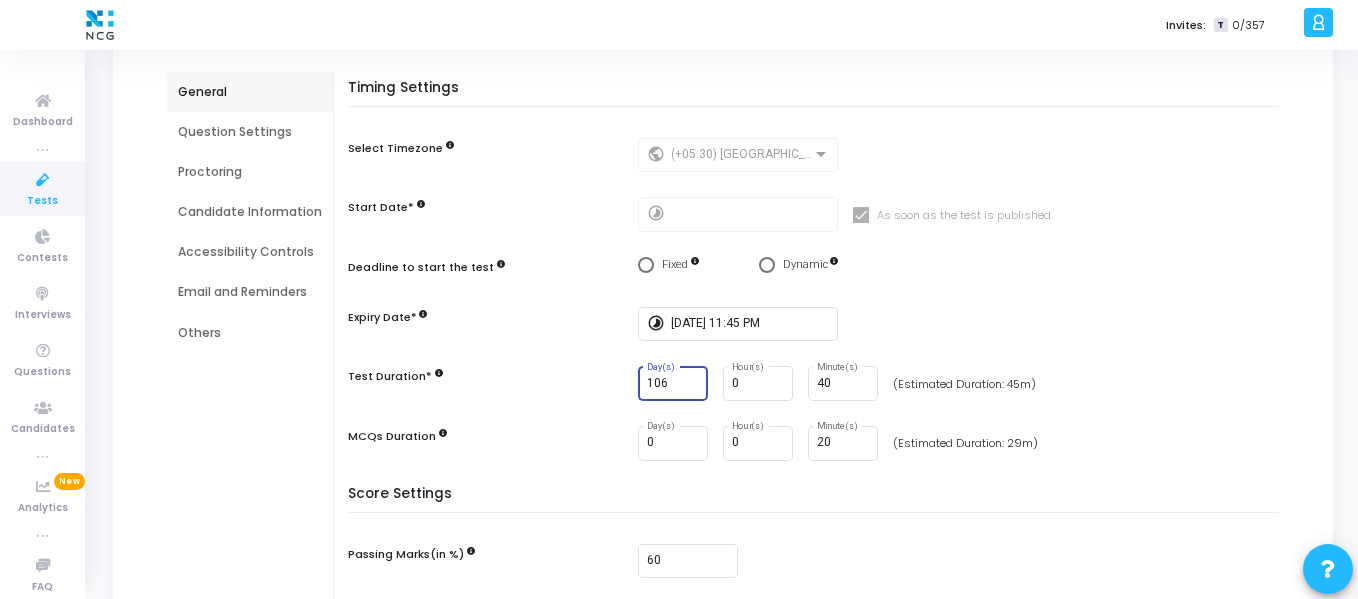 click on "106" at bounding box center (674, 384) 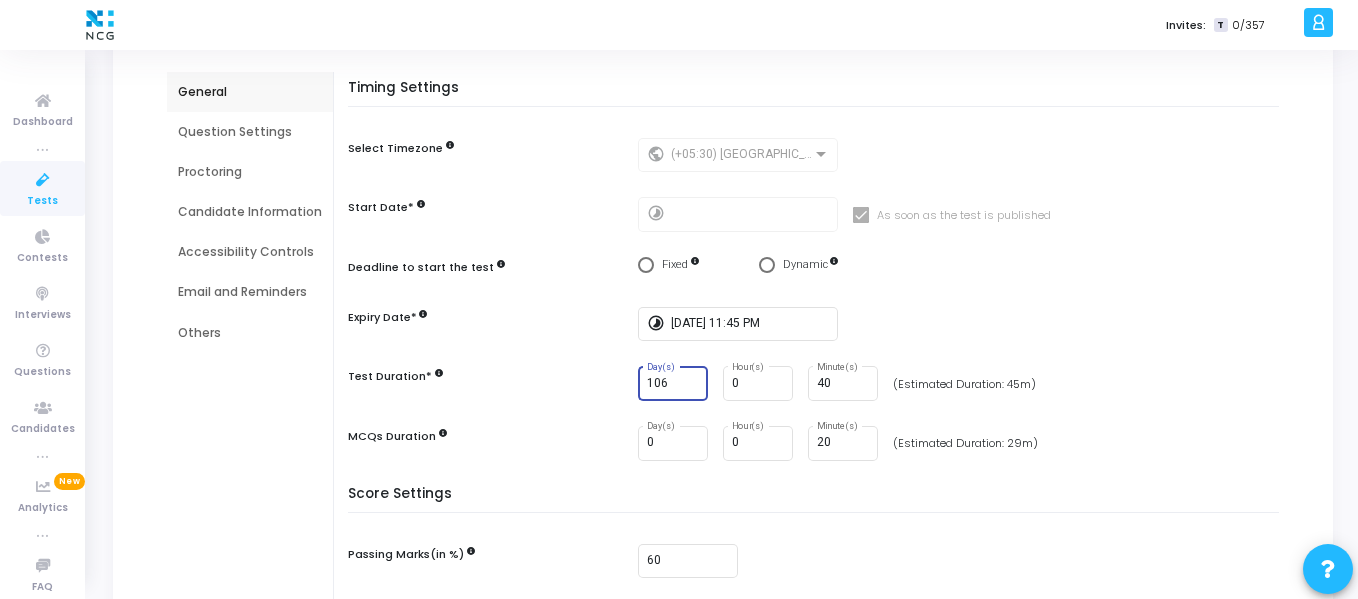 click on "106" at bounding box center [674, 384] 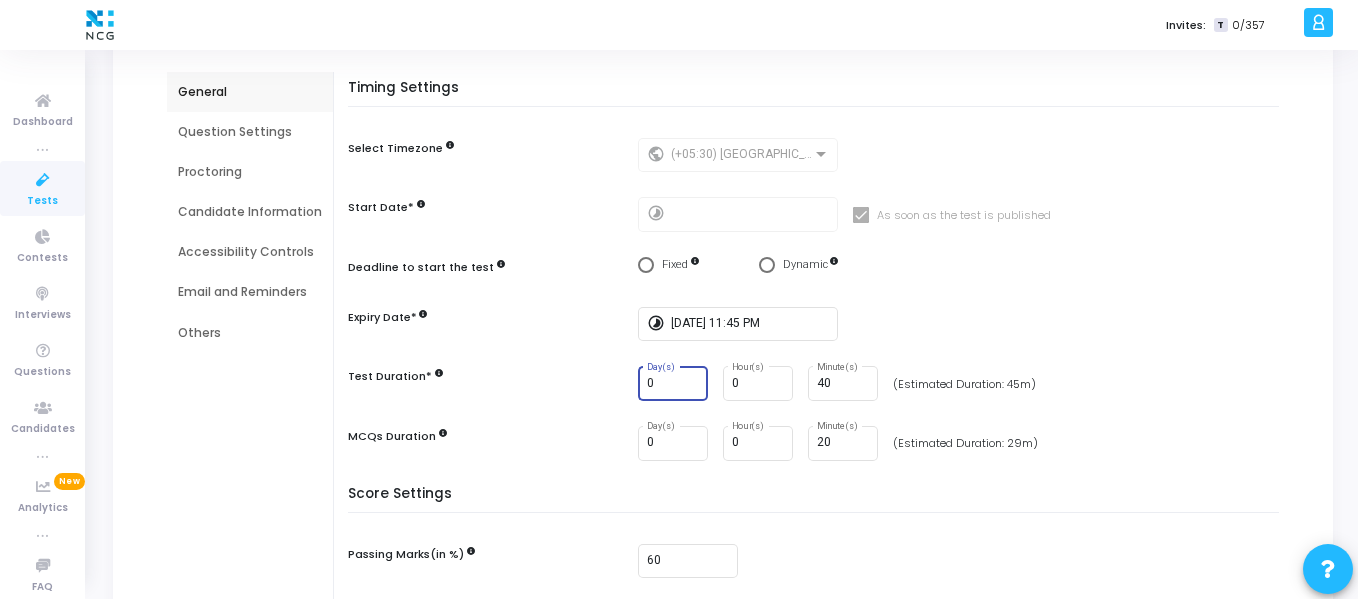 type on "0" 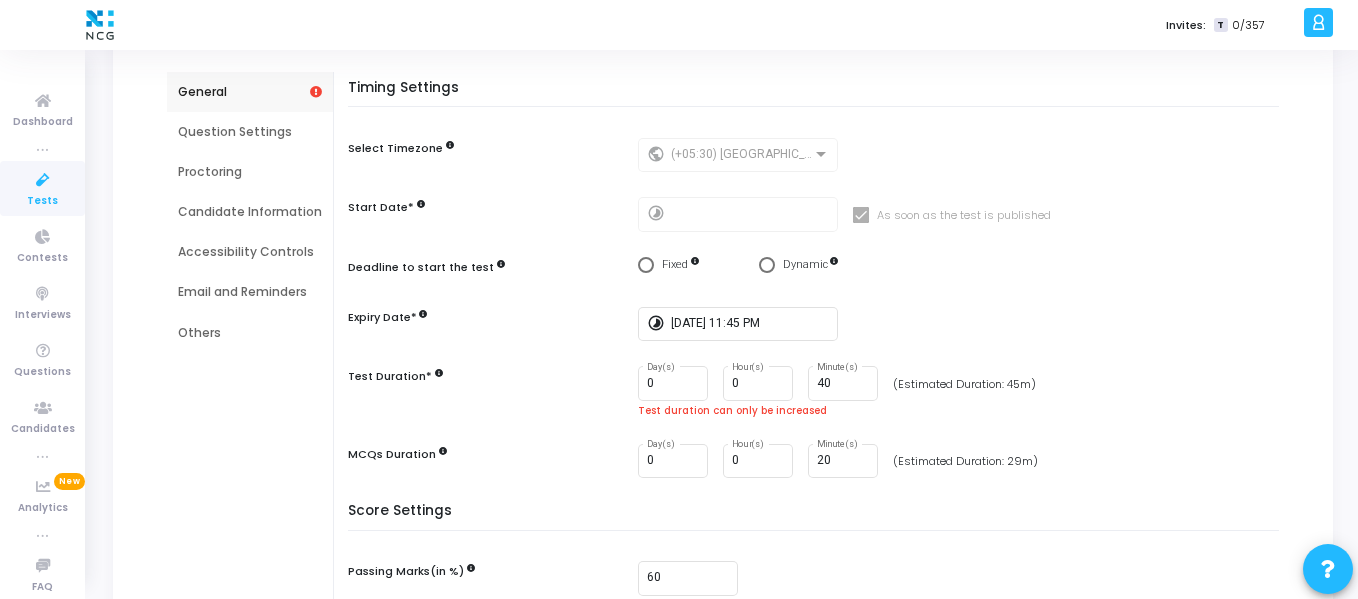 click on "Timing Settings   Select Timezone  public (+05:30) [GEOGRAPHIC_DATA]/[GEOGRAPHIC_DATA] Start Date* timelapse    As soon as the test is published  Deadline to start the test   Fixed   Dynamic  Expiry Date*  timelapse [DATE] 11:45 PM  Test Duration*  0 Day(s) 0 Hour(s) 40 Minute(s)  (Estimated Duration: 45m)   Test duration can only be increased   MCQs Duration  0 Day(s) 0 Hour(s) 20 Minute(s)  (Estimated Duration: 29m)" at bounding box center (818, 292) 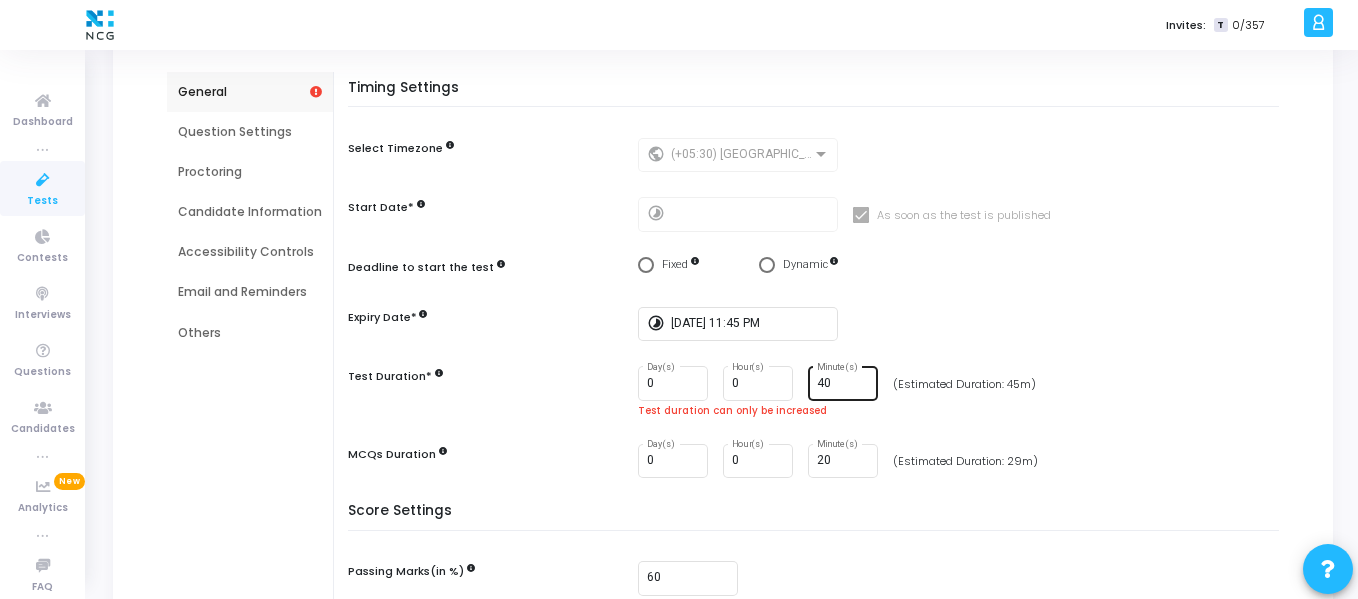 click on "40" at bounding box center (844, 384) 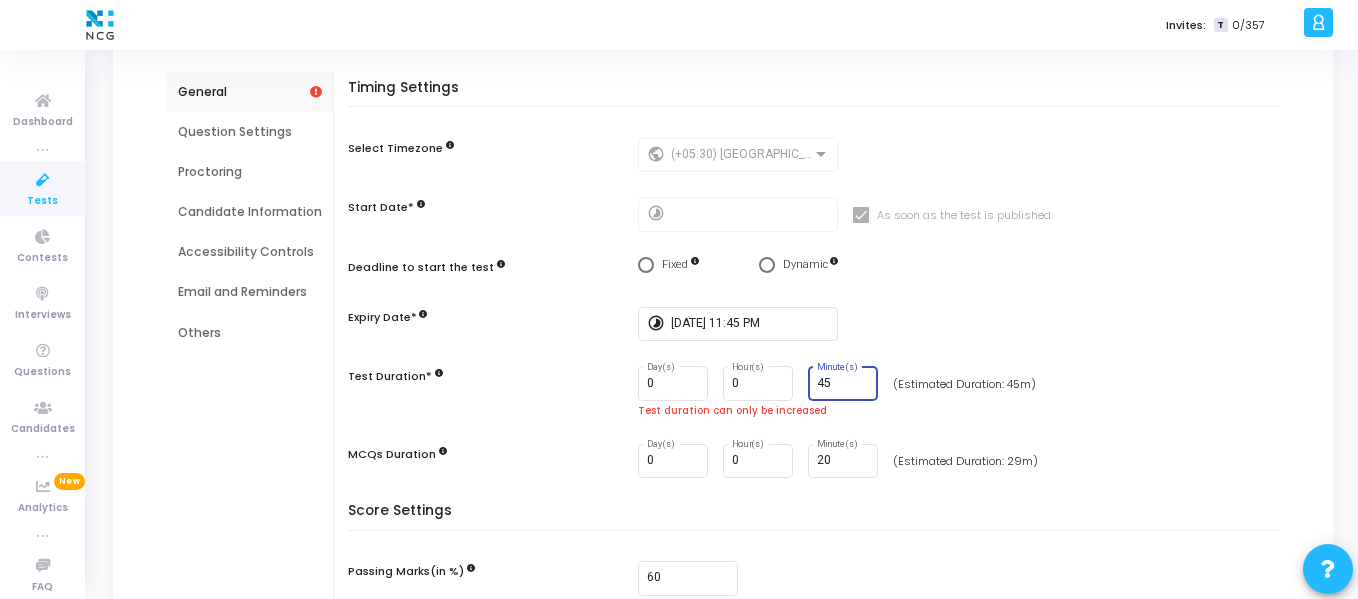 type on "45" 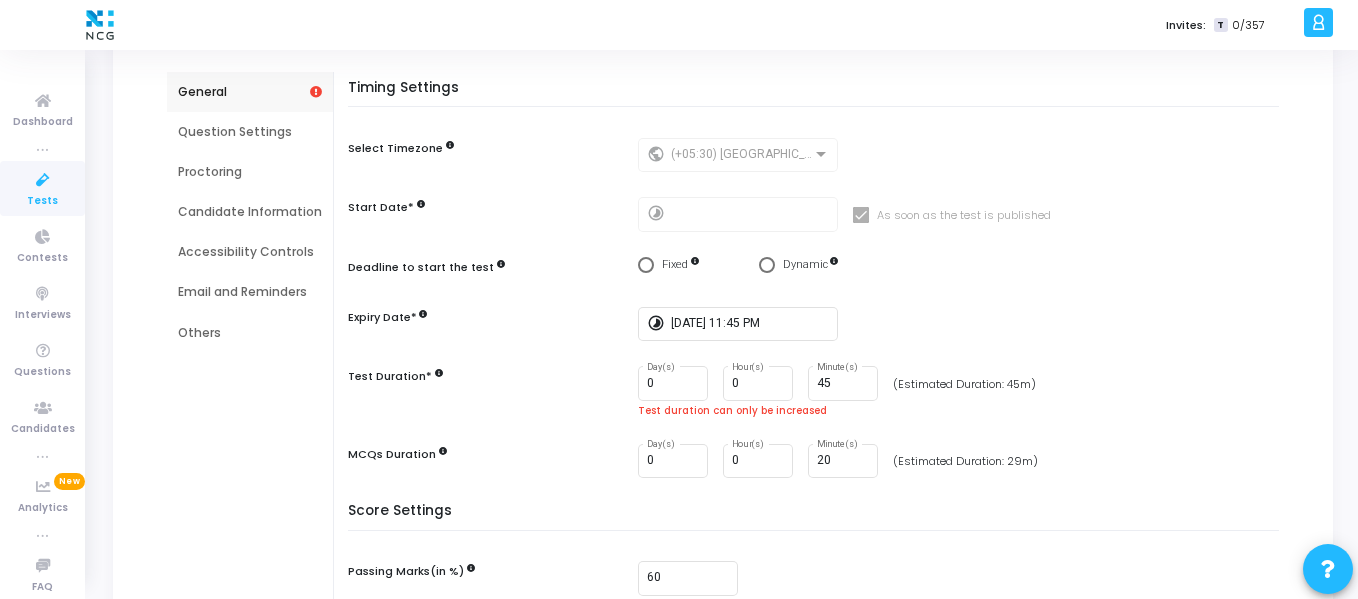 click on "0 Day(s) 0 Hour(s) 45 Minute(s)  (Estimated Duration: 45m)" at bounding box center (963, 383) 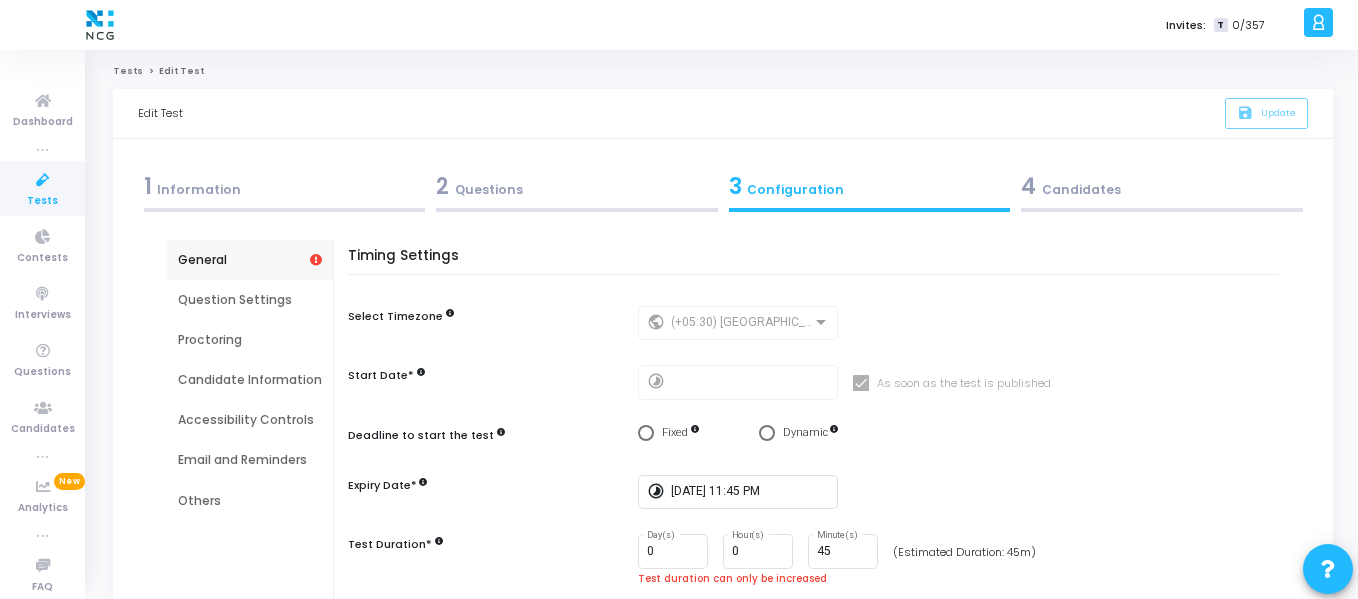 click on "Edit Test" 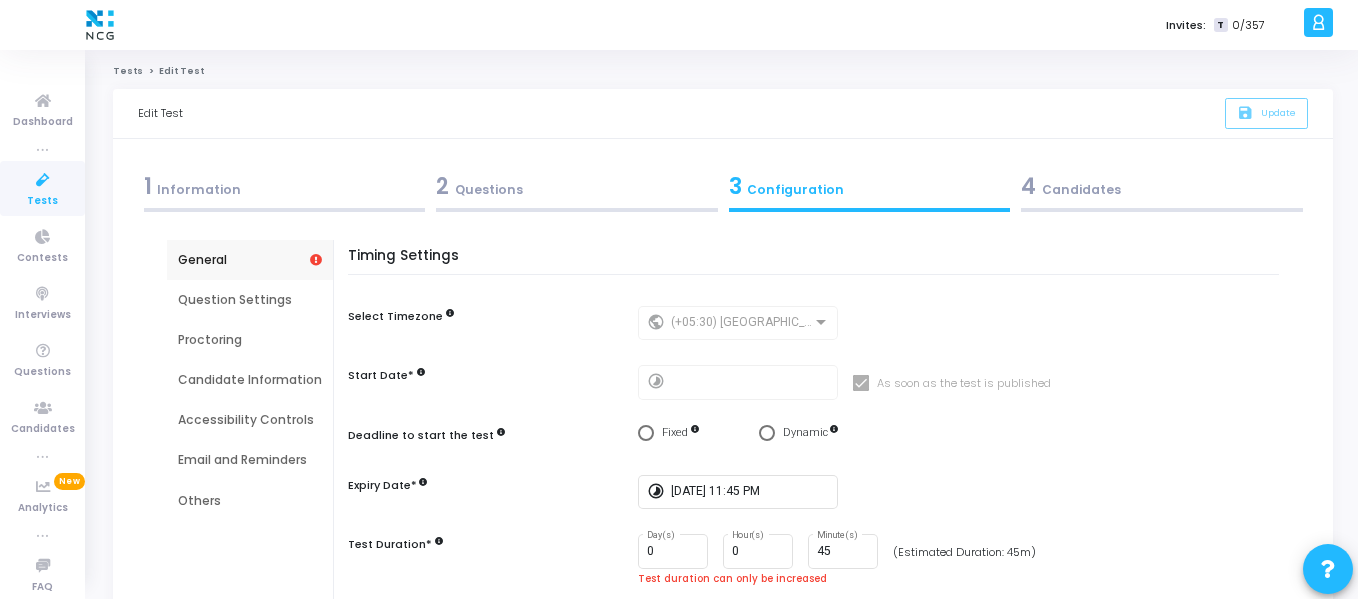 click on "Tests" 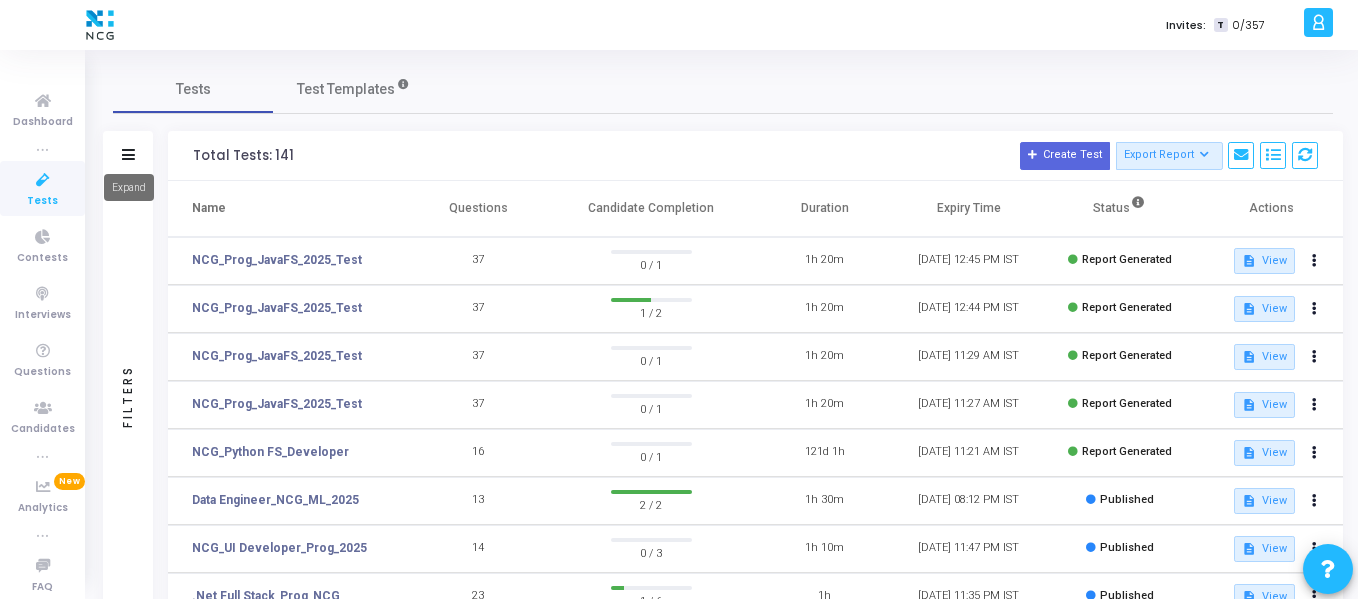 click 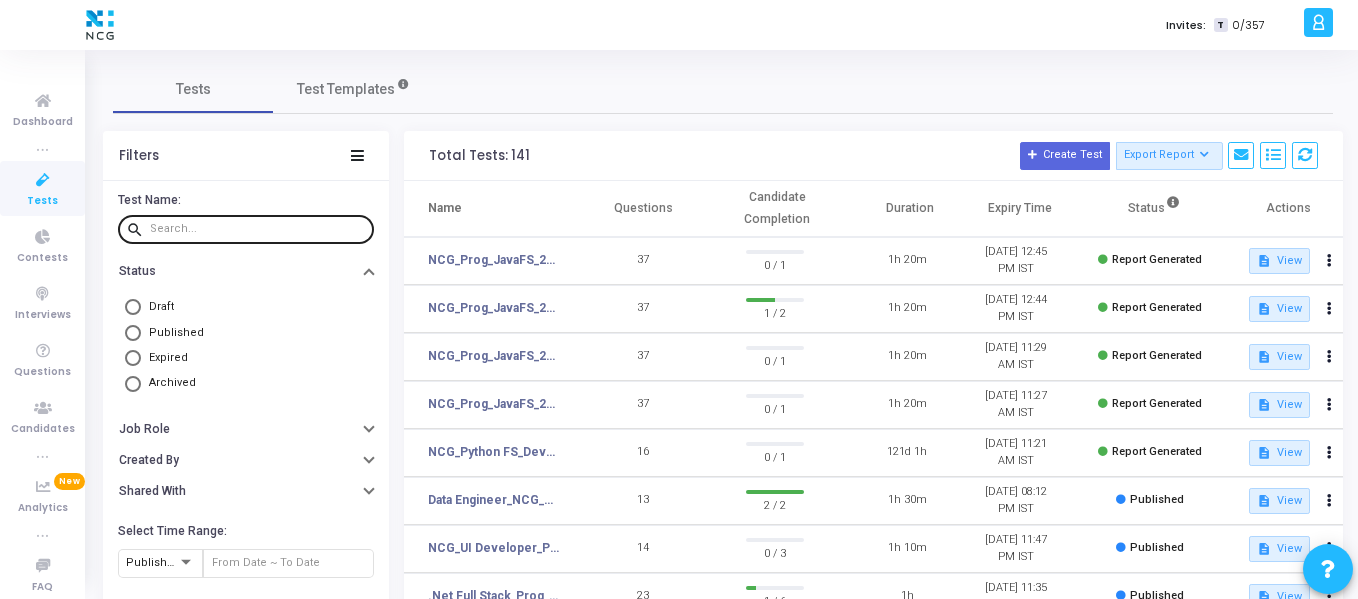 click 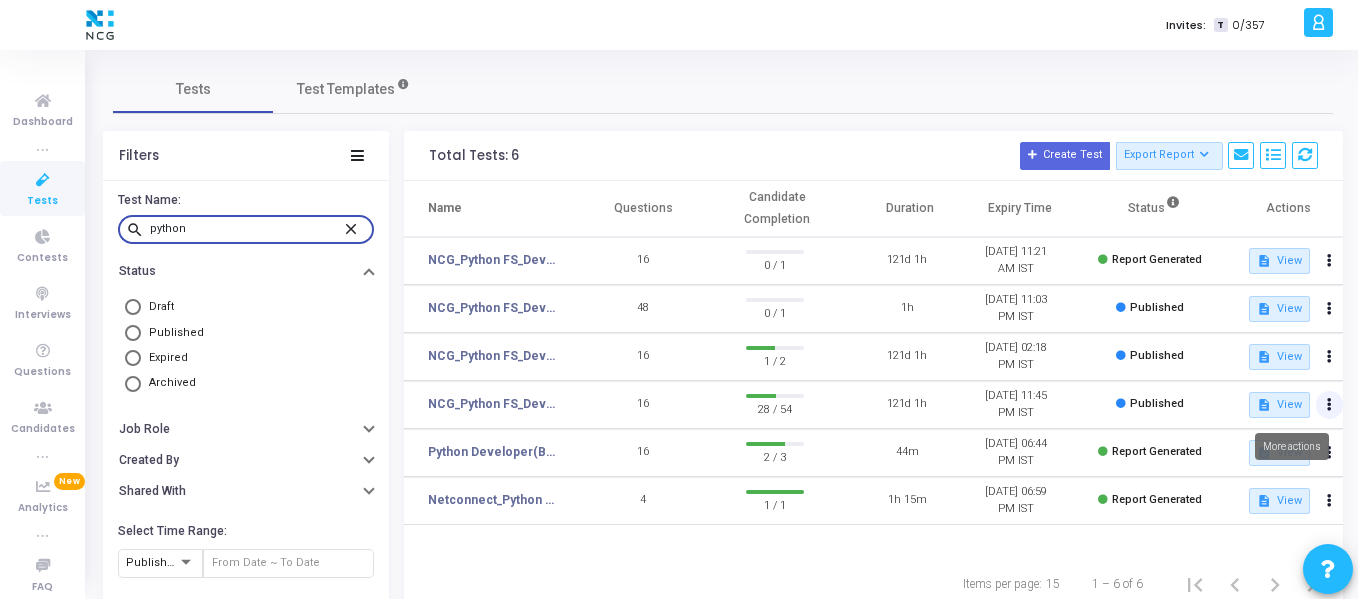 type on "python" 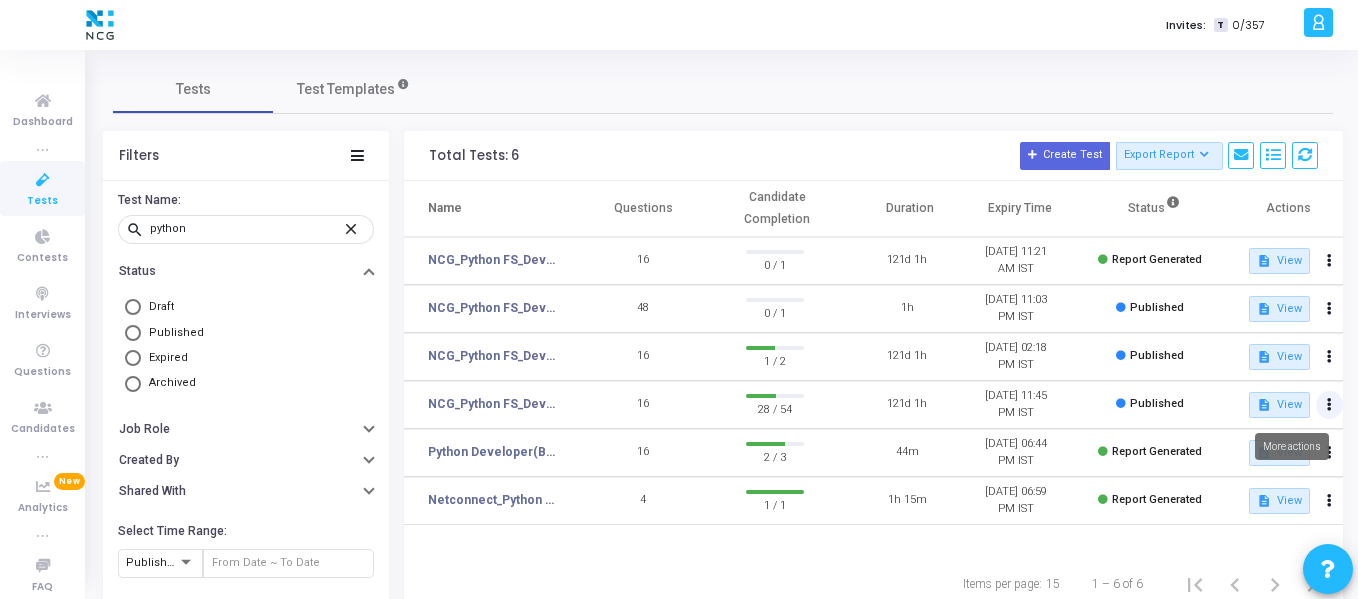 click 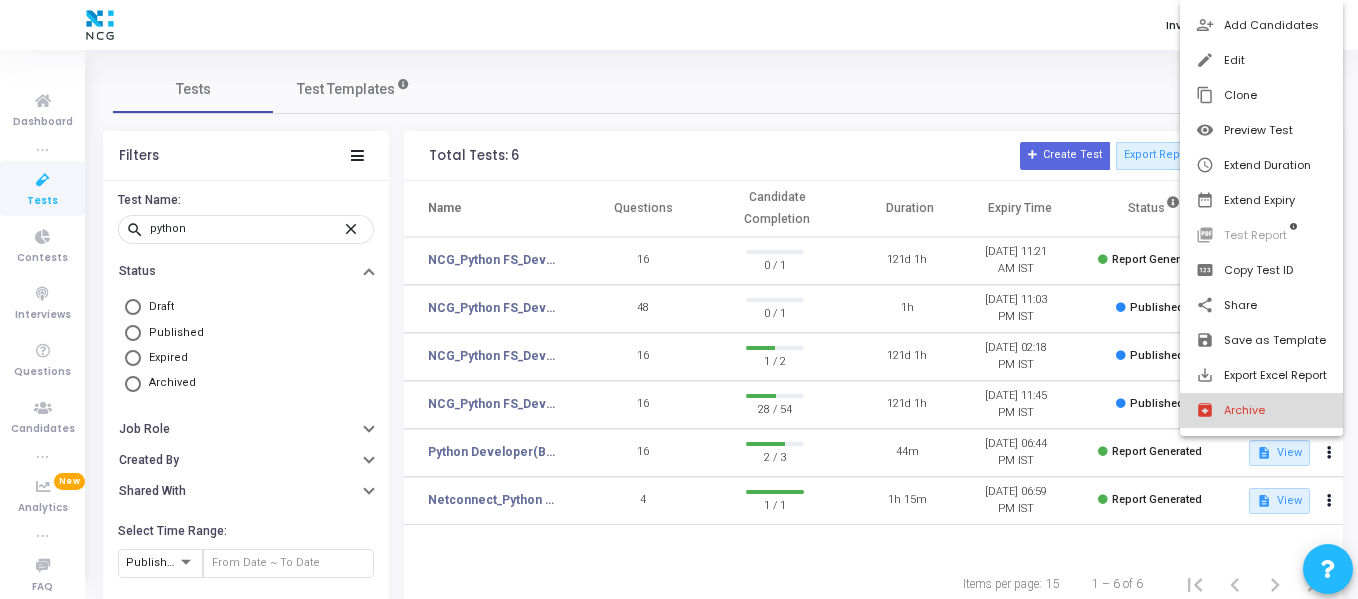 click on "archive  Archive" at bounding box center [1261, 410] 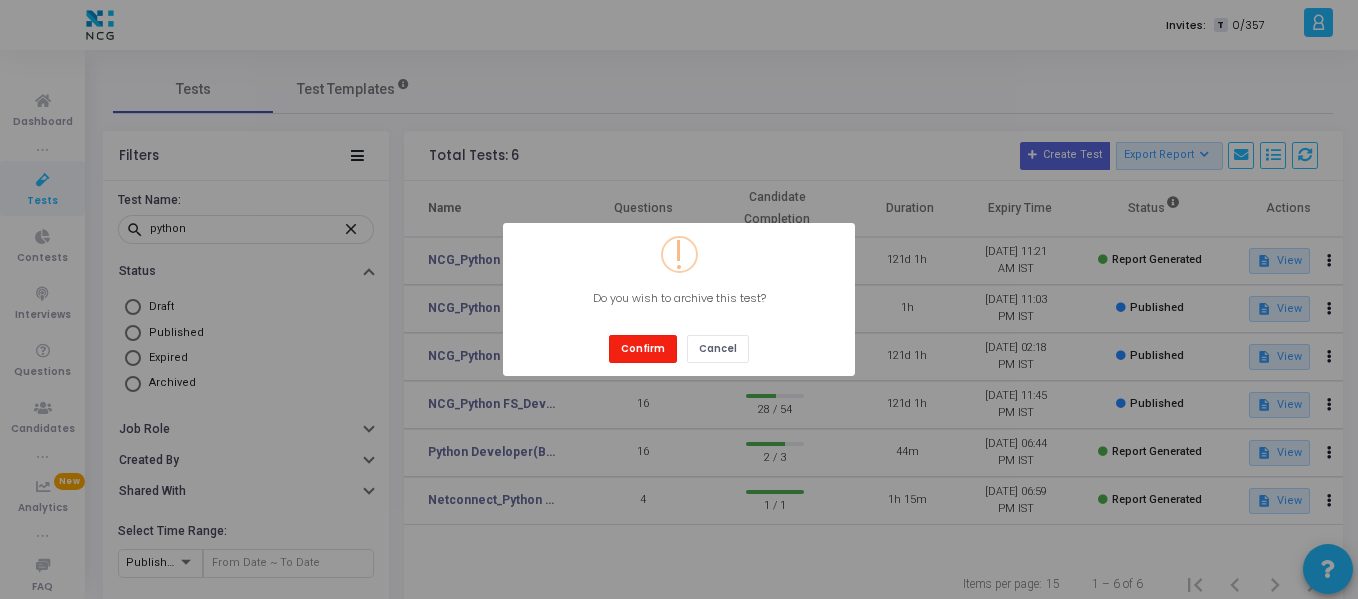 click on "Confirm" at bounding box center [643, 348] 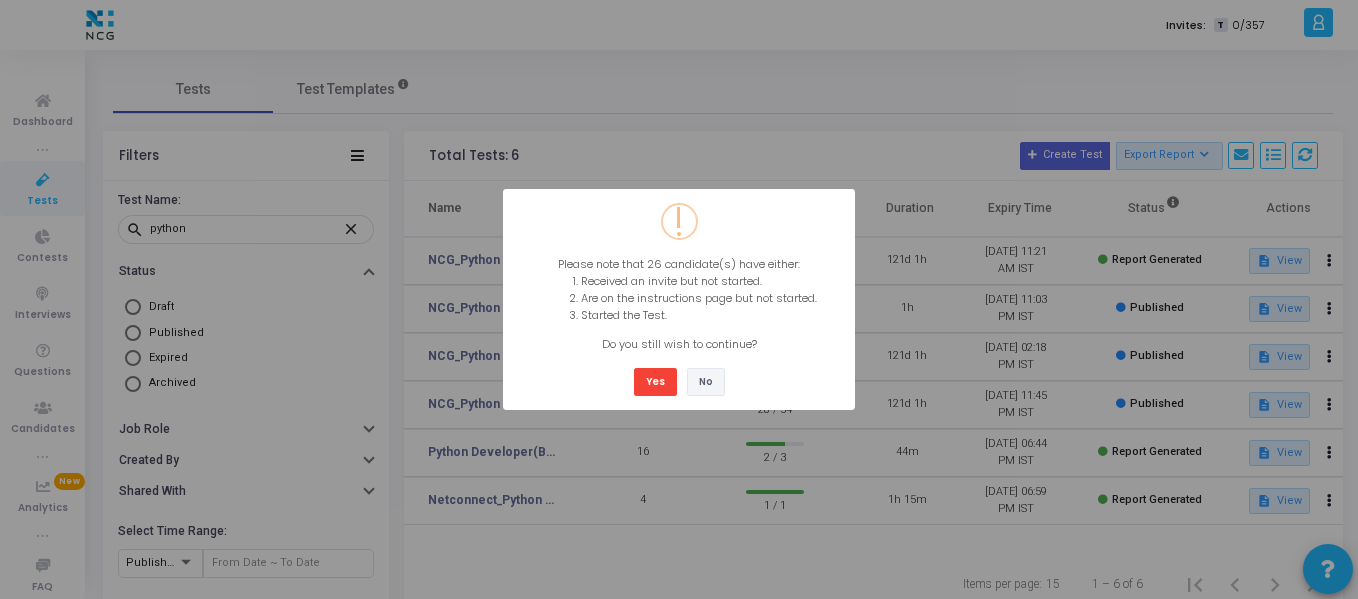 click on "No" at bounding box center [706, 381] 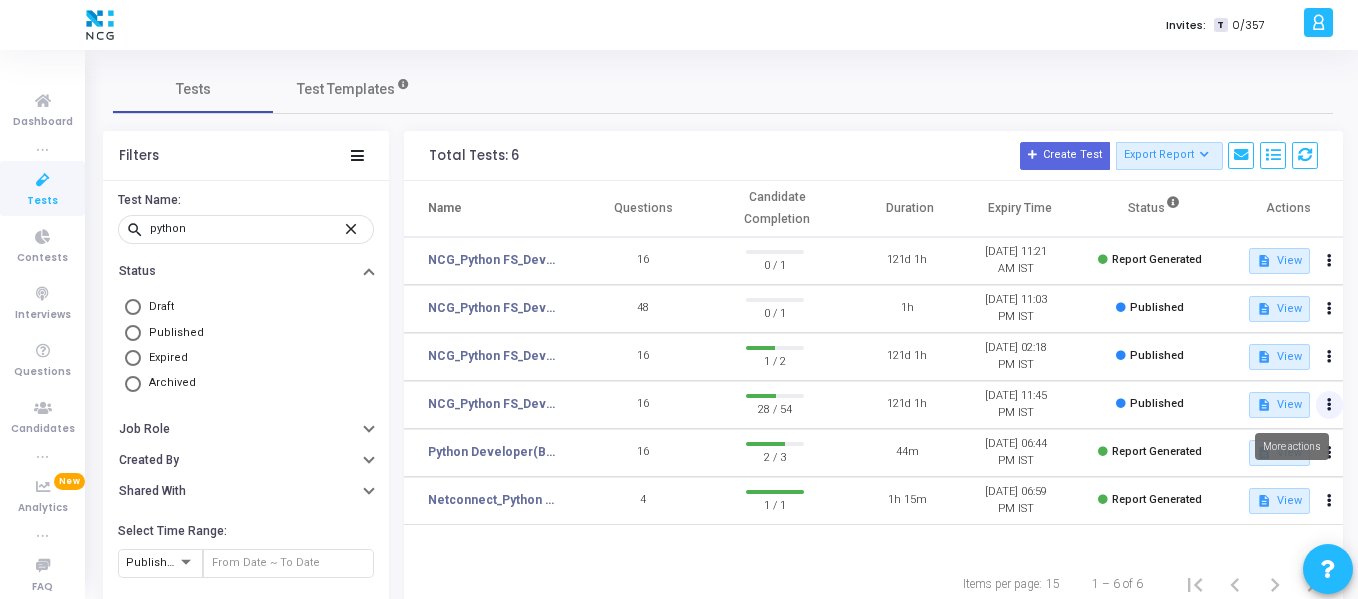 click 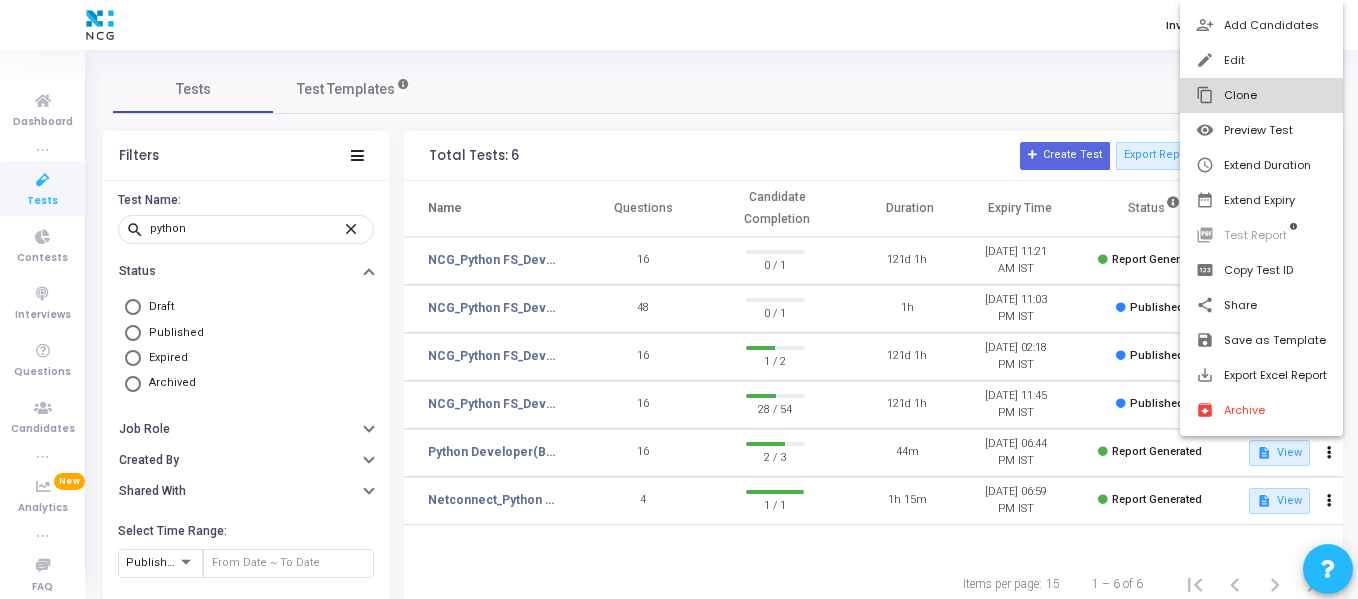 click on "content_copy  Clone" at bounding box center [1261, 95] 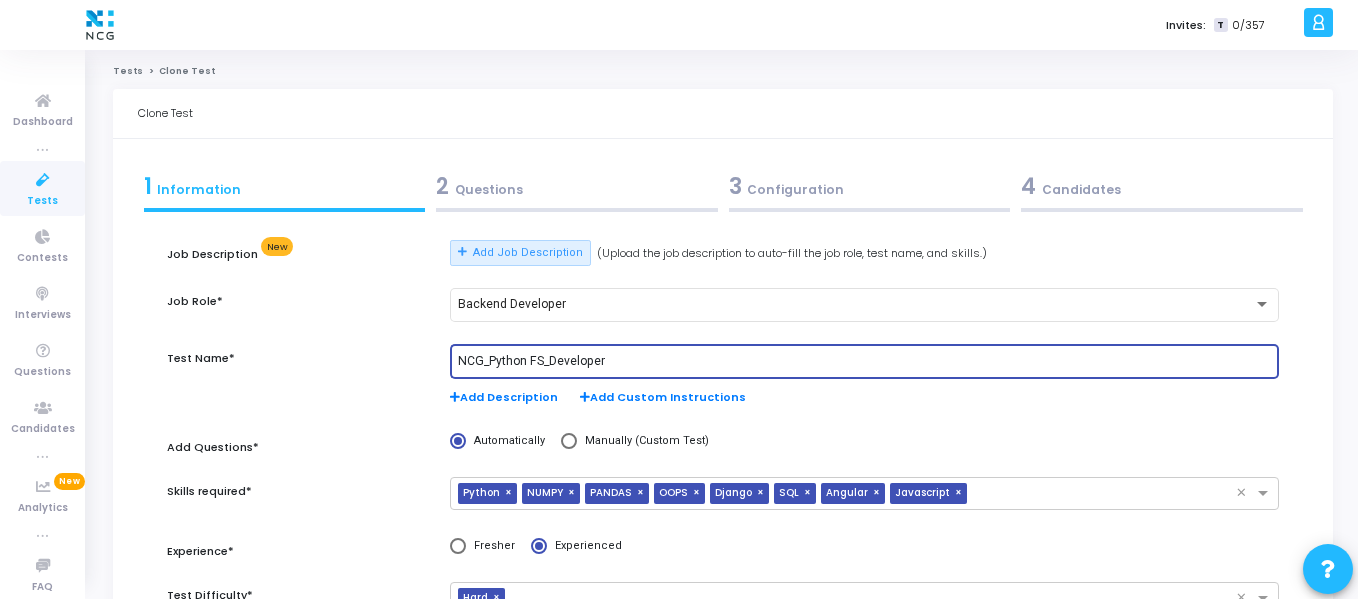 click on "NCG_Python FS_Developer" at bounding box center (864, 362) 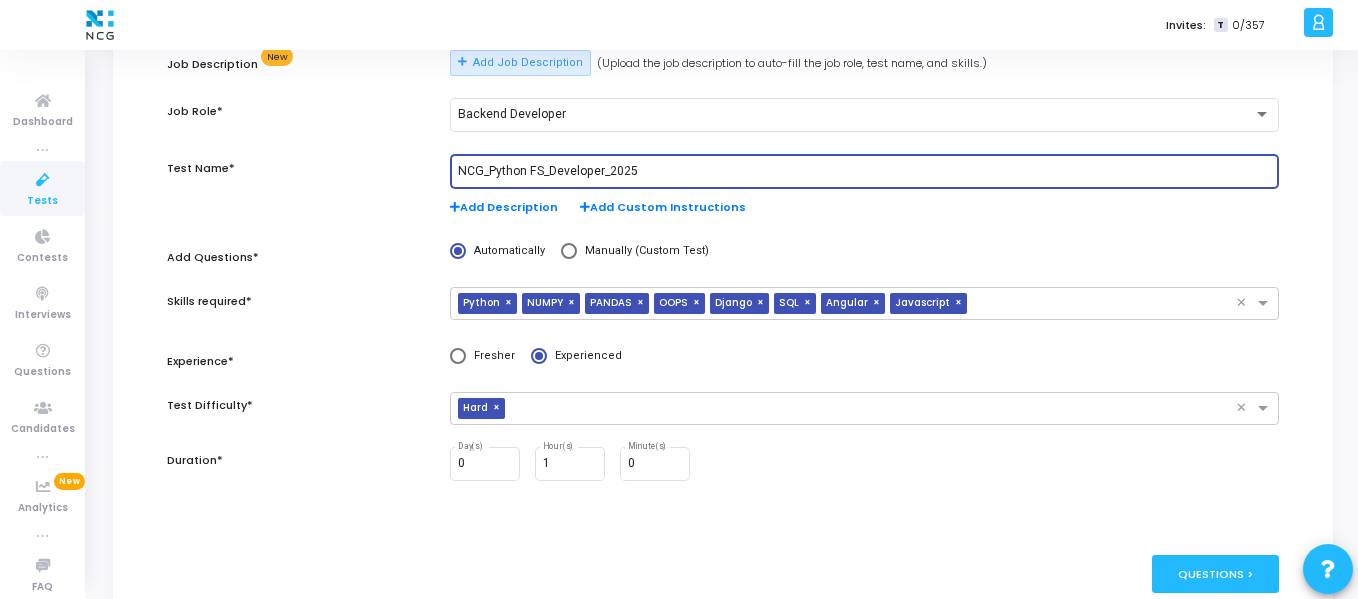 scroll, scrollTop: 310, scrollLeft: 0, axis: vertical 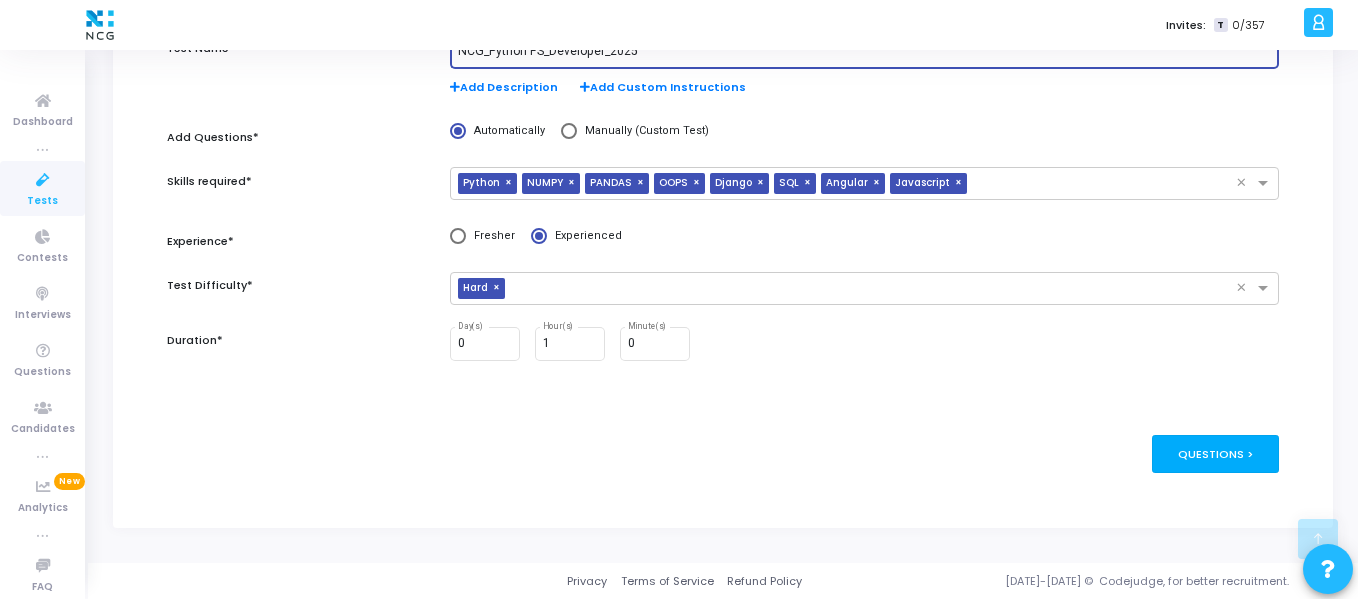 type on "NCG_Python FS_Developer_2025" 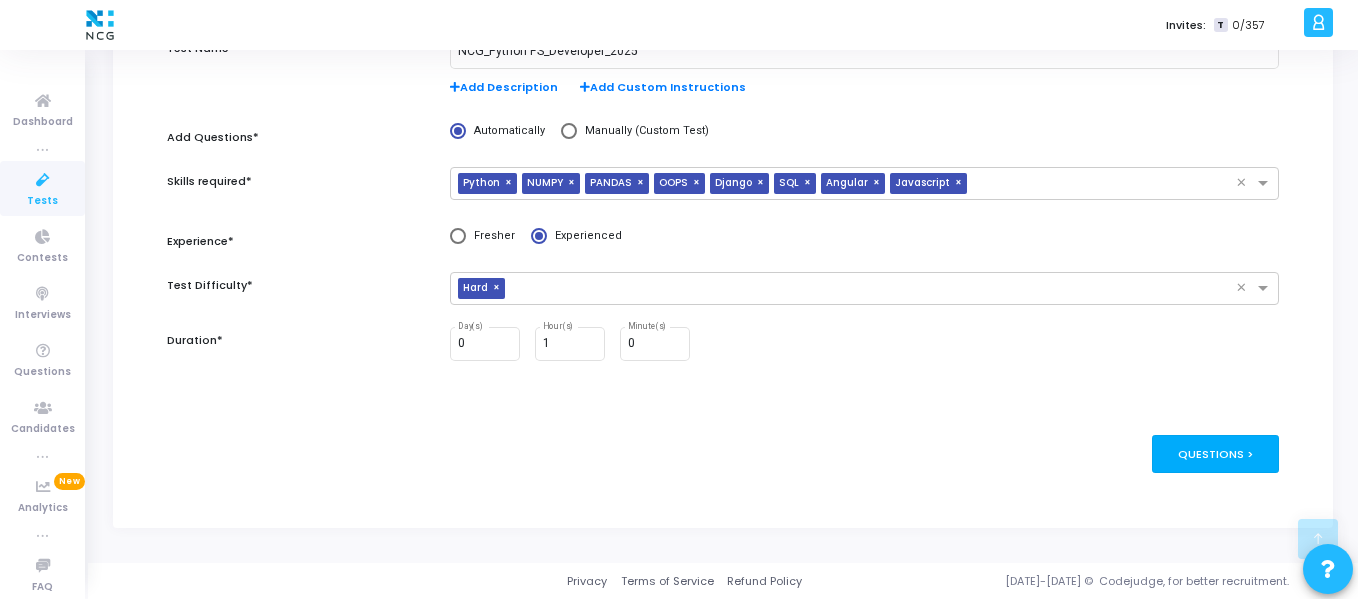 click on "Questions >" at bounding box center [1215, 453] 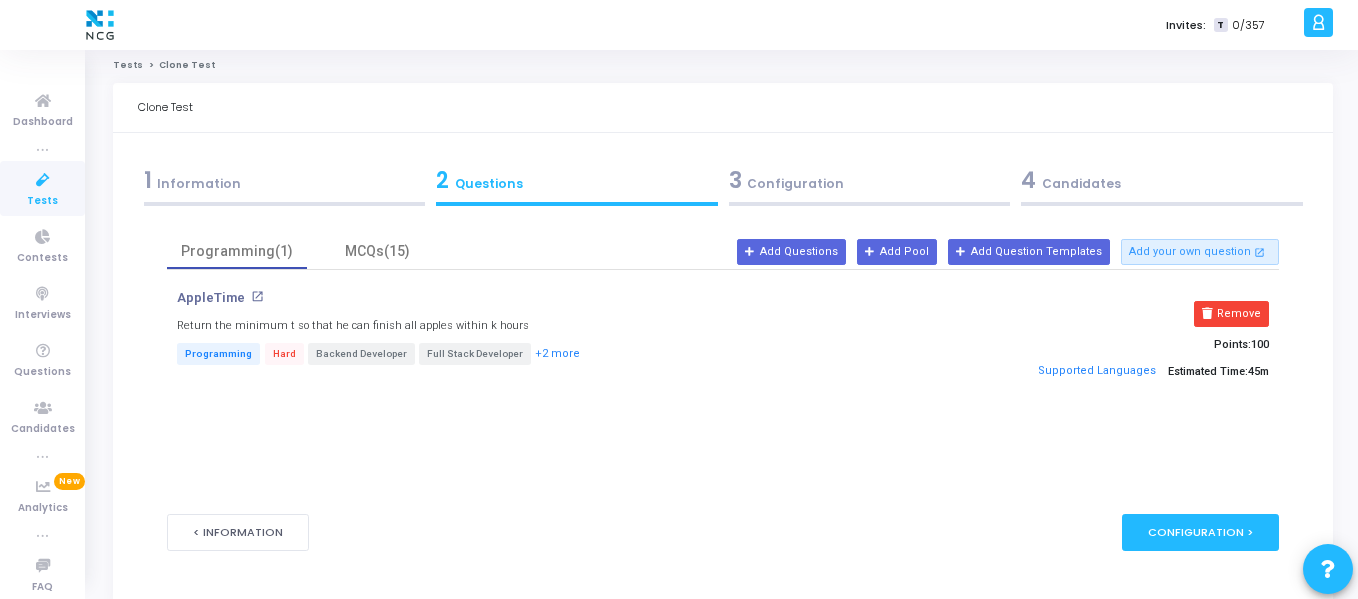 scroll, scrollTop: 0, scrollLeft: 0, axis: both 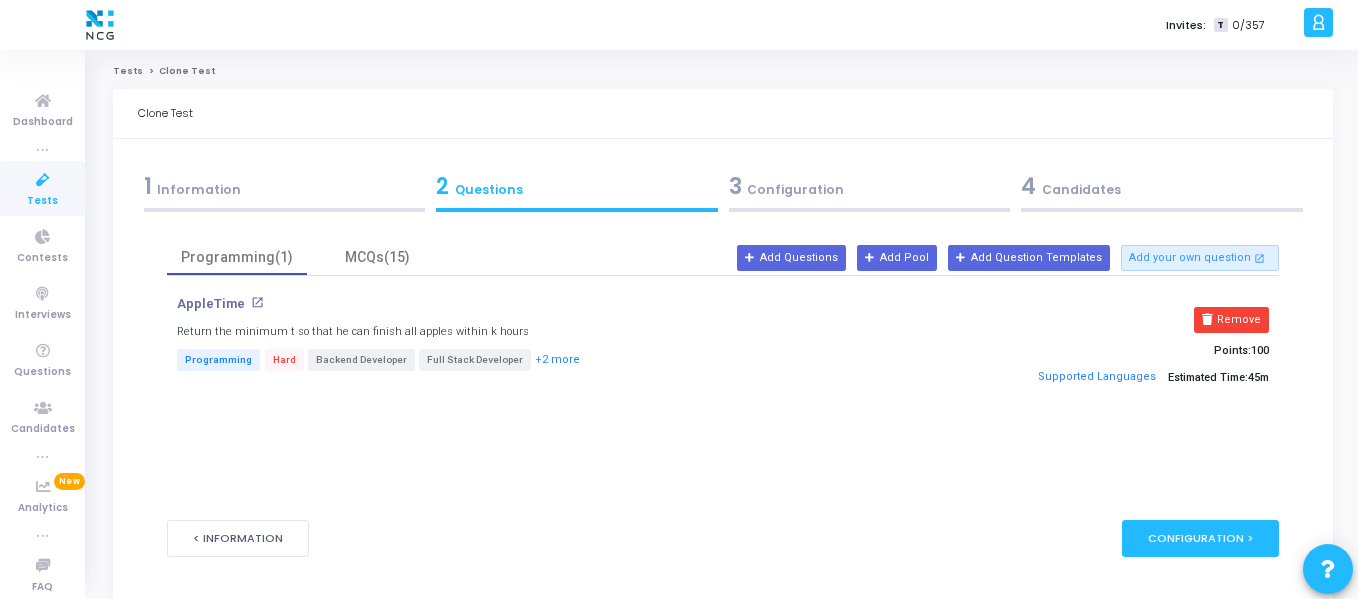 click on "3  Configuration" at bounding box center [870, 186] 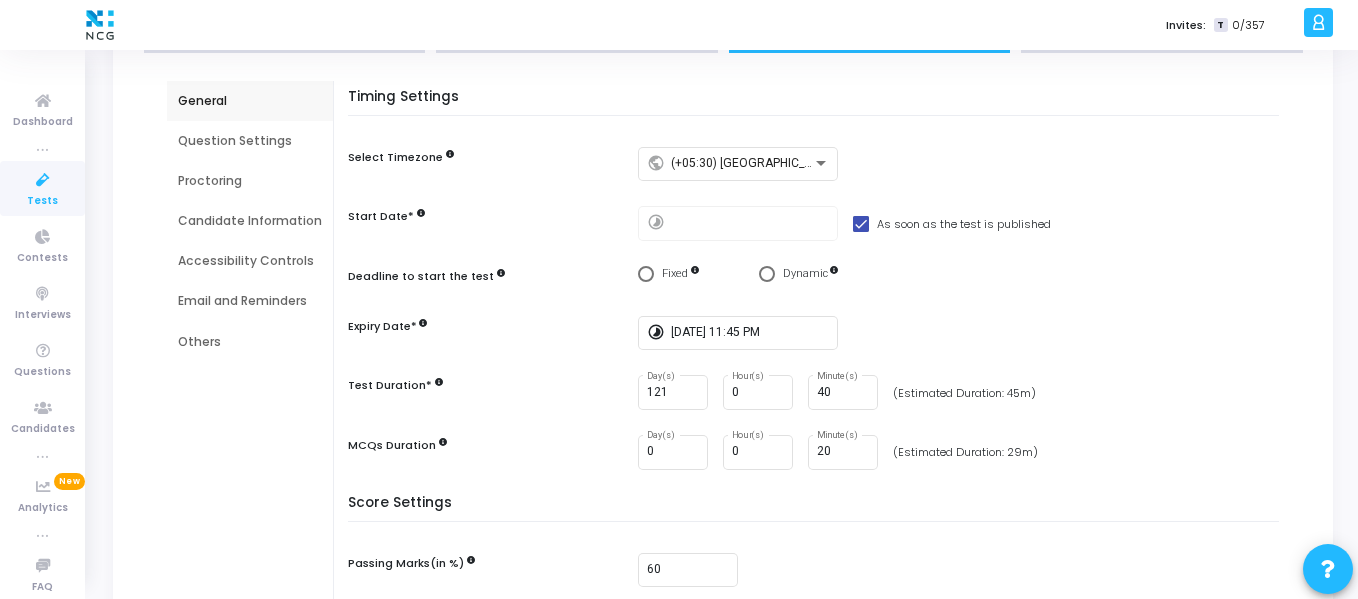 scroll, scrollTop: 160, scrollLeft: 0, axis: vertical 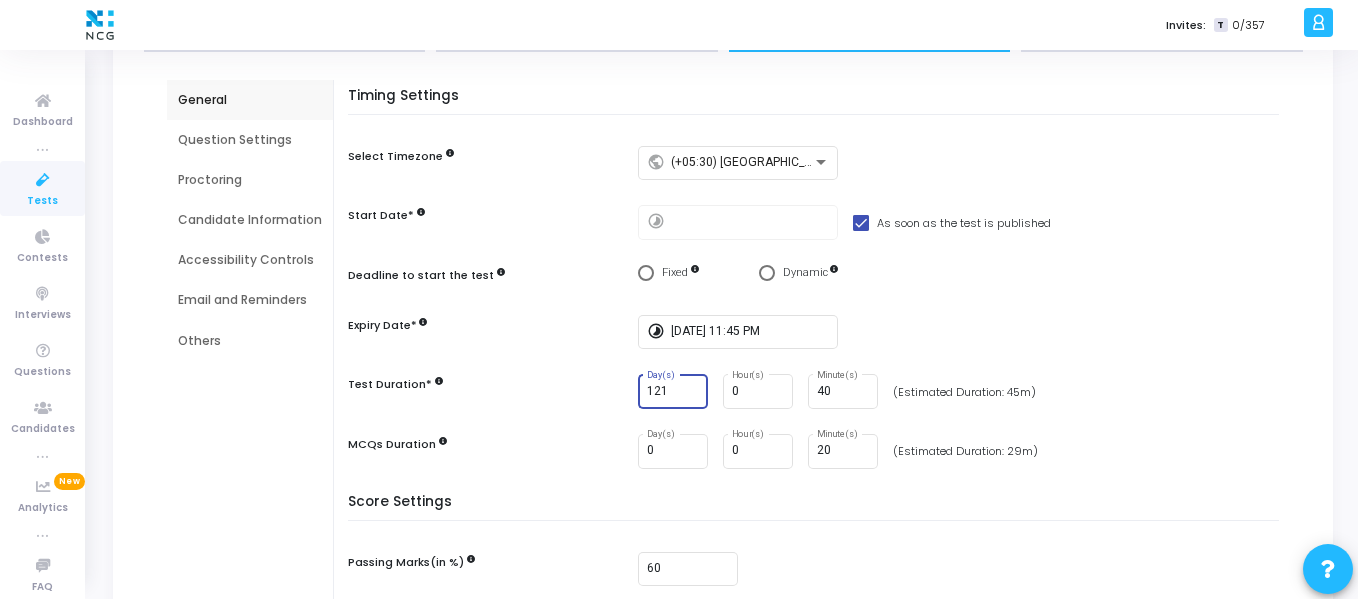 click on "121" at bounding box center [674, 392] 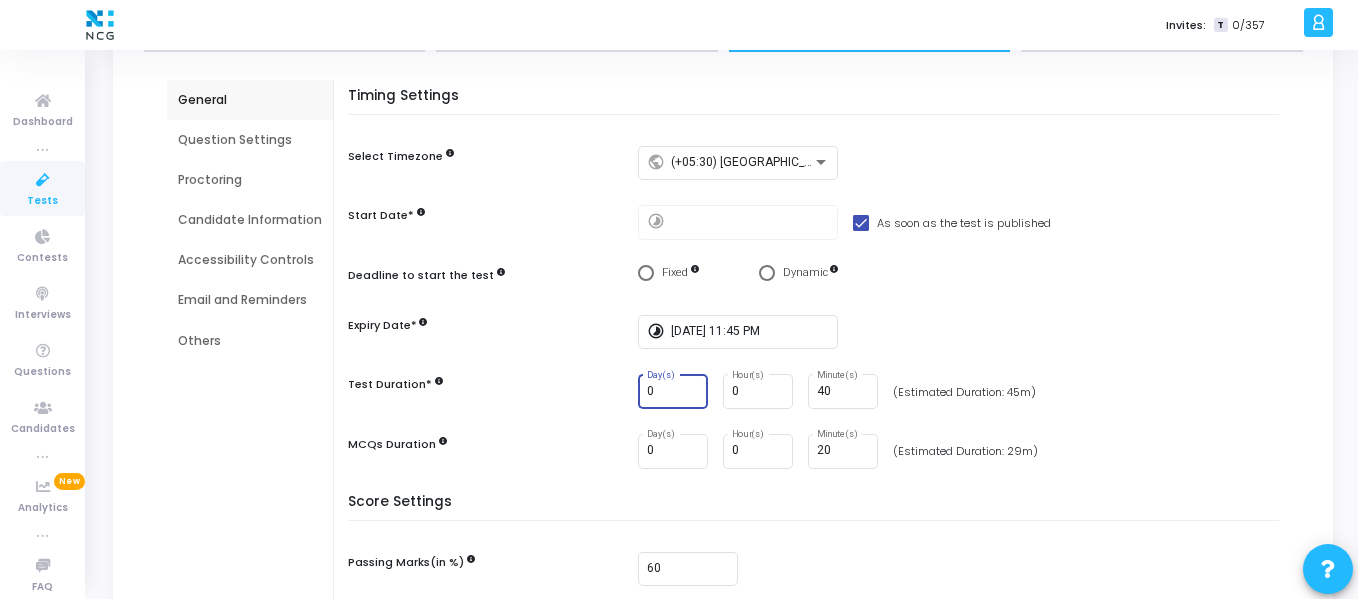 type on "0" 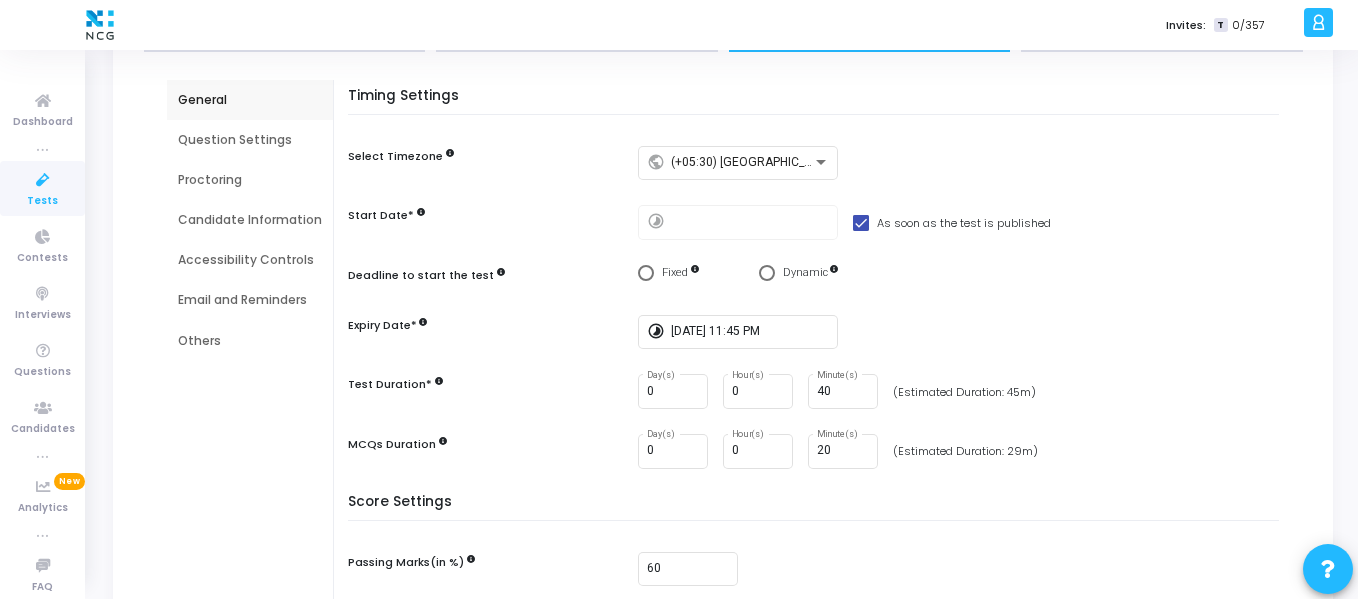 click on "0 Day(s) 0 Hour(s) 40 Minute(s)  (Estimated Duration: 45m)" at bounding box center (963, 391) 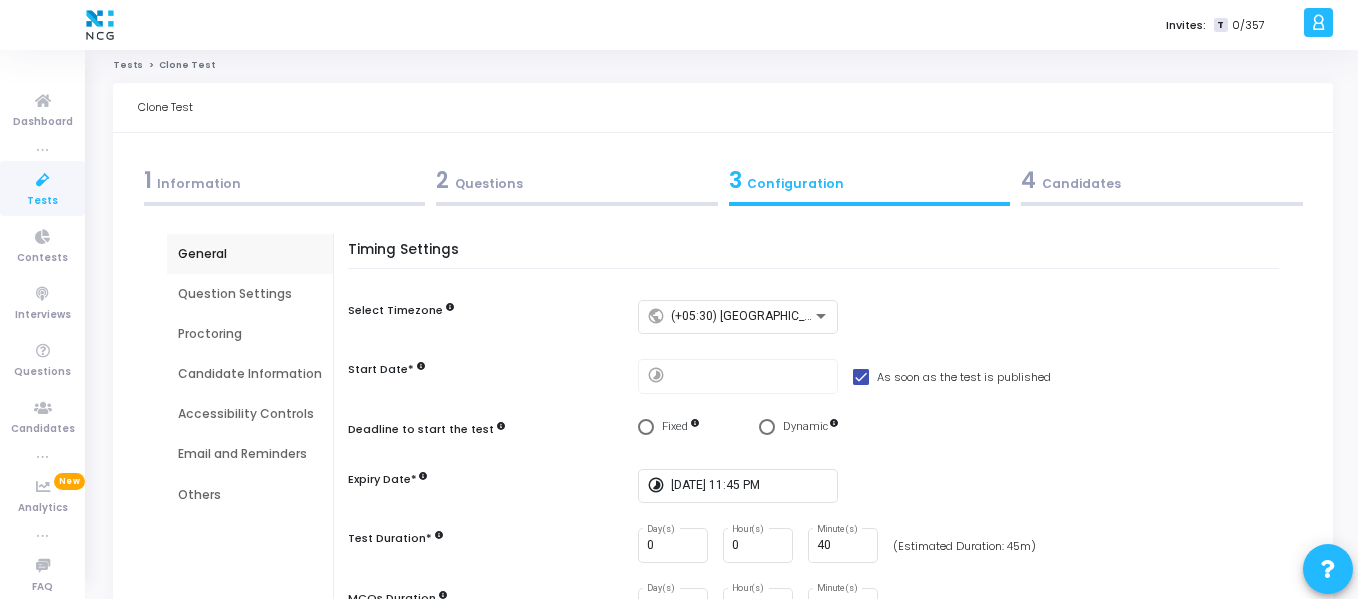 scroll, scrollTop: 5, scrollLeft: 0, axis: vertical 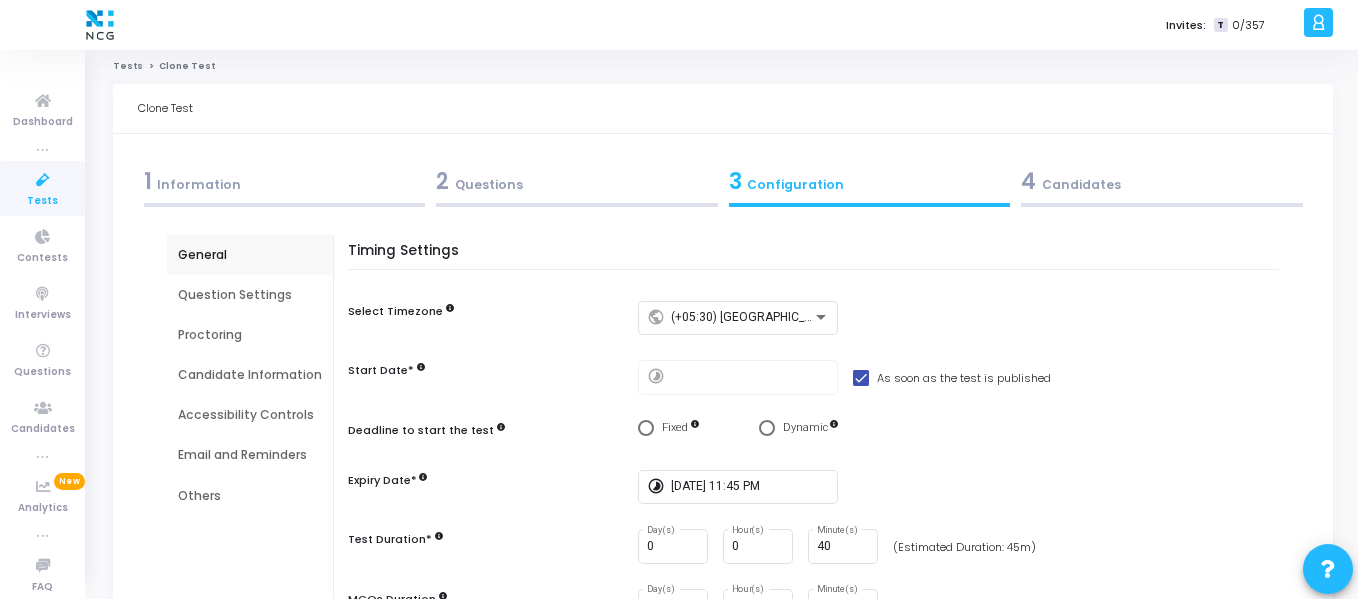 click on "Question Settings" at bounding box center [250, 295] 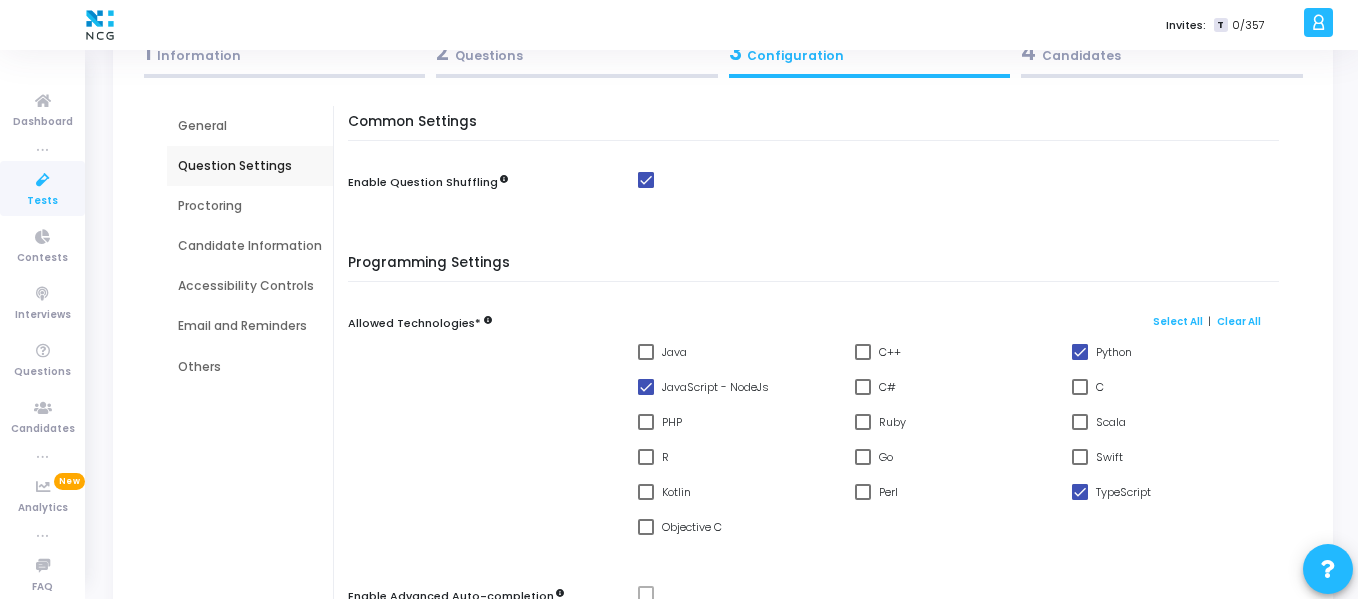 scroll, scrollTop: 135, scrollLeft: 0, axis: vertical 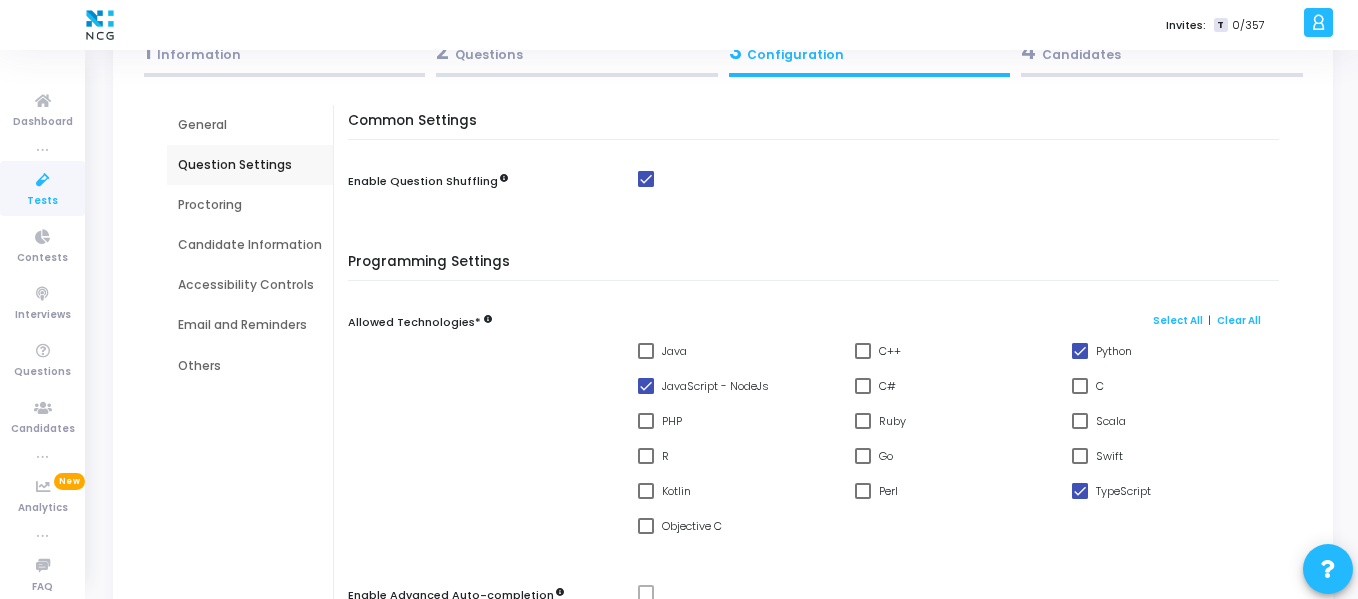 click on "Proctoring" at bounding box center (250, 205) 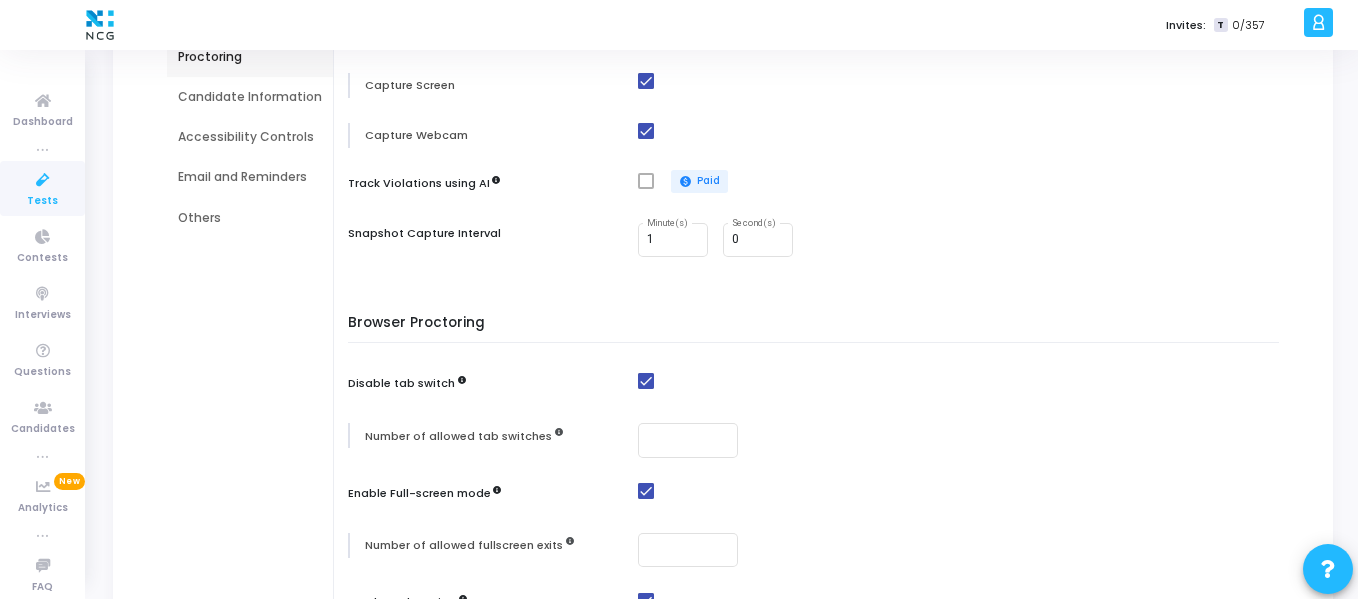 scroll, scrollTop: 67, scrollLeft: 0, axis: vertical 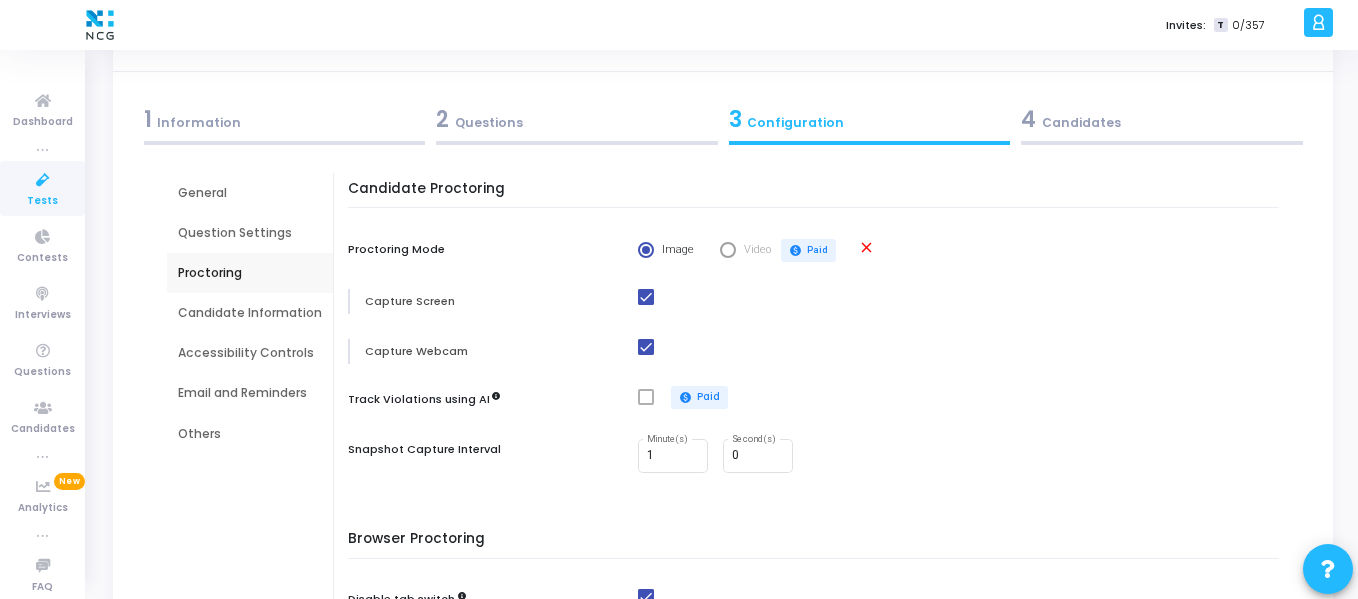 click on "Candidate Information" at bounding box center [250, 313] 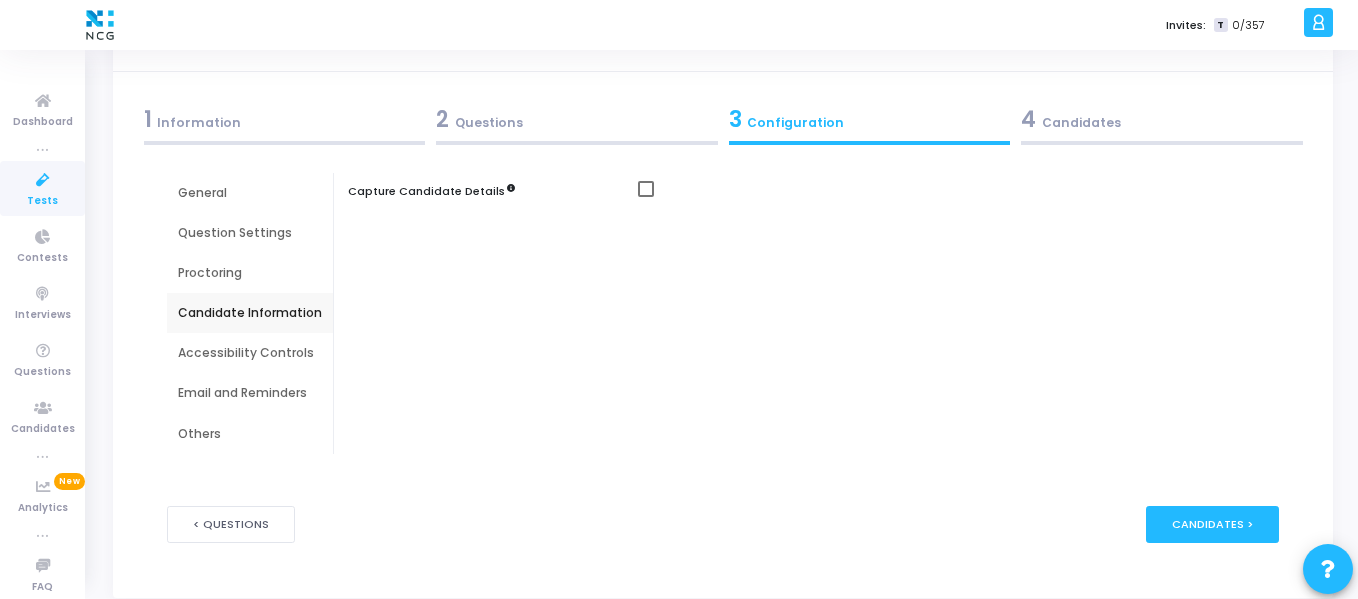 click on "Accessibility Controls" at bounding box center [250, 353] 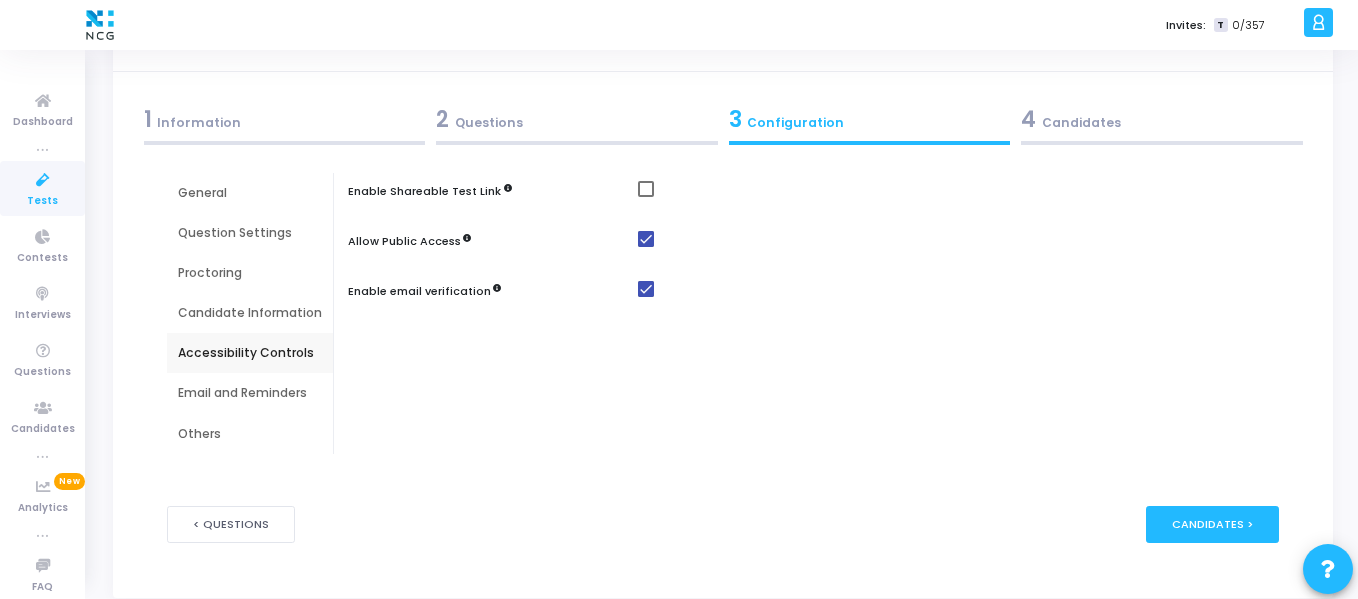 click on "Email and Reminders" at bounding box center [250, 393] 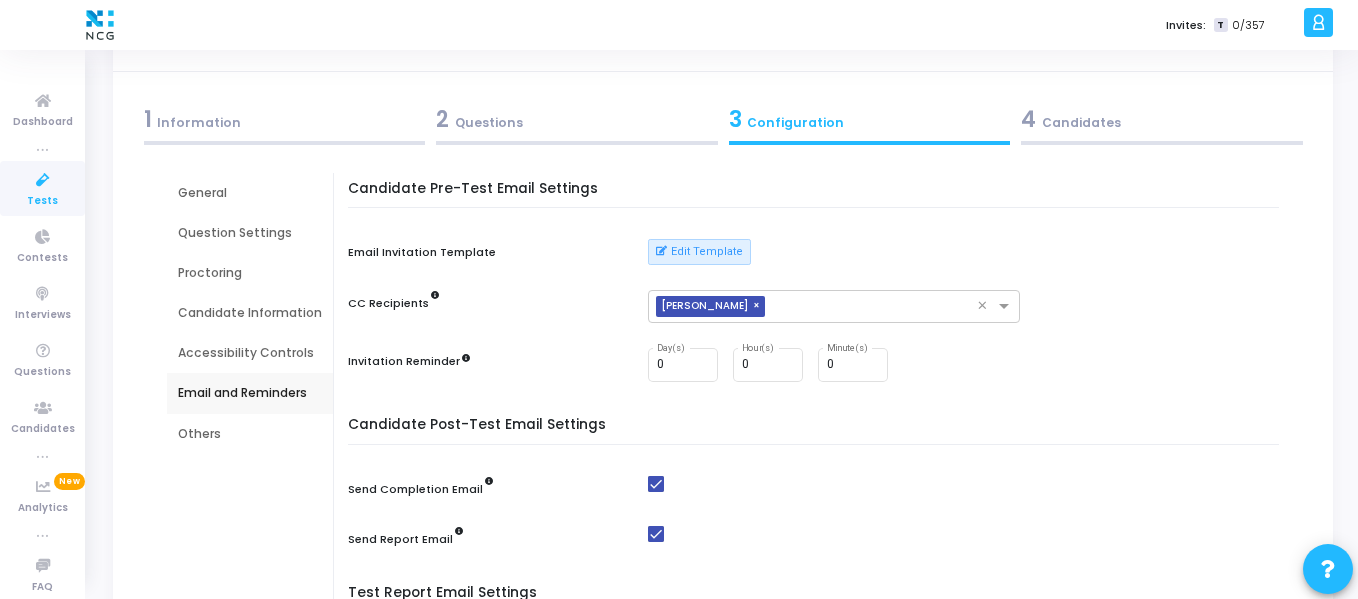 click on "Others" at bounding box center (250, 434) 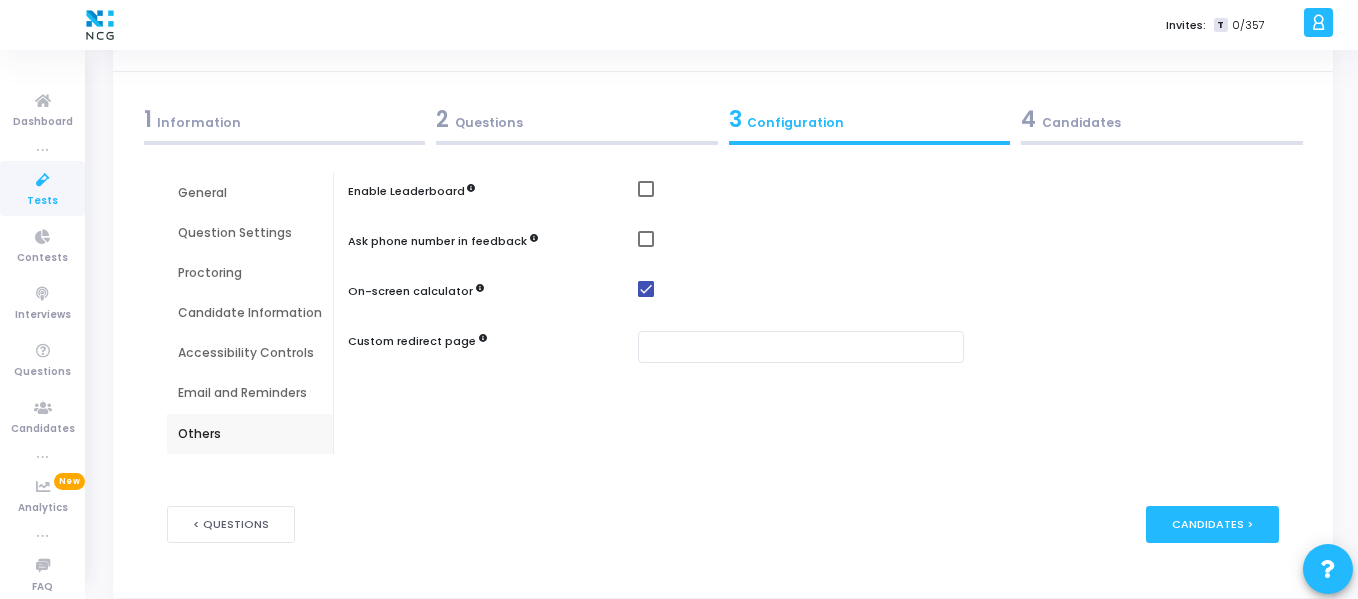 click on "Email and Reminders" at bounding box center [250, 393] 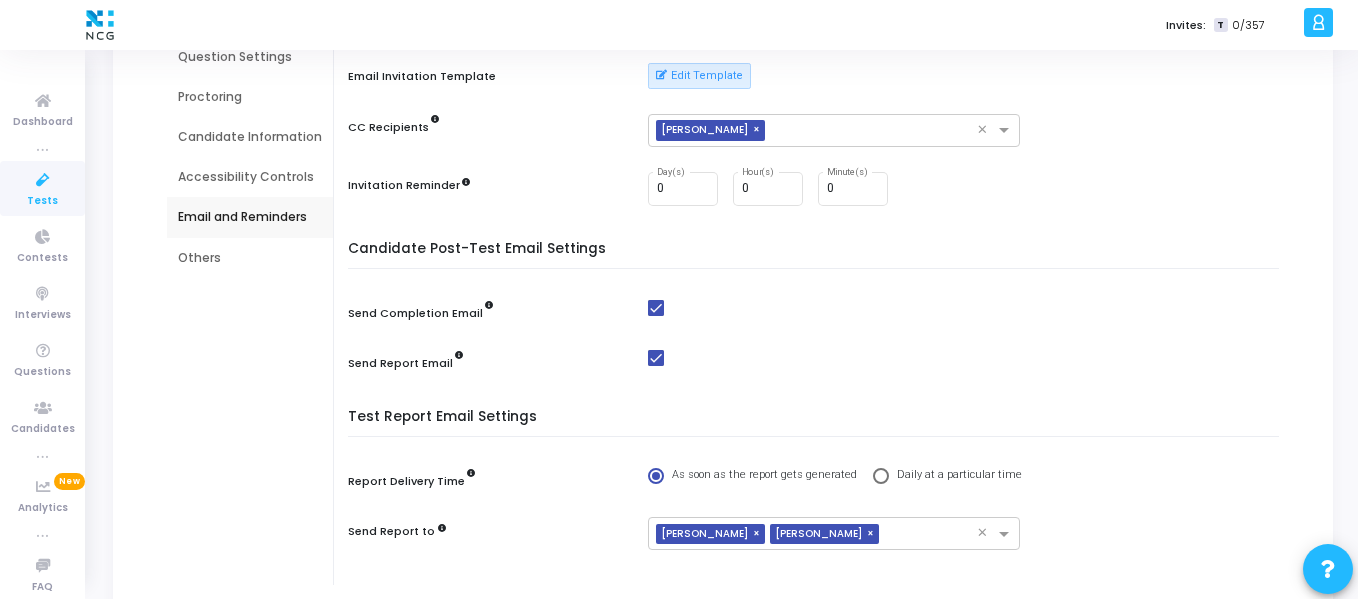 scroll, scrollTop: 244, scrollLeft: 0, axis: vertical 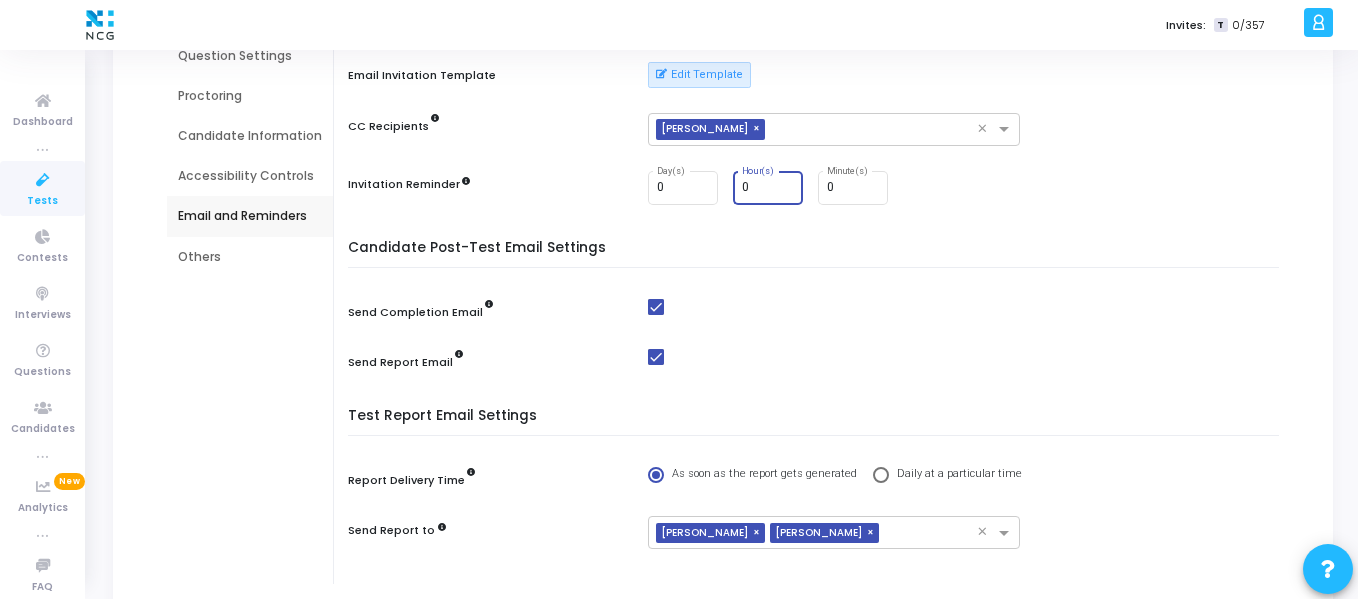 click on "0" at bounding box center [769, 188] 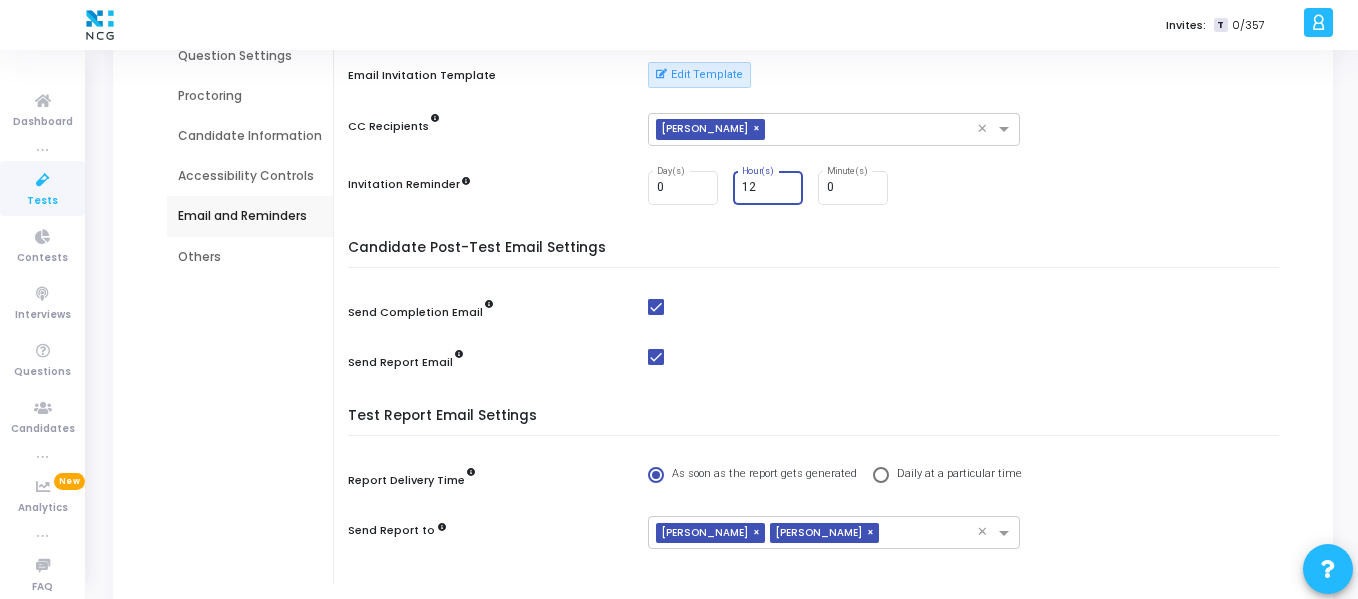 type on "12" 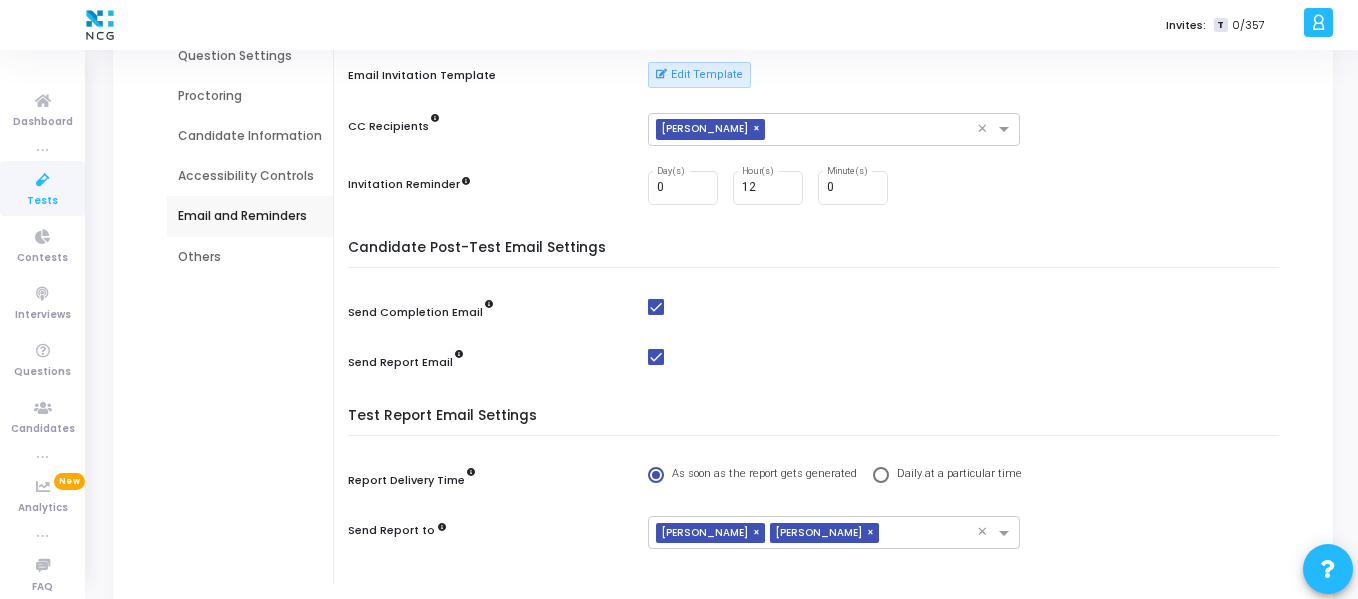 click on "Candidate Pre-Test Email Settings  Email Invitation Template   Edit Template   CC Recipients  ×   [PERSON_NAME] ×  Invitation Reminder  0 Day(s) 12 Hour(s) 0 Minute(s) Candidate Post-Test Email Settings  Send Completion Email     Send Report Email    Test Report Email Settings  Report Delivery Time     As soon as the report gets generated     Daily at a particular time   Send Report to  ×   [PERSON_NAME] ×   [PERSON_NAME] ×" at bounding box center (818, 289) 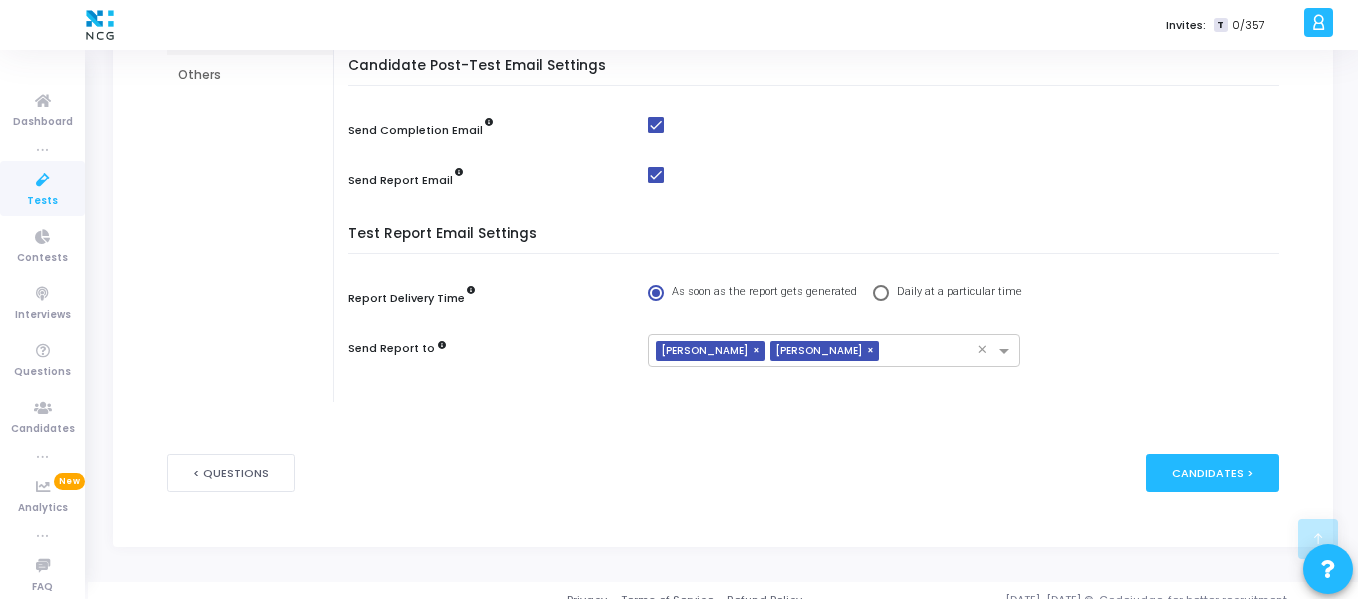 scroll, scrollTop: 427, scrollLeft: 0, axis: vertical 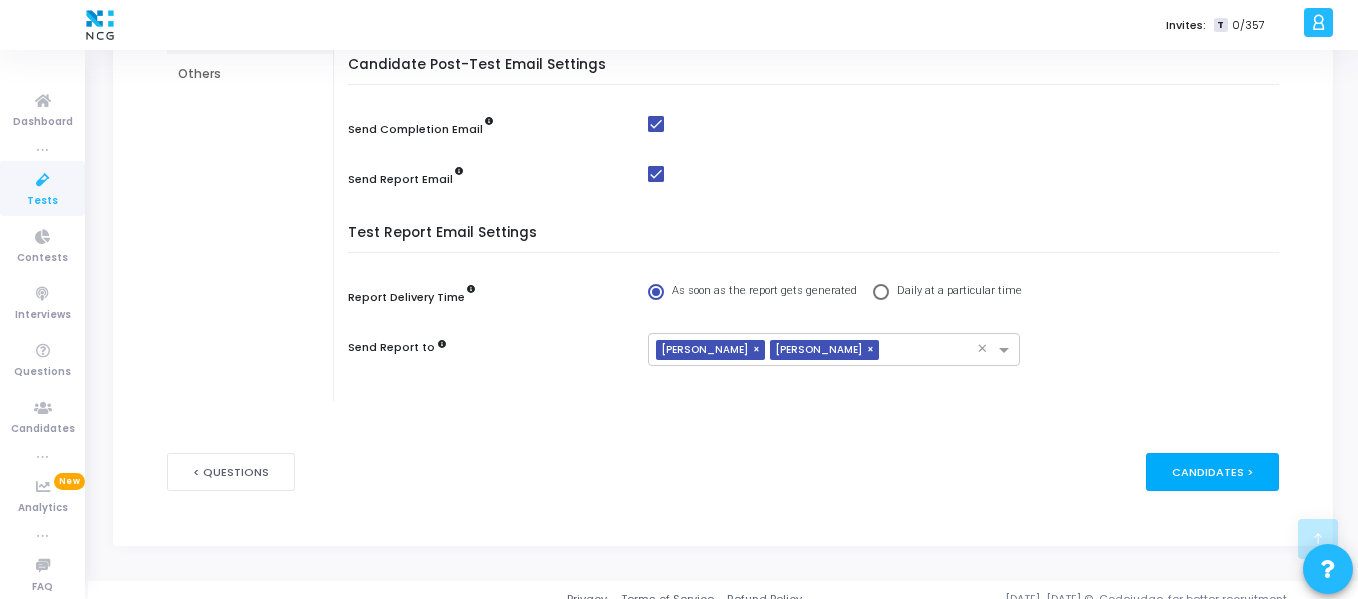 click on "Candidates >" at bounding box center [1212, 471] 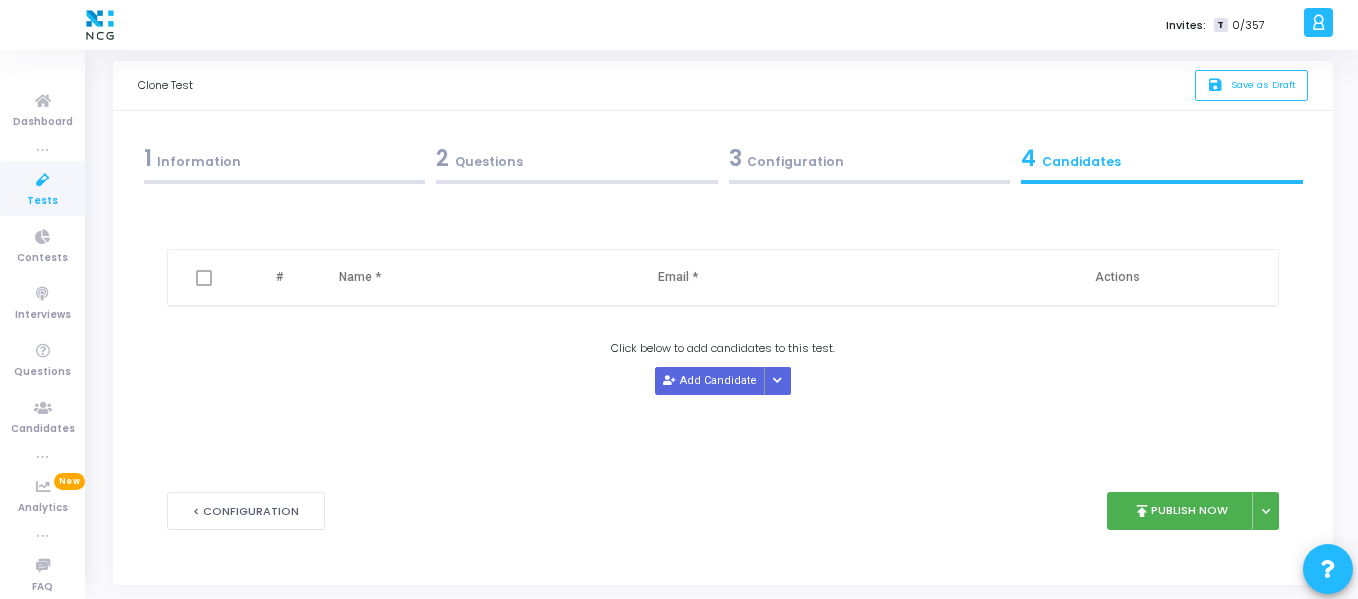 scroll, scrollTop: 34, scrollLeft: 0, axis: vertical 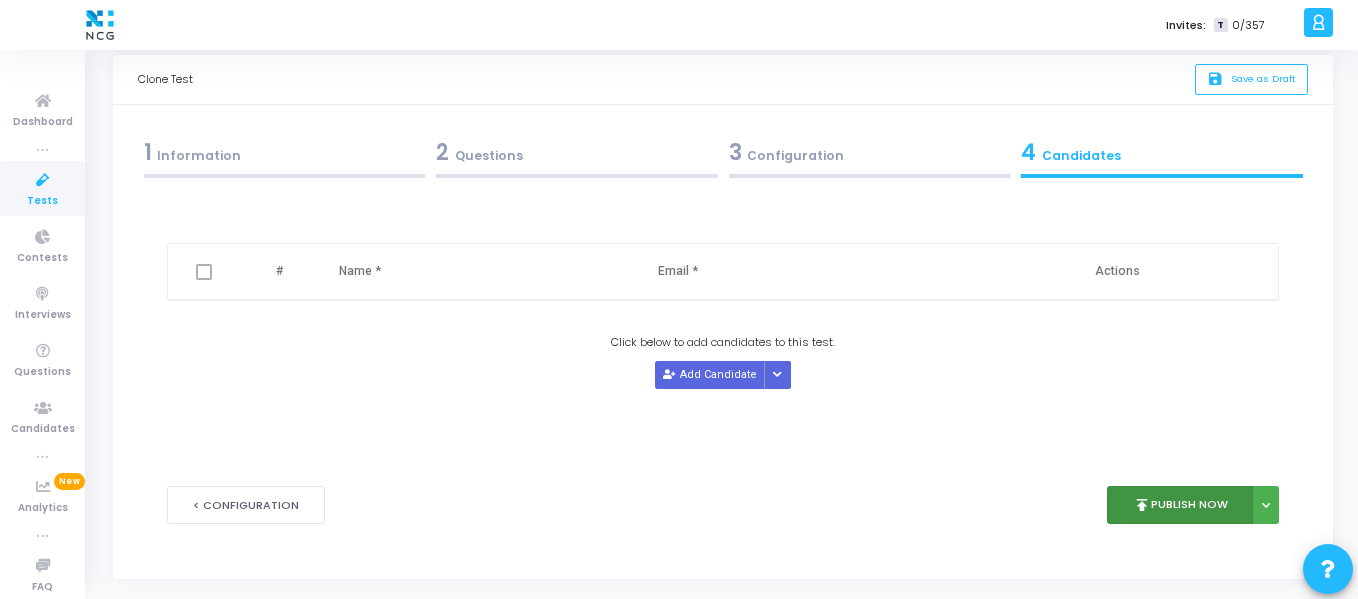 click on "publish  Publish Now" at bounding box center (1180, 505) 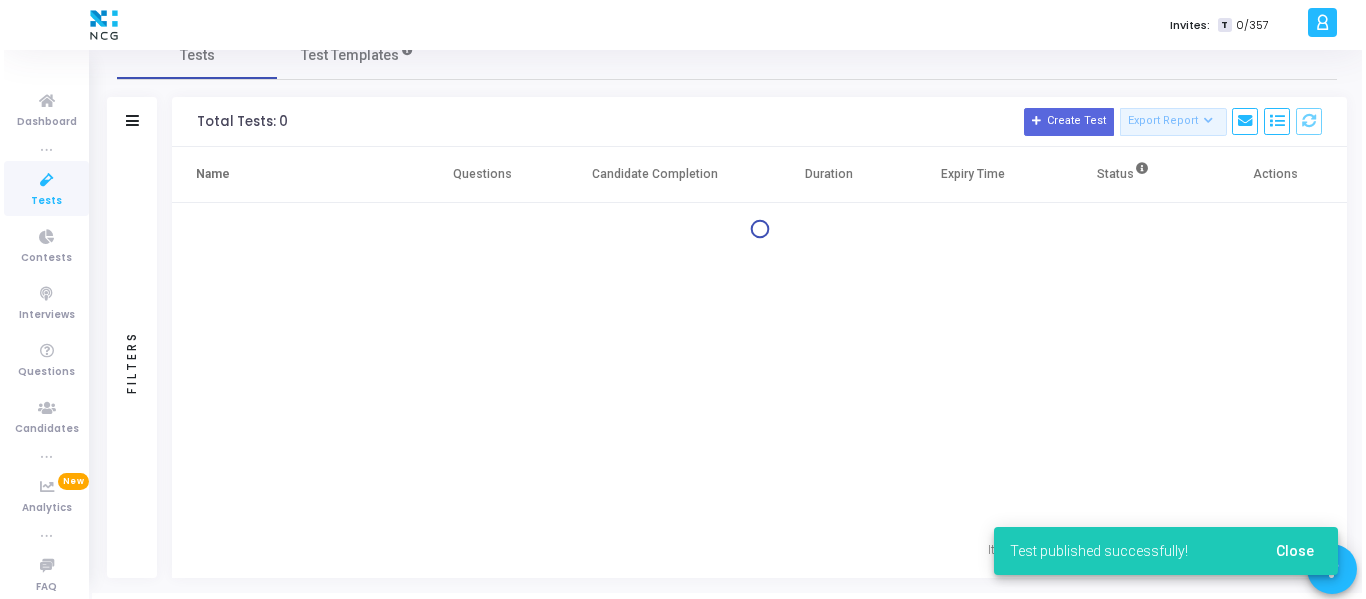 scroll, scrollTop: 0, scrollLeft: 0, axis: both 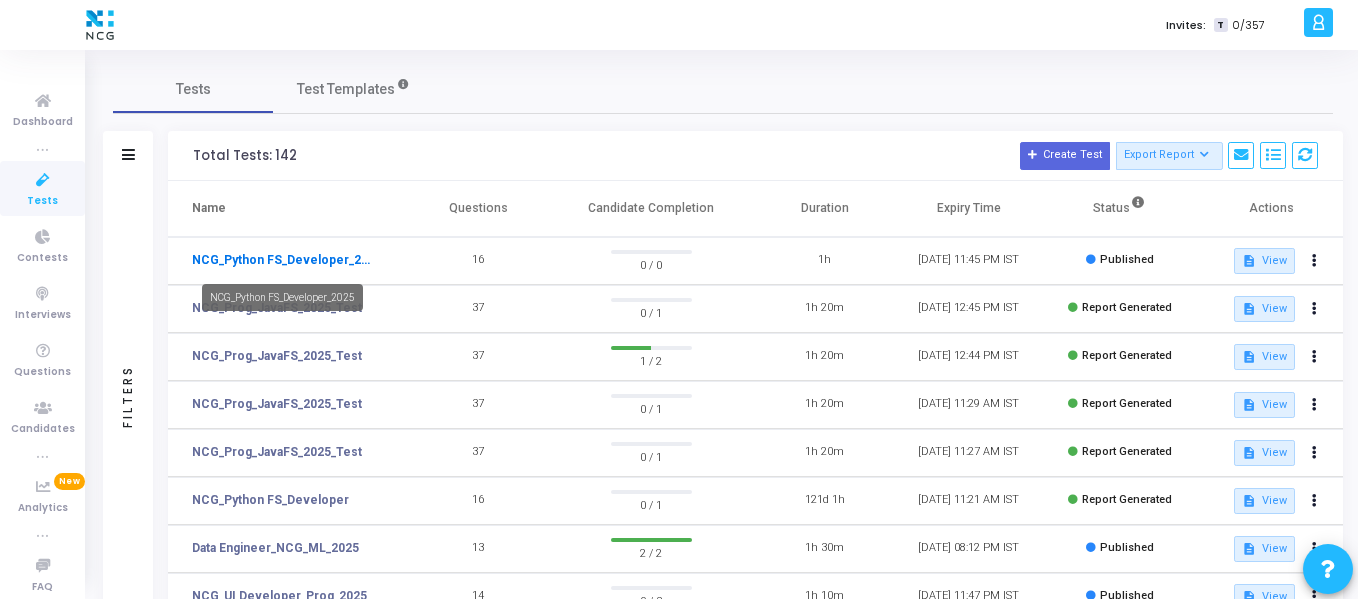 click on "NCG_Python FS_Developer_2025" at bounding box center (284, 260) 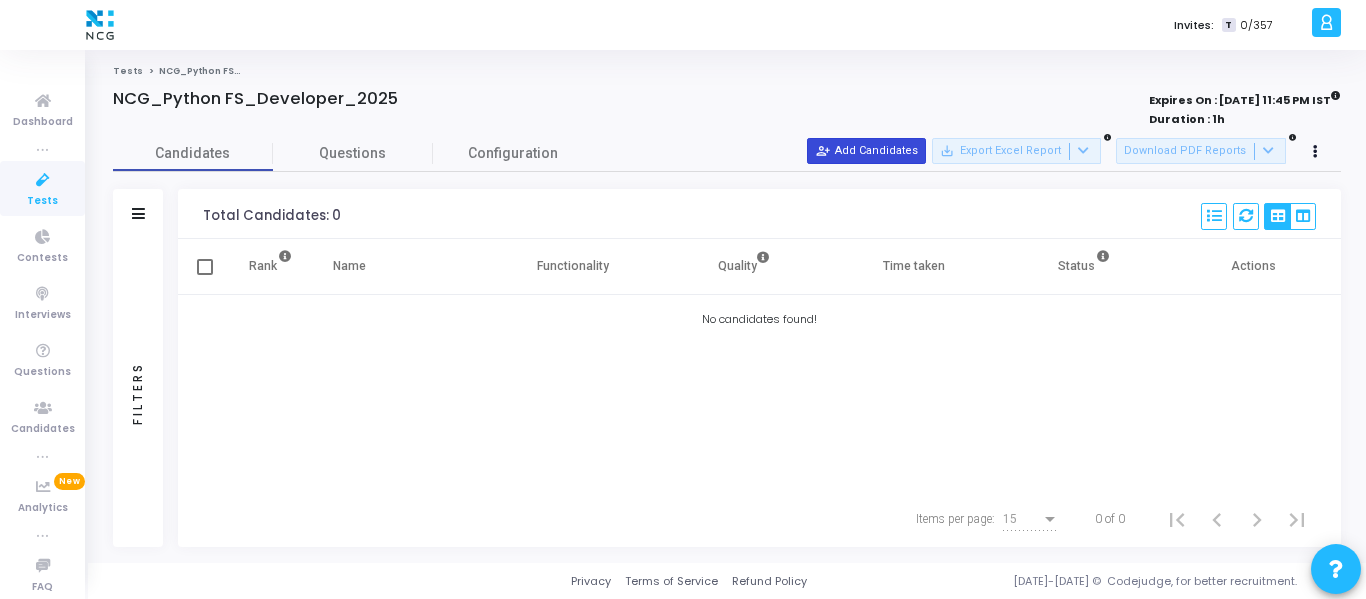 click on "person_add_alt  Add Candidates" at bounding box center (866, 151) 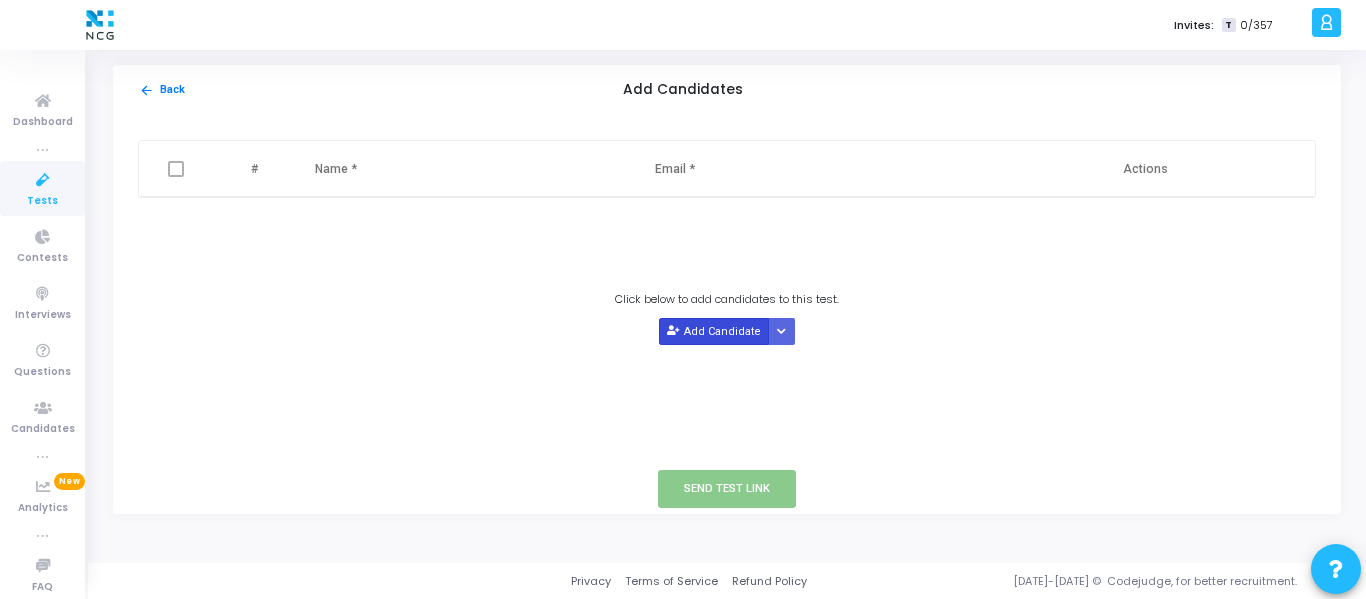 click on "Add Candidate" at bounding box center (714, 331) 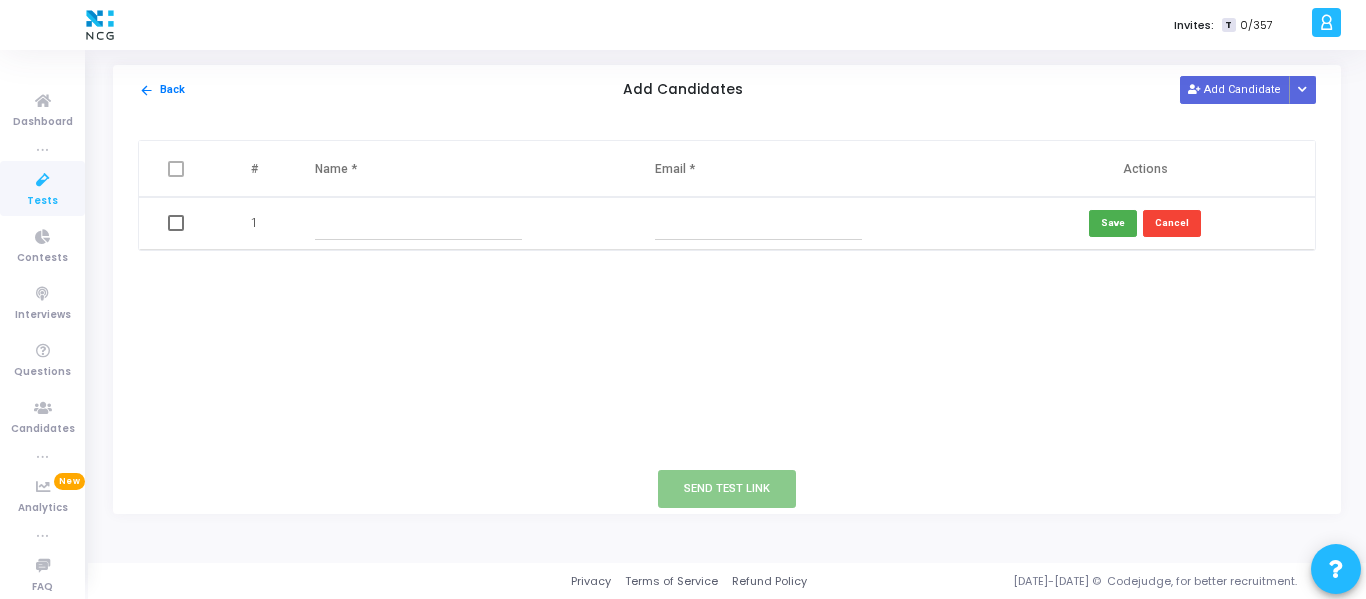 click at bounding box center [418, 223] 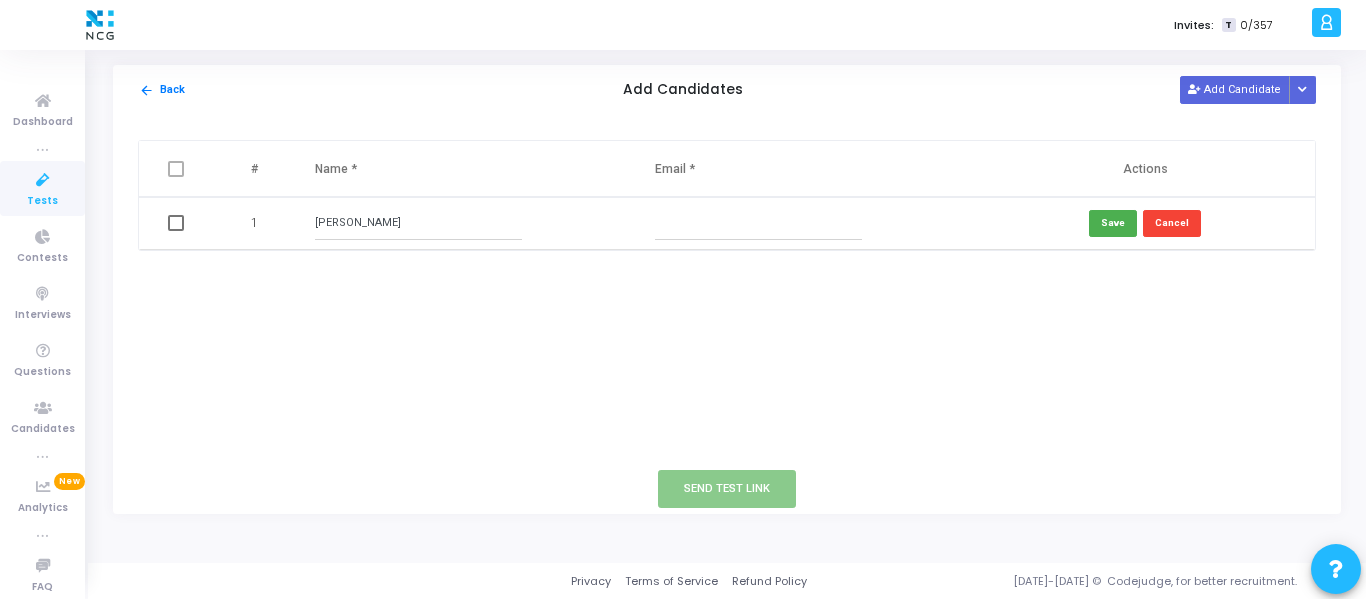 type on "[PERSON_NAME]" 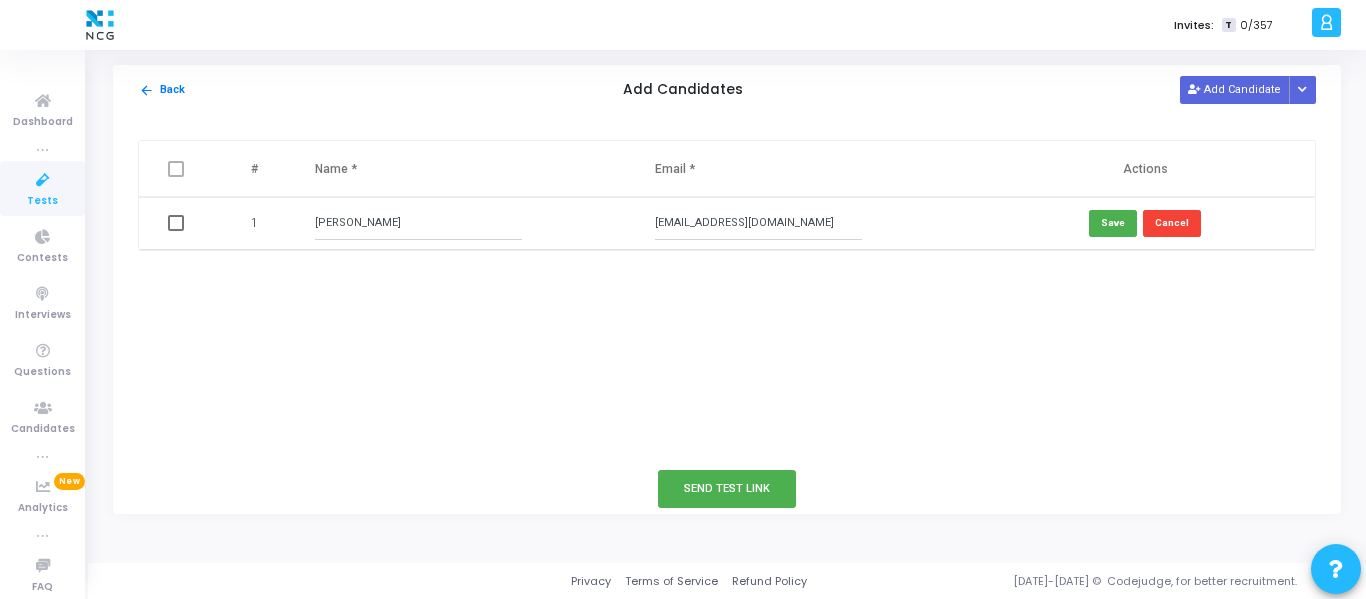 type on "[EMAIL_ADDRESS][DOMAIN_NAME]" 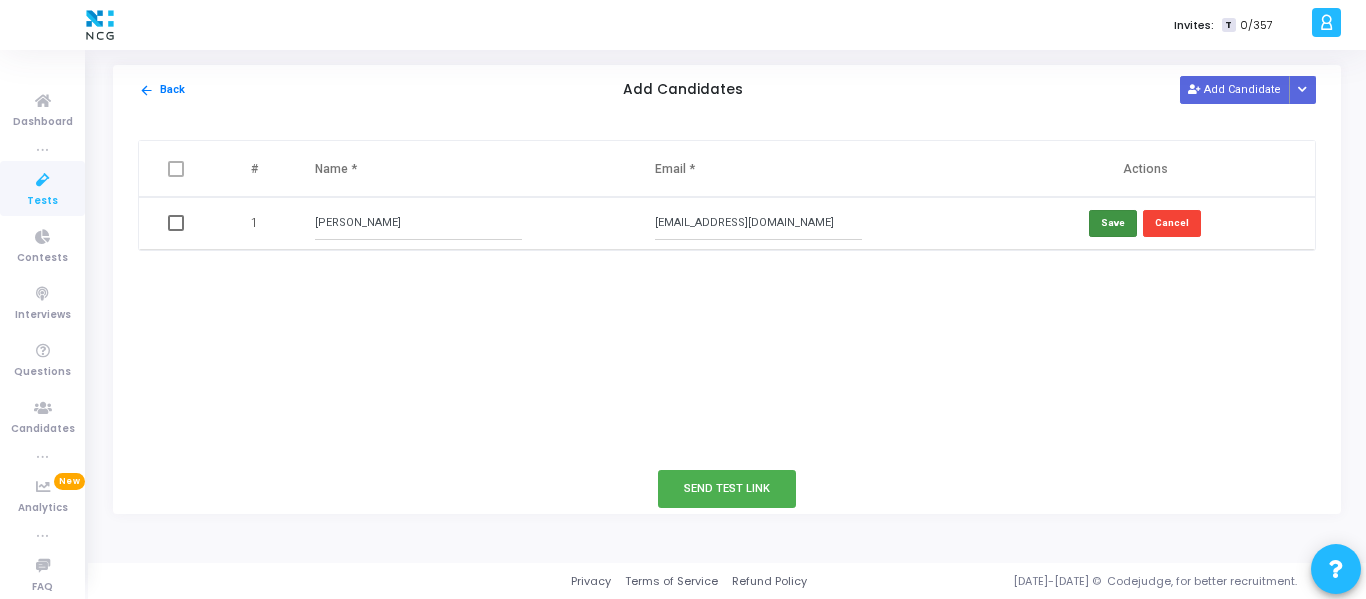 type 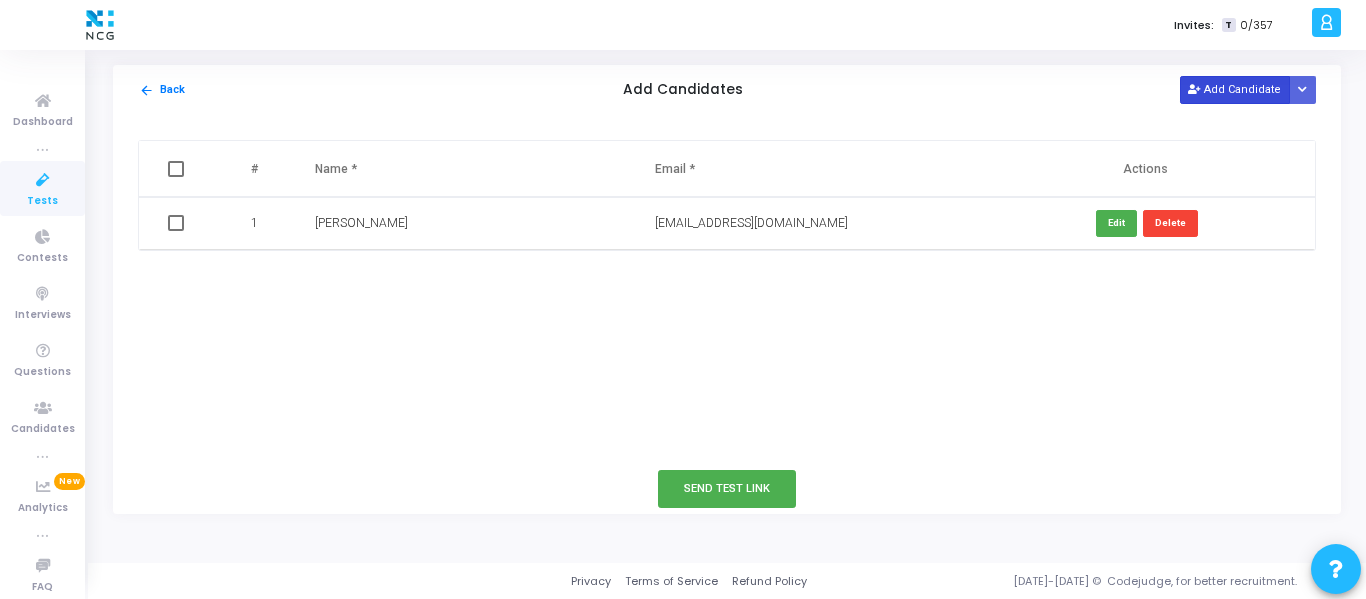 click on "Add Candidate" at bounding box center [1235, 89] 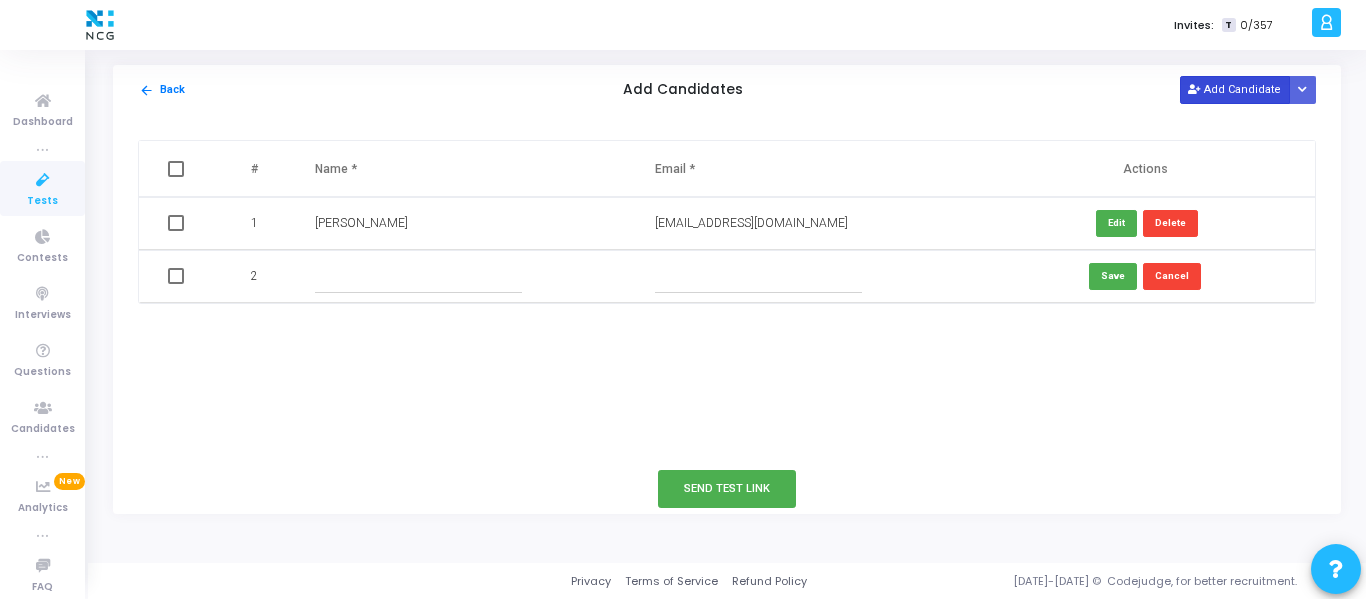 type 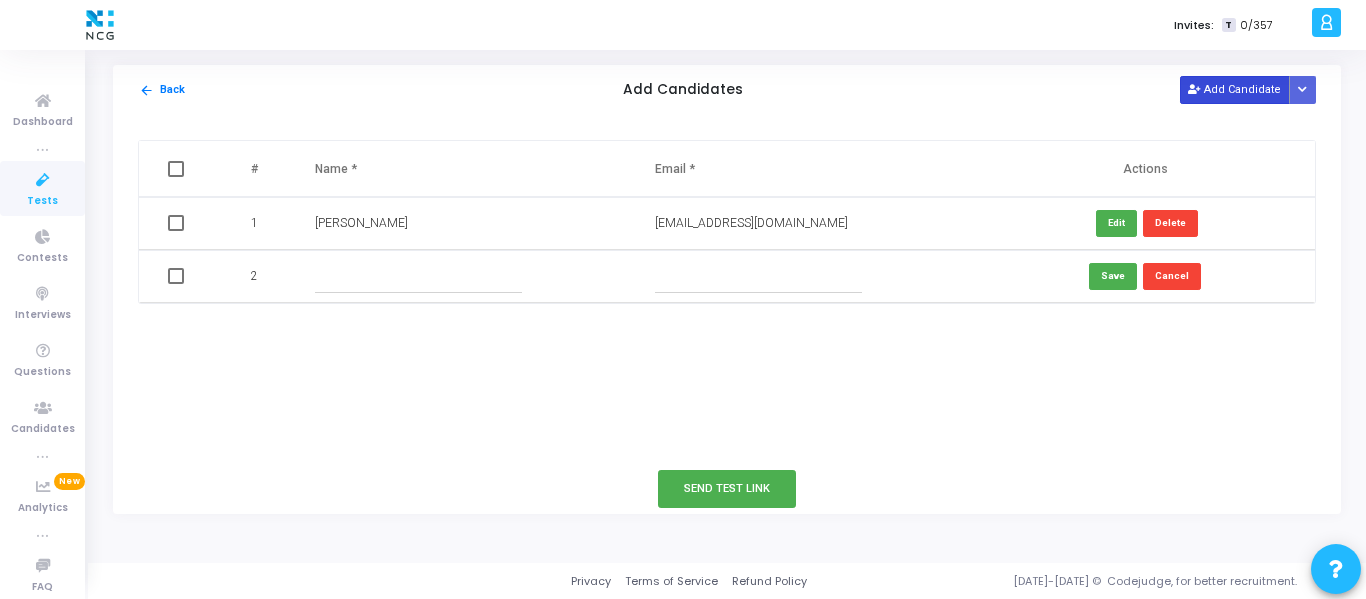 type 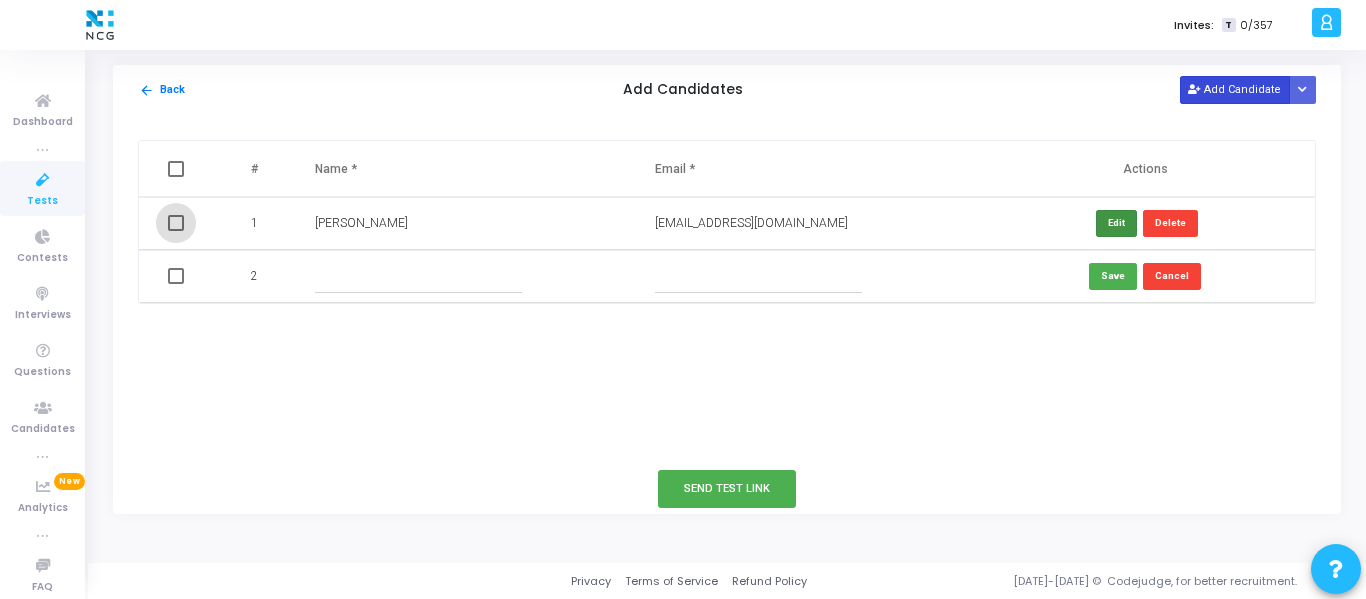 type 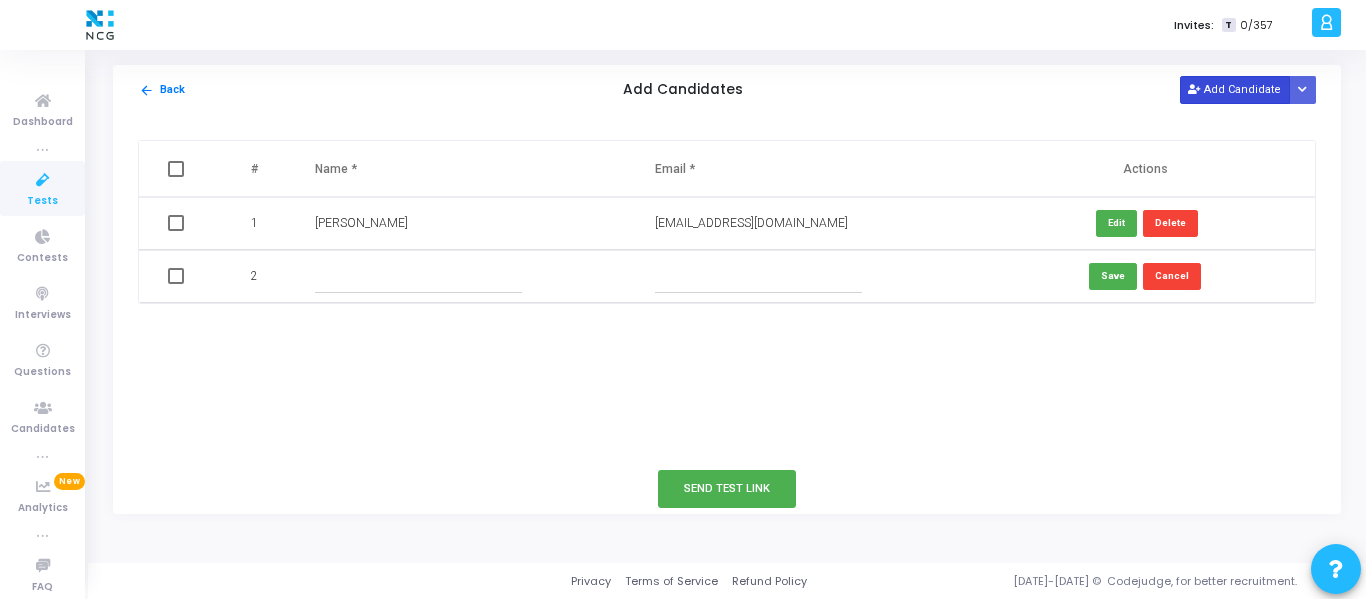 type 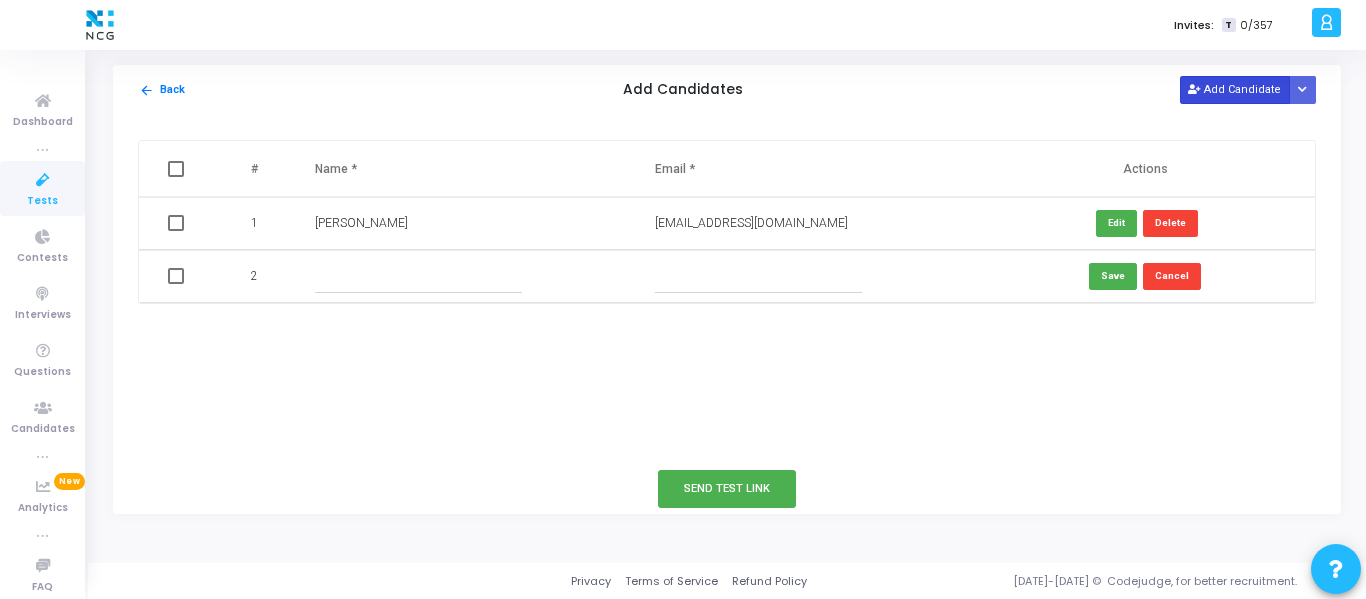 paste on "[PERSON_NAME][EMAIL_ADDRESS][DOMAIN_NAME]" 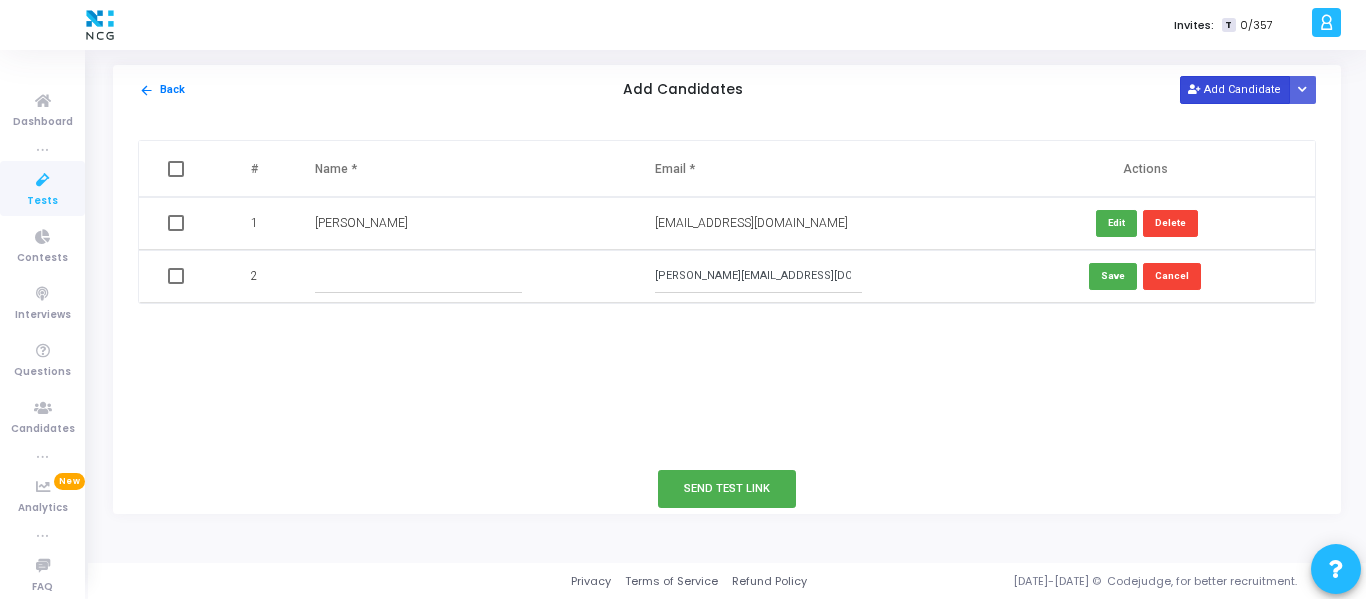 type on "[PERSON_NAME][EMAIL_ADDRESS][DOMAIN_NAME]" 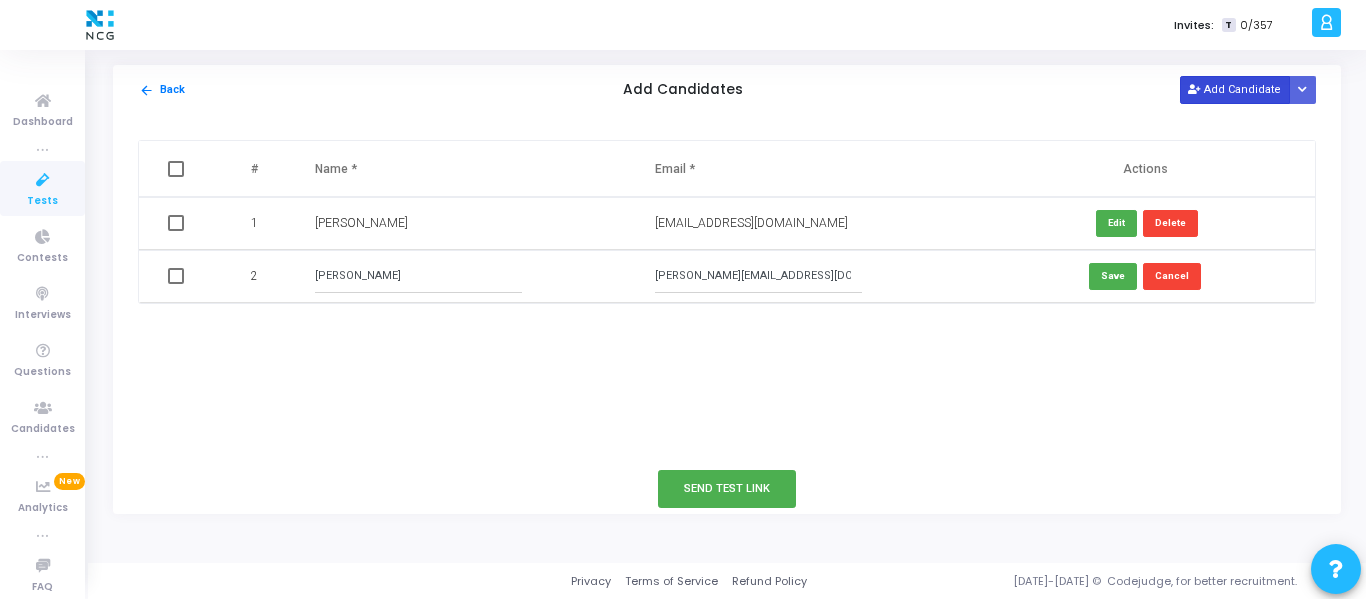 type on "[PERSON_NAME]" 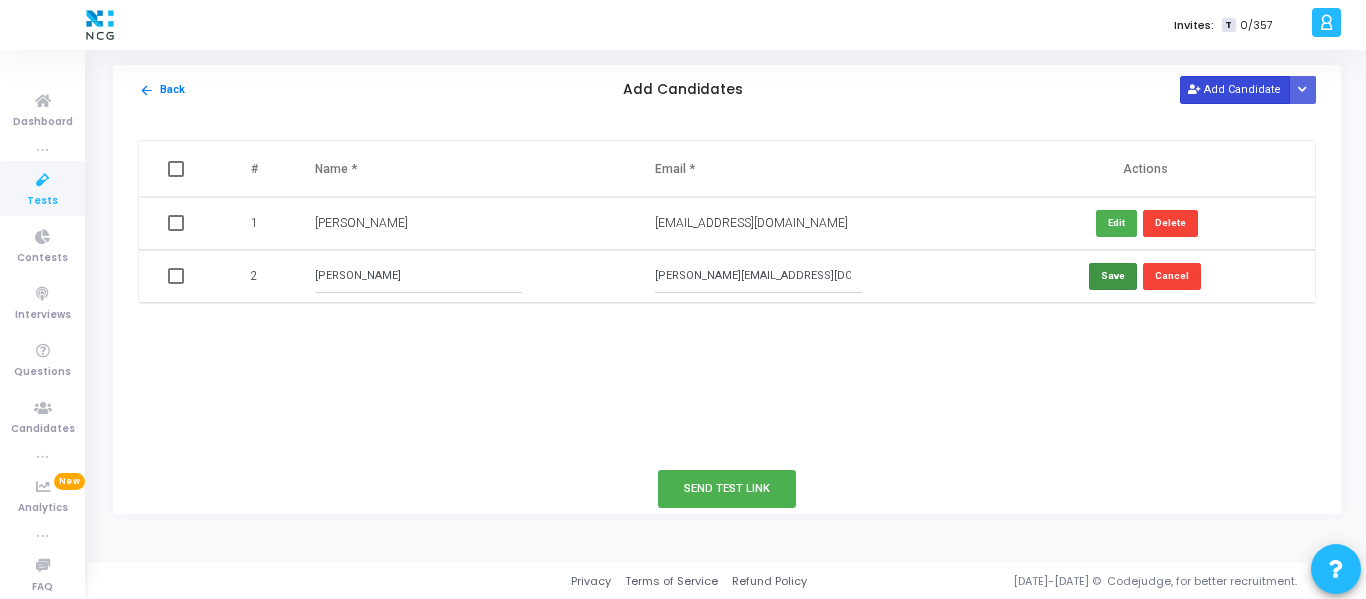 type 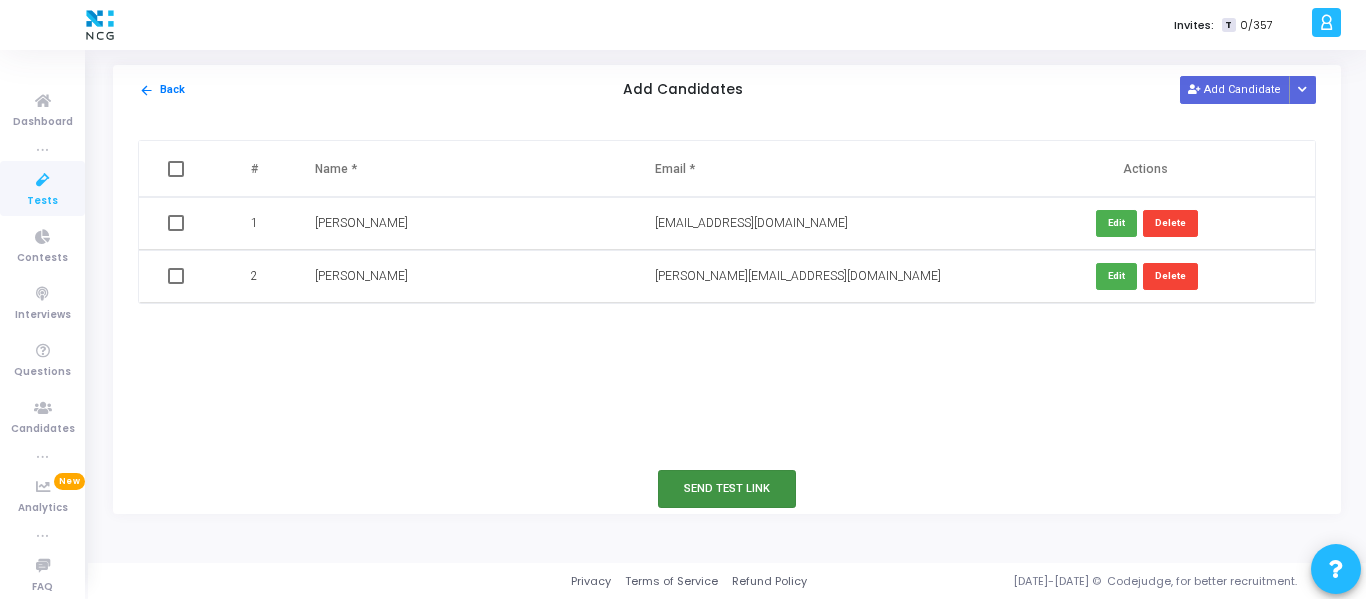 click on "Send Test Link" at bounding box center (727, 488) 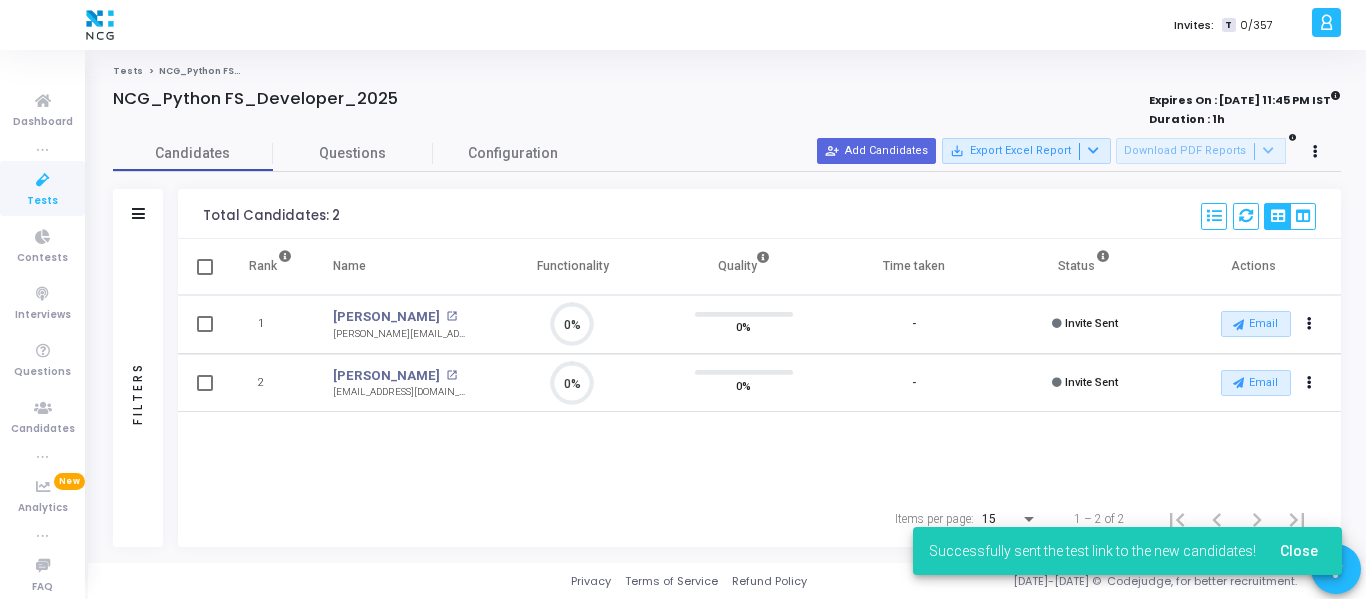 scroll, scrollTop: 9, scrollLeft: 9, axis: both 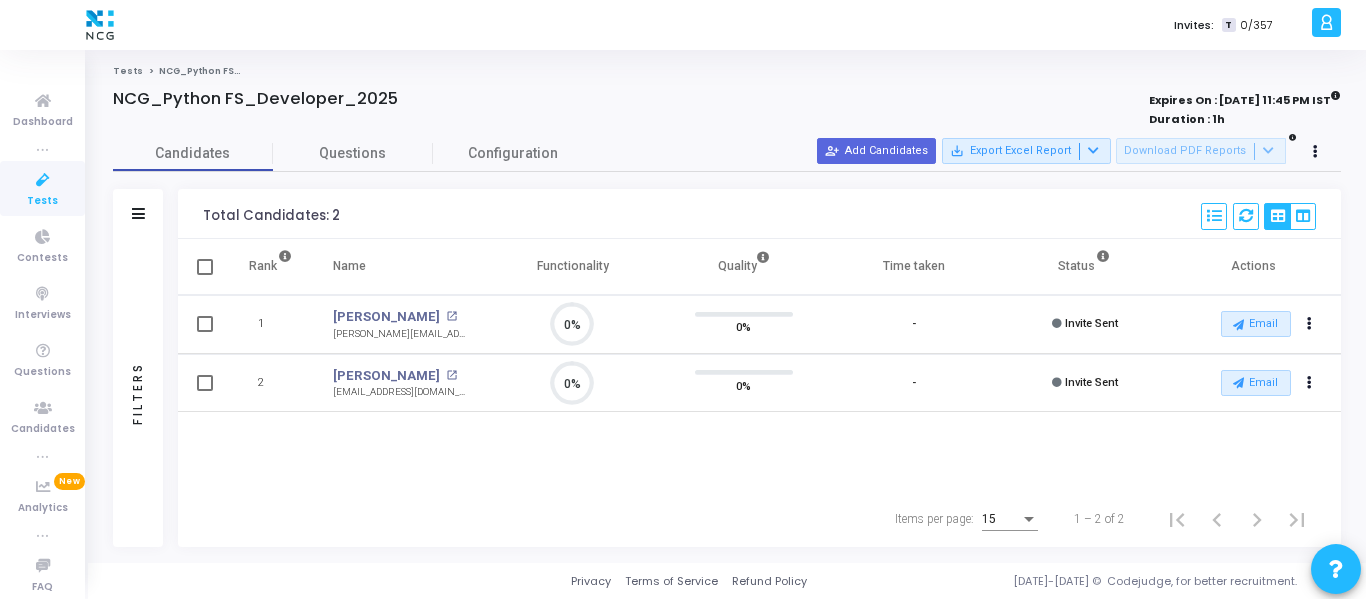 click on "Tests" at bounding box center (42, 201) 